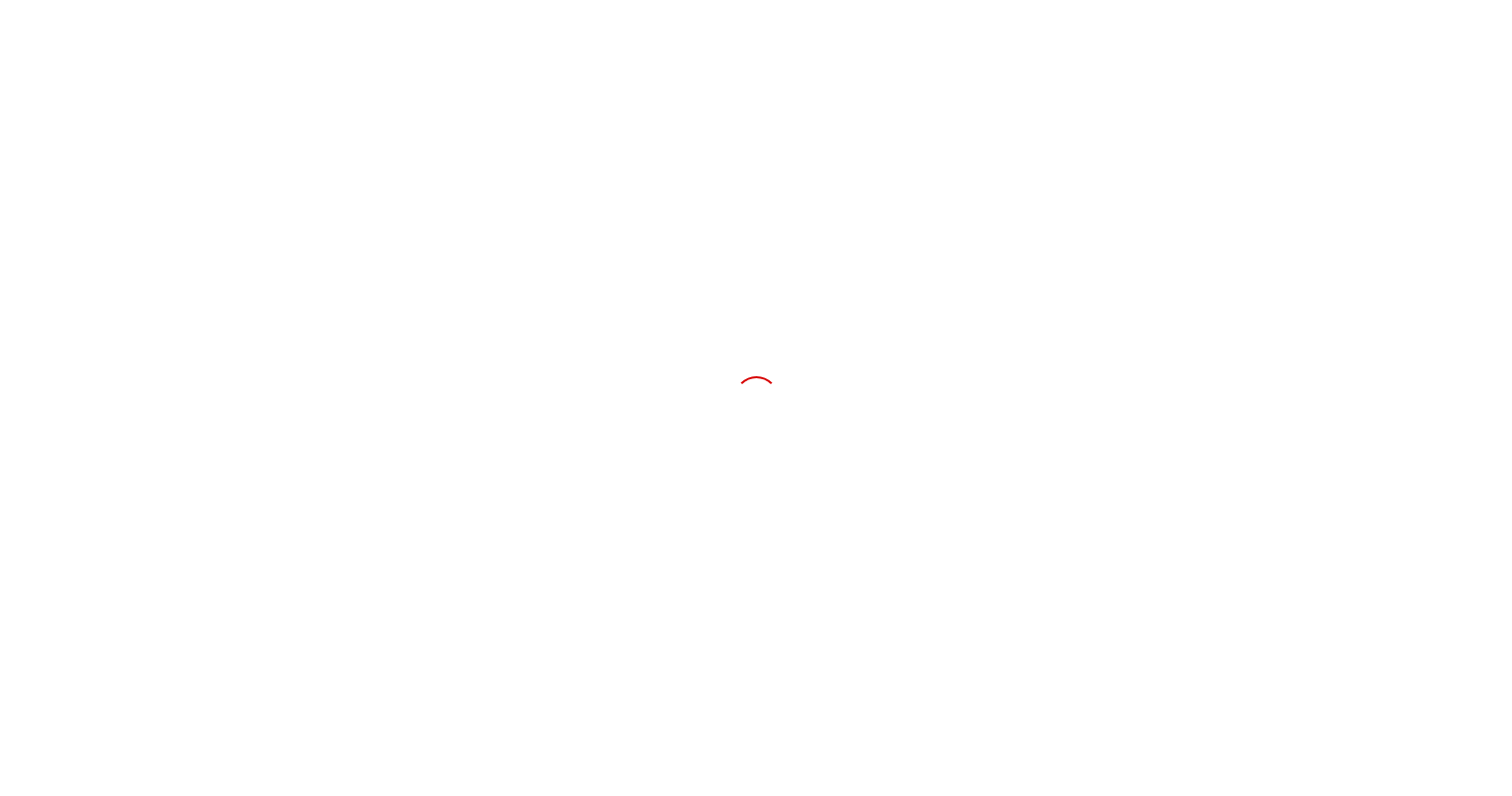 scroll, scrollTop: 0, scrollLeft: 0, axis: both 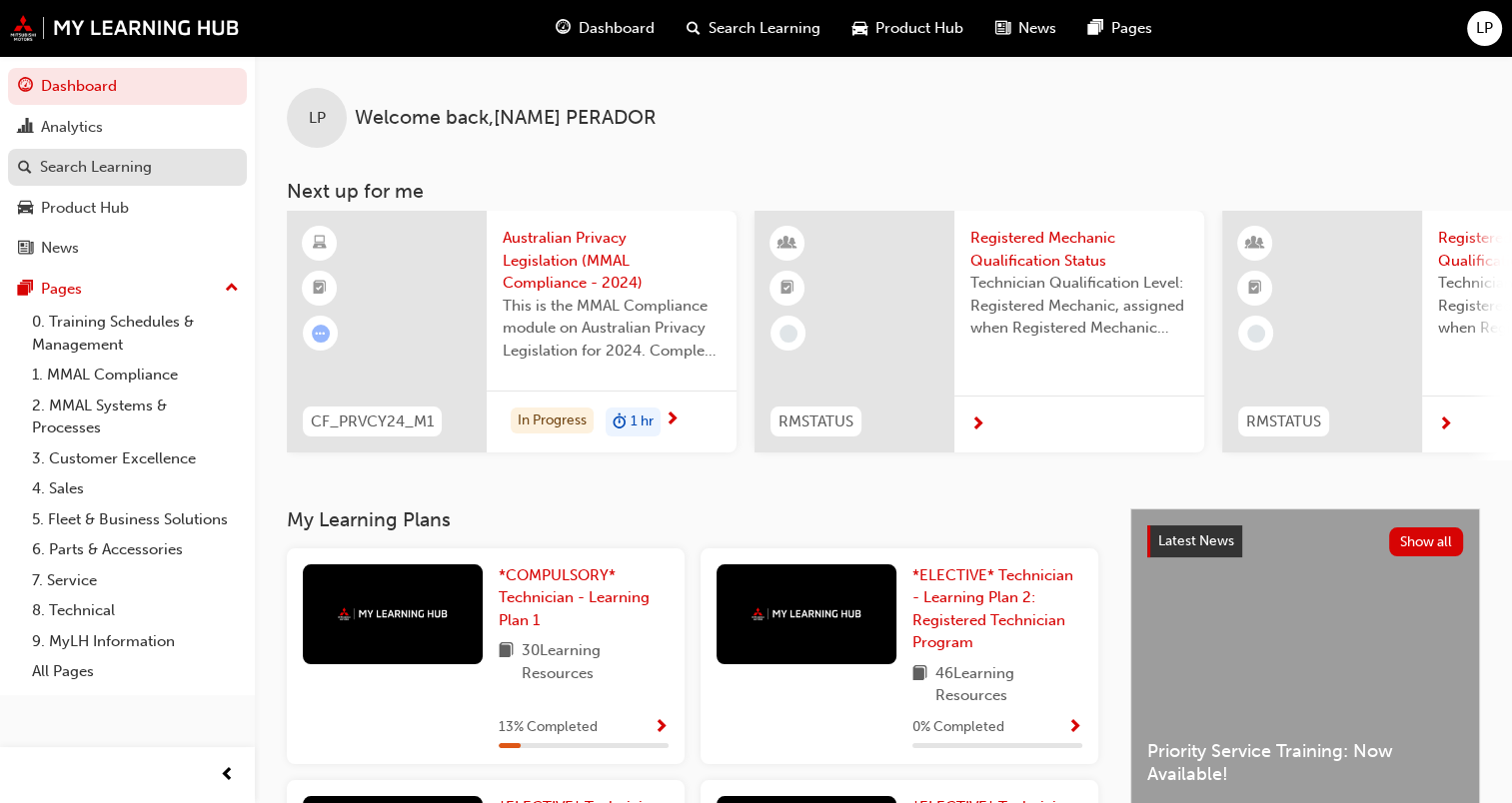click on "Search Learning" at bounding box center (127, 167) 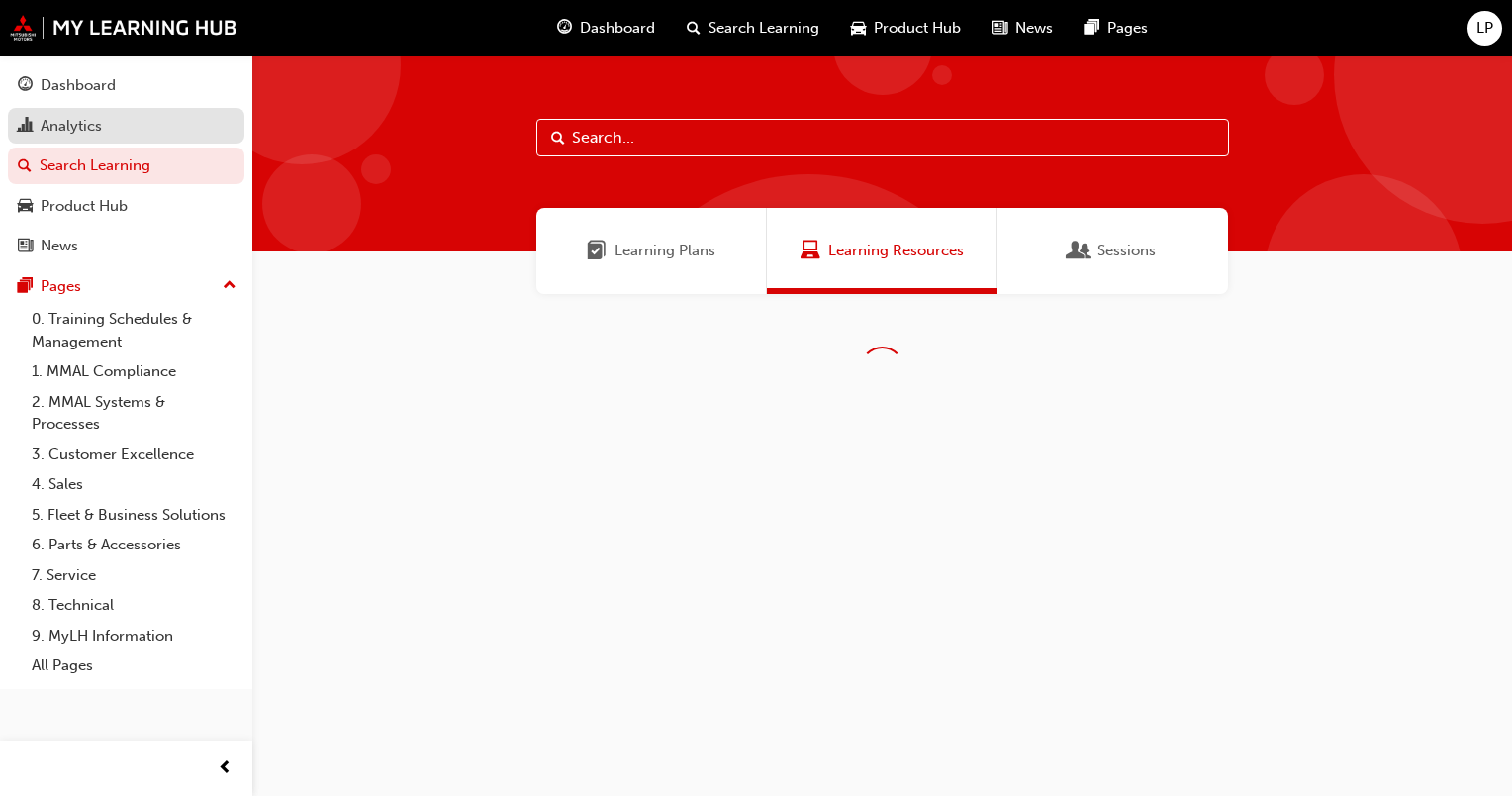 click on "Analytics" at bounding box center (126, 126) 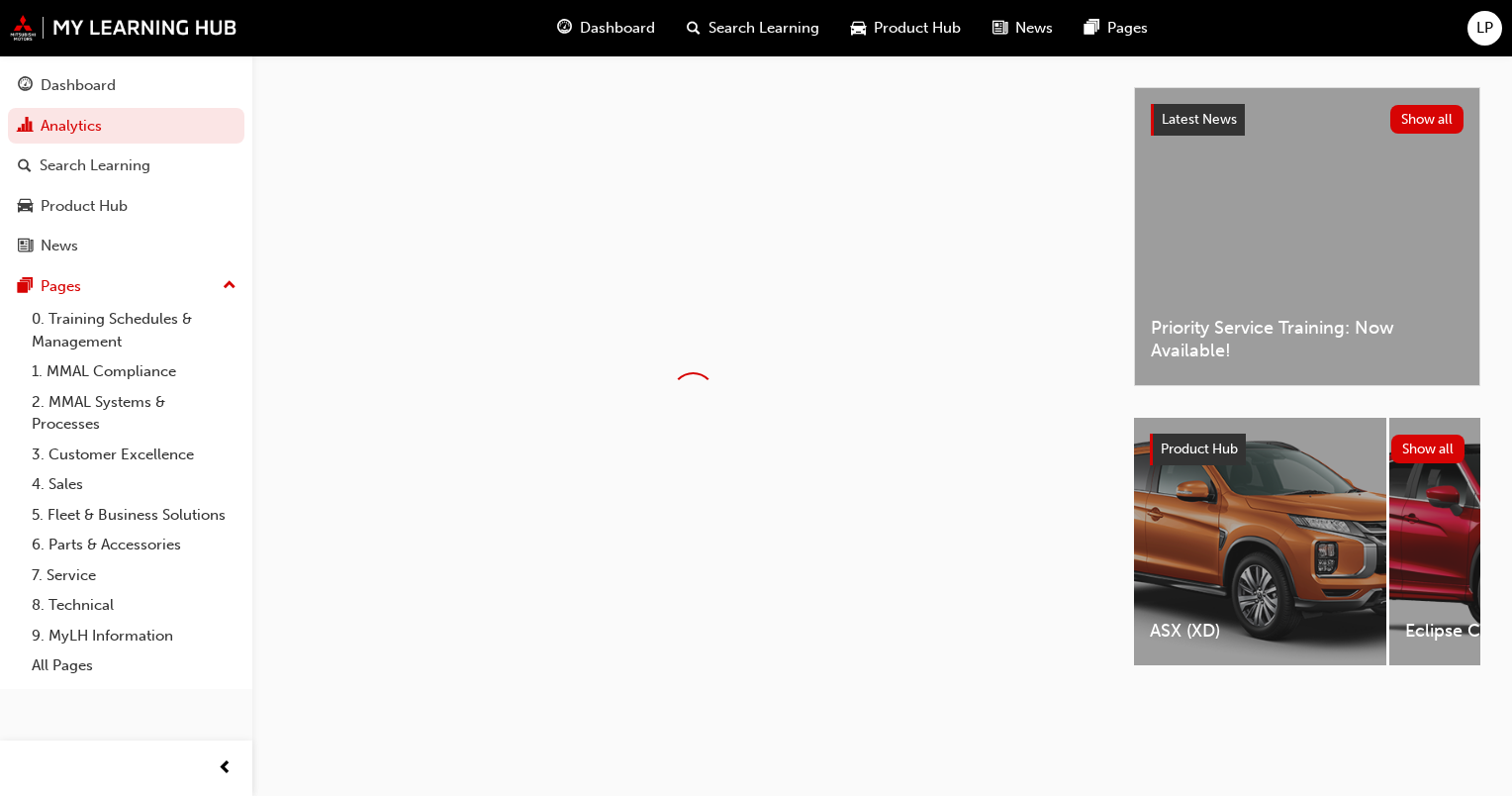 click at bounding box center (693, 394) 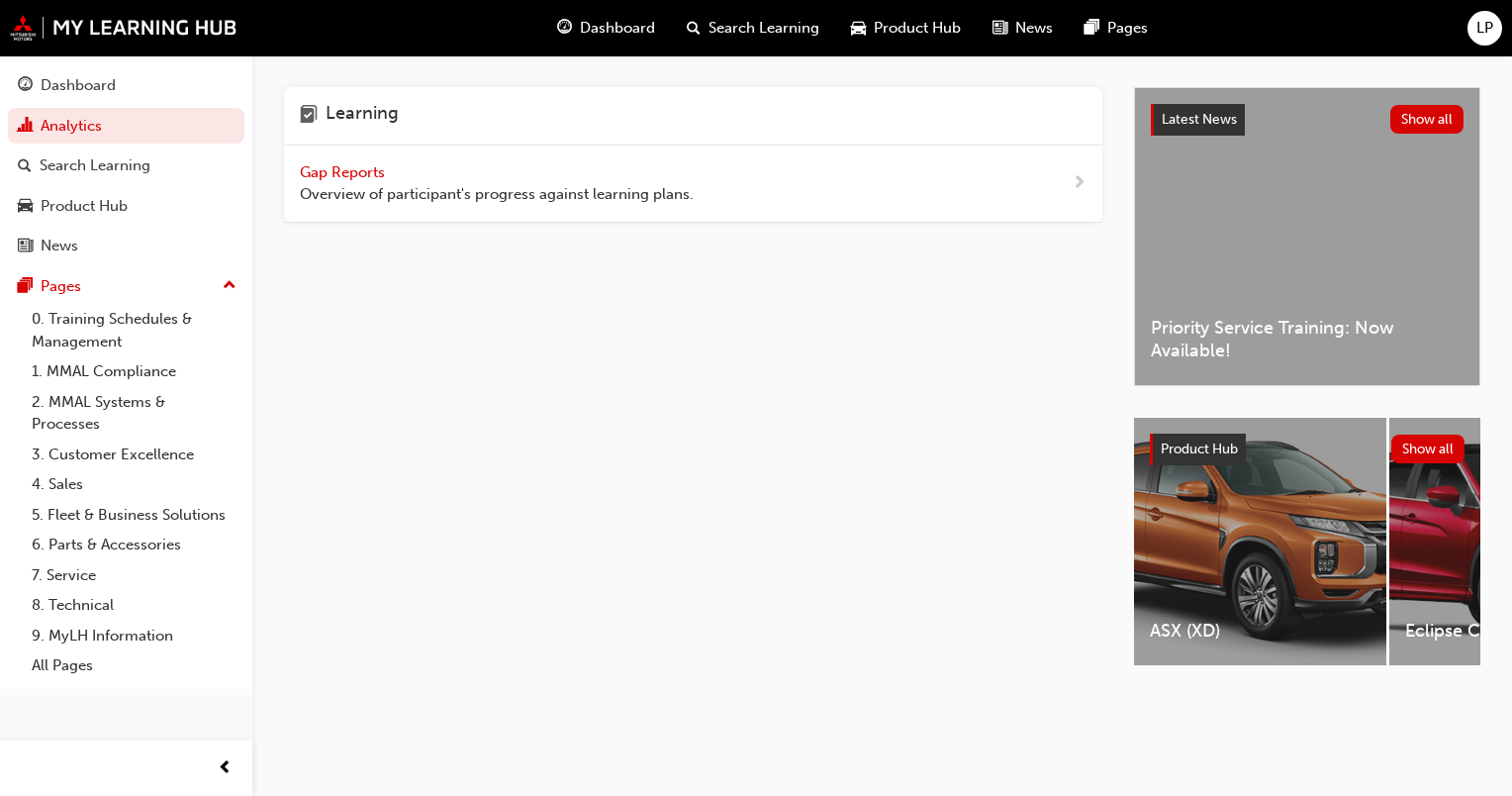 click on "Gap Reports   Overview of participant's progress against learning plans." at bounding box center [693, 184] 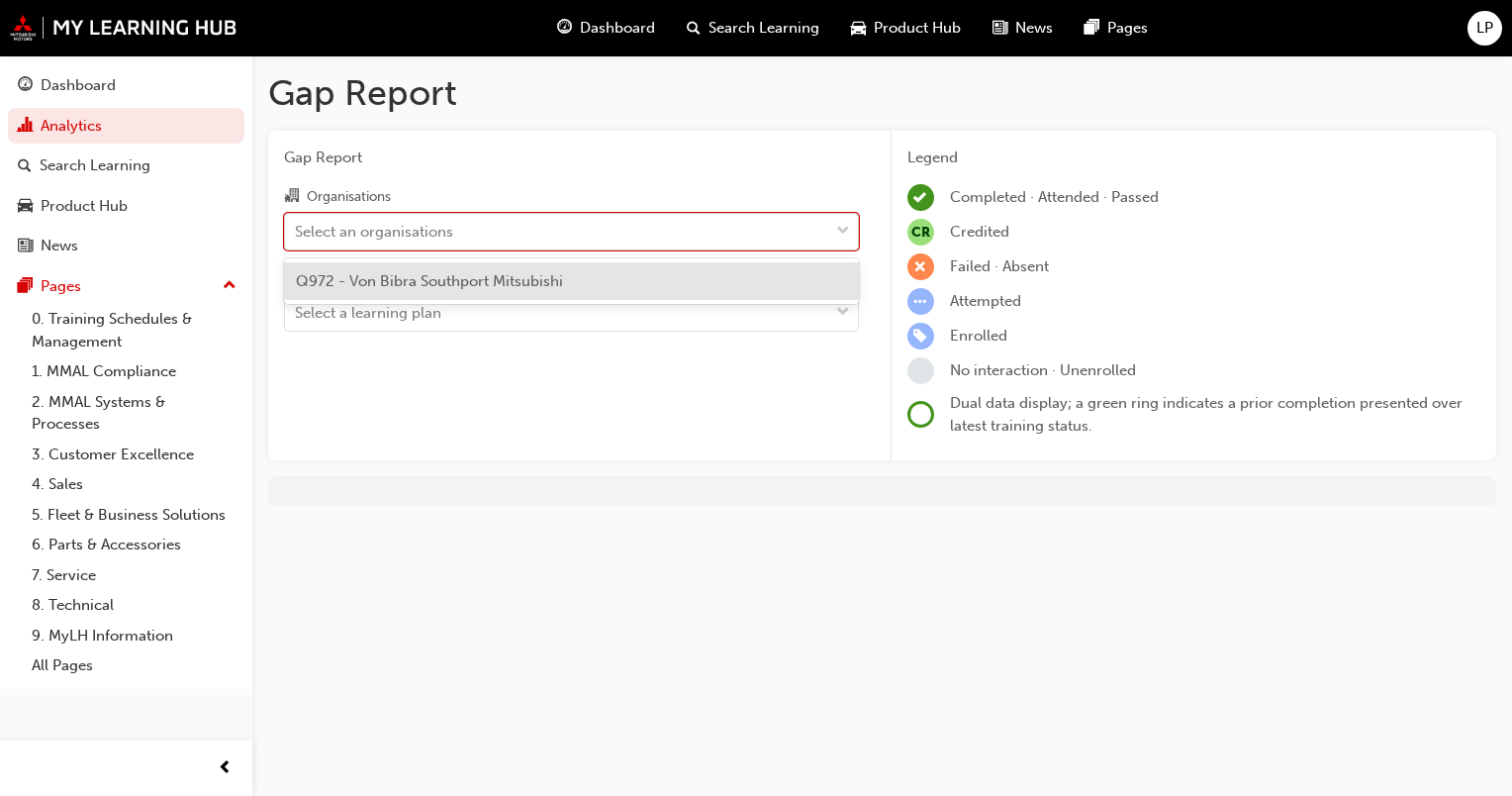 click on "Select an organisations" at bounding box center (556, 231) 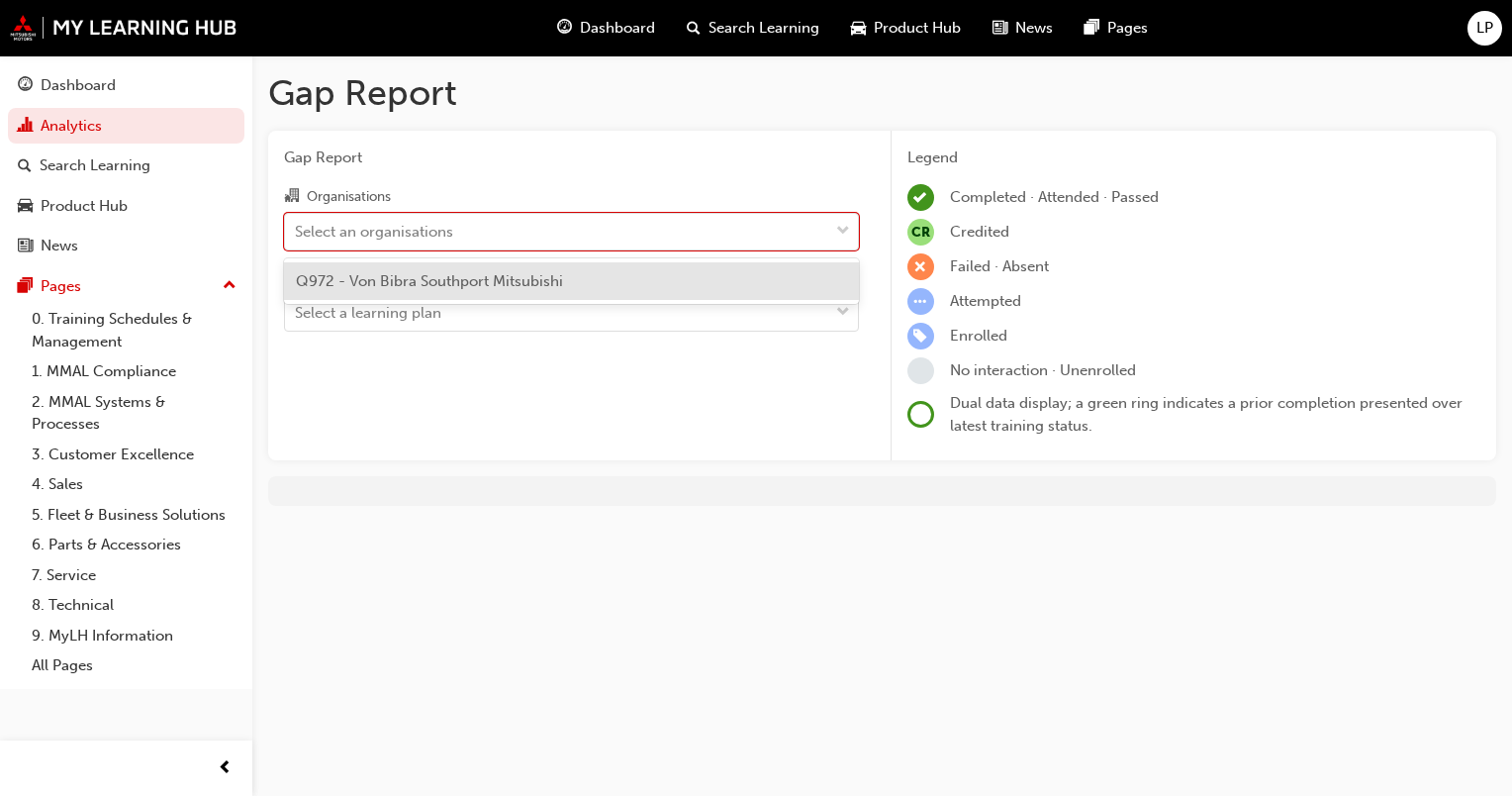 click on "Q972 - Von Bibra Southport Mitsubishi" at bounding box center (429, 281) 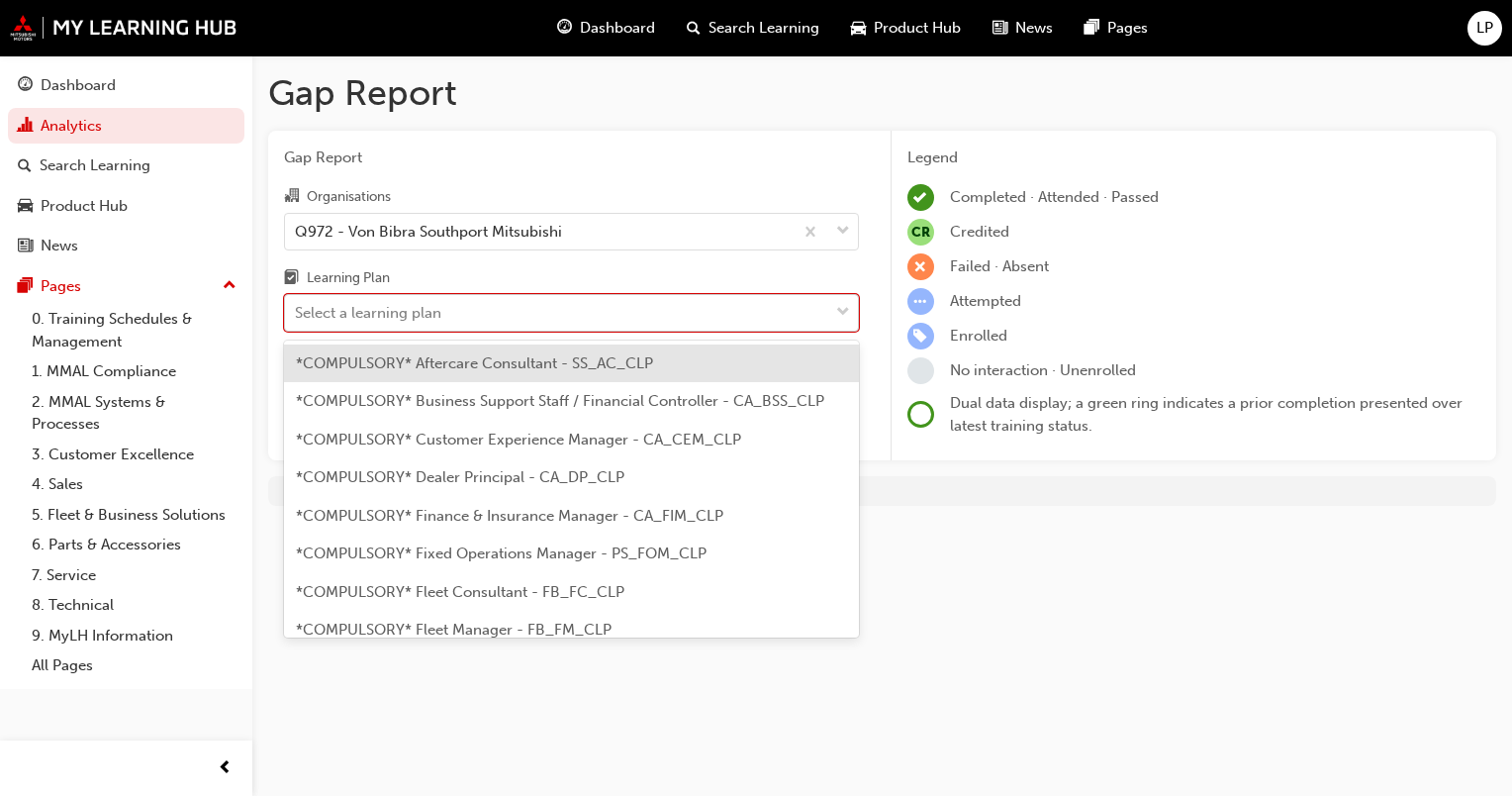 click on "Select a learning plan" at bounding box center [556, 313] 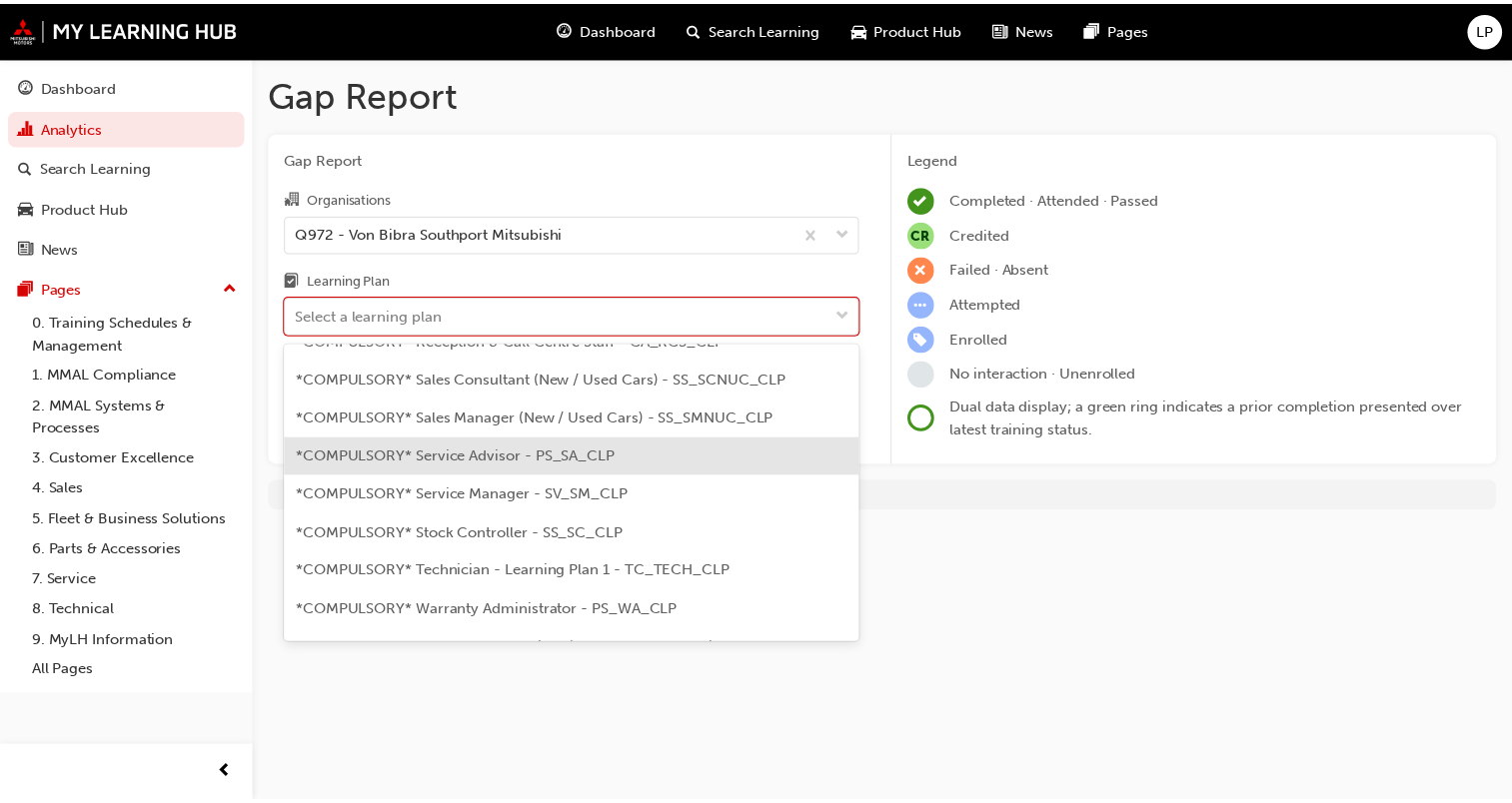 scroll, scrollTop: 603, scrollLeft: 0, axis: vertical 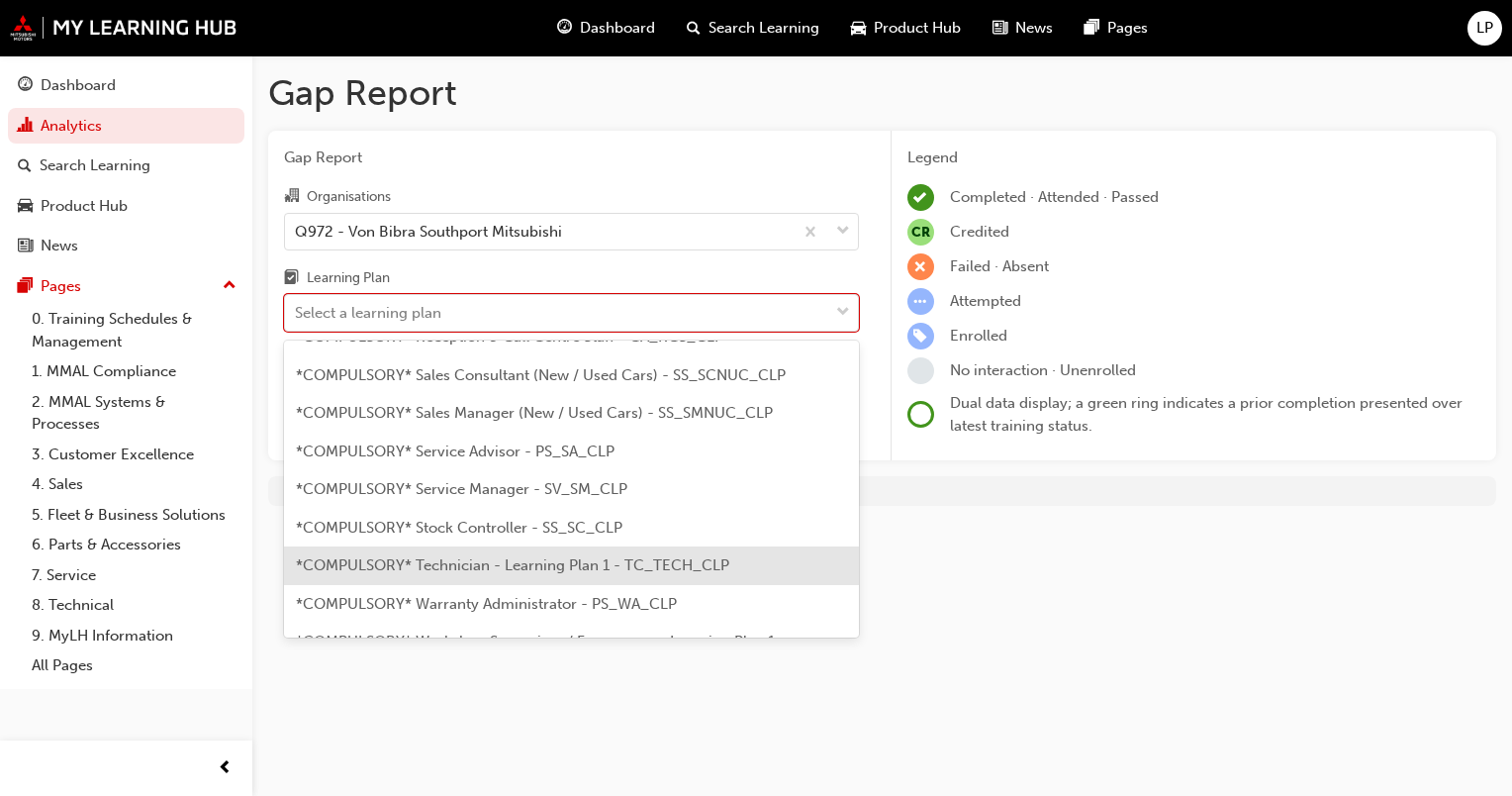 click on "*COMPULSORY* Technician - Learning Plan 1 - TC_TECH_CLP" at bounding box center [571, 565] 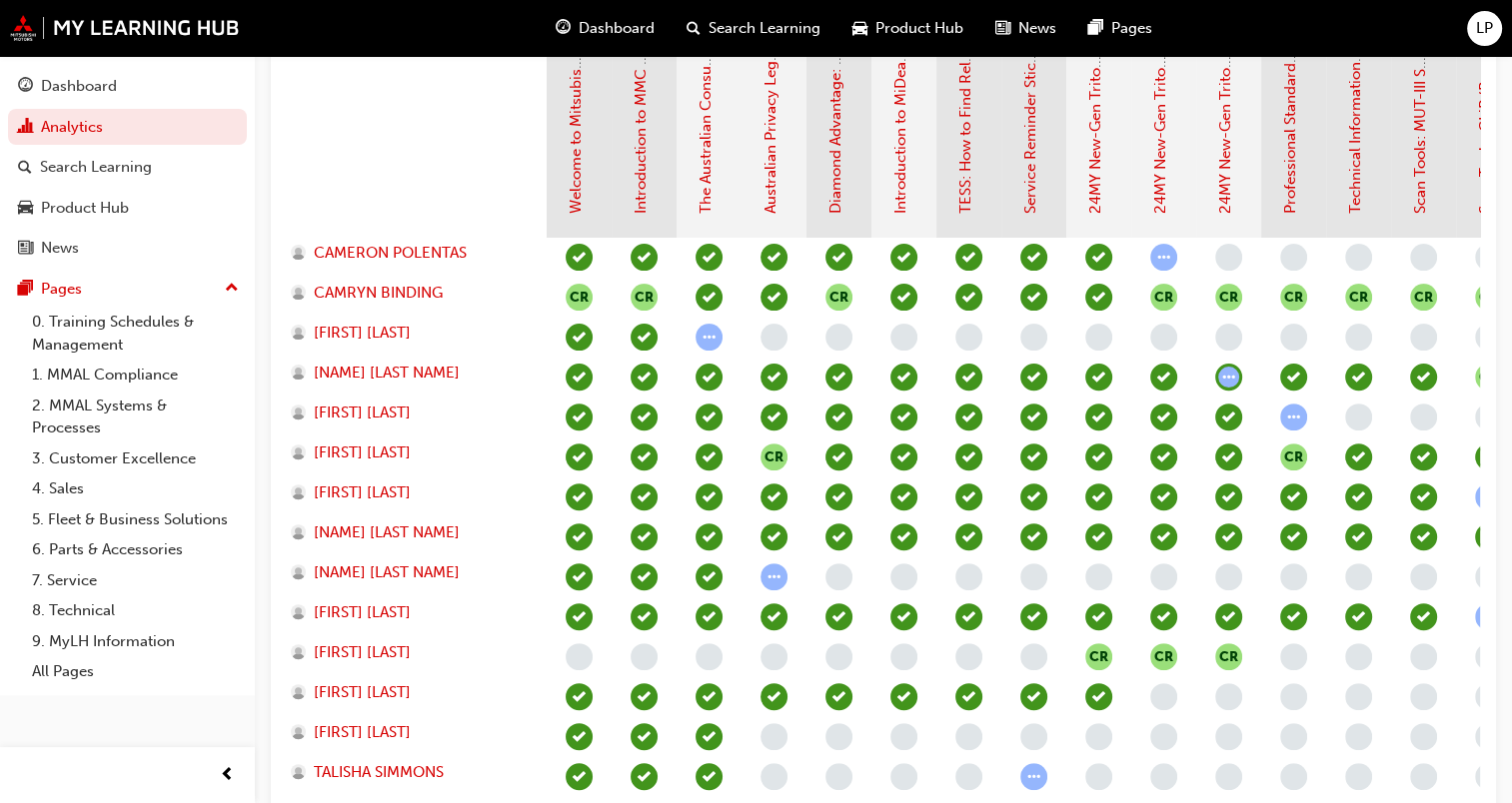 scroll, scrollTop: 555, scrollLeft: 0, axis: vertical 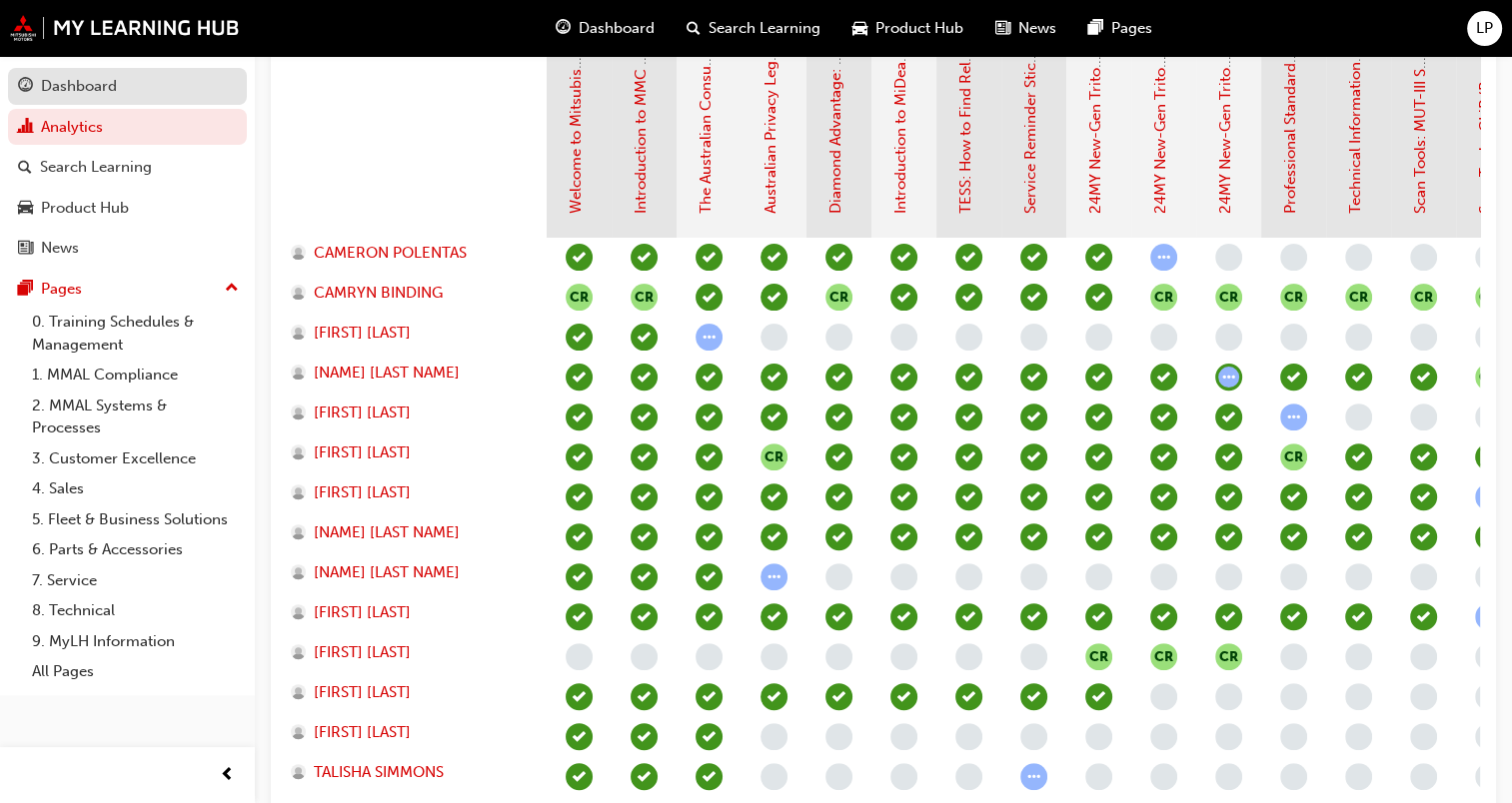 click on "Dashboard" at bounding box center (127, 86) 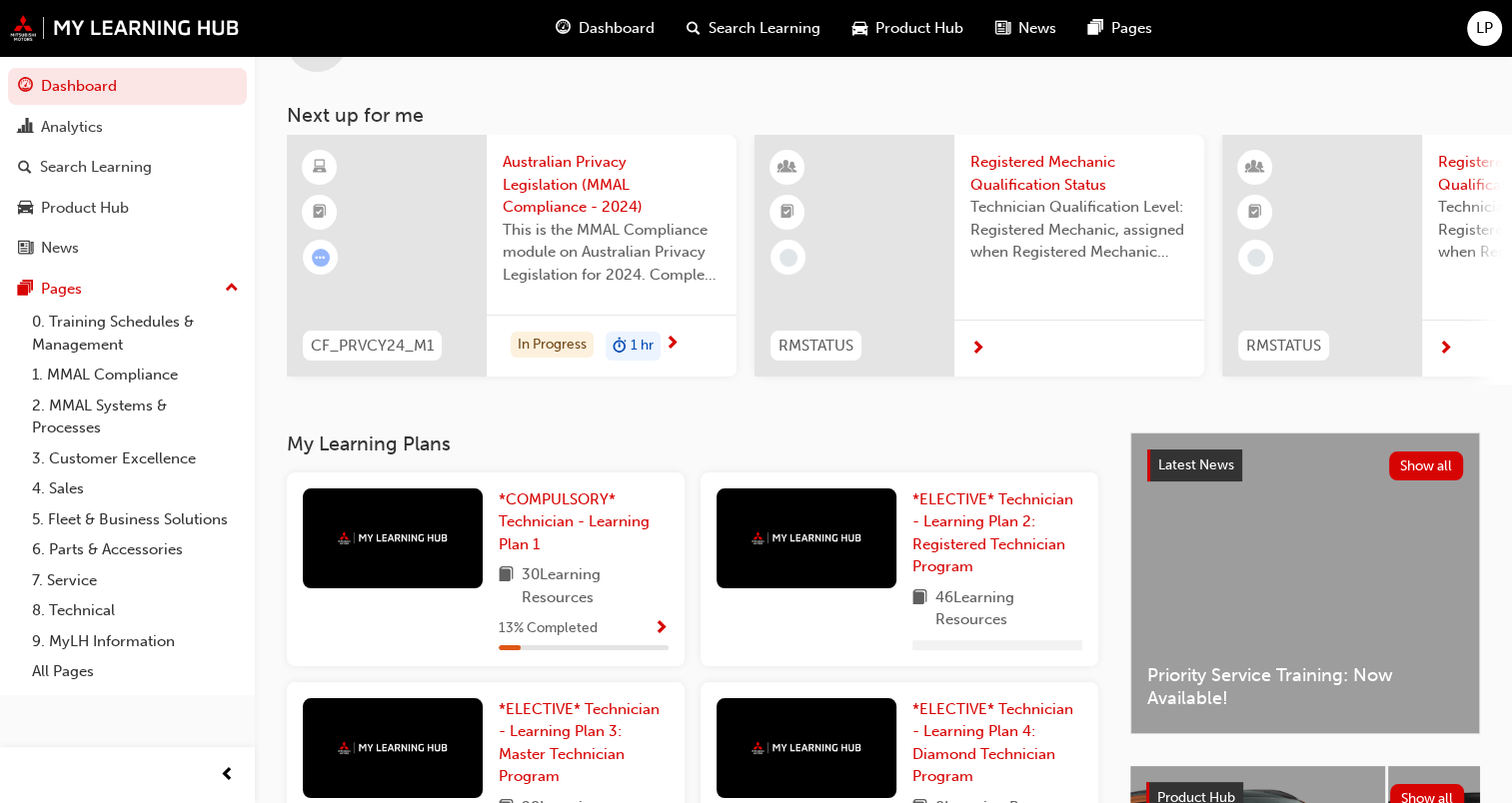 scroll, scrollTop: 78, scrollLeft: 0, axis: vertical 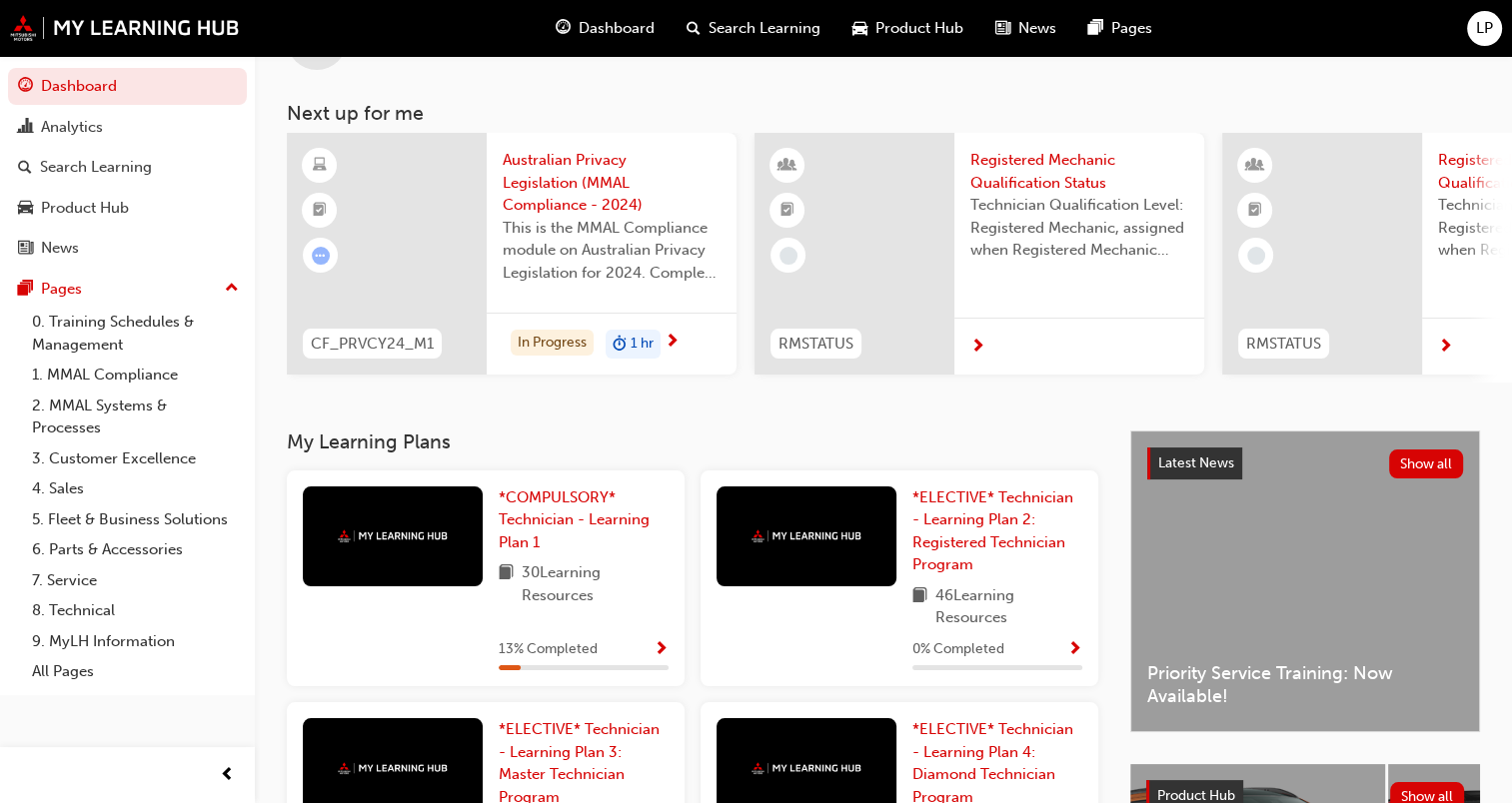 click at bounding box center (393, 536) 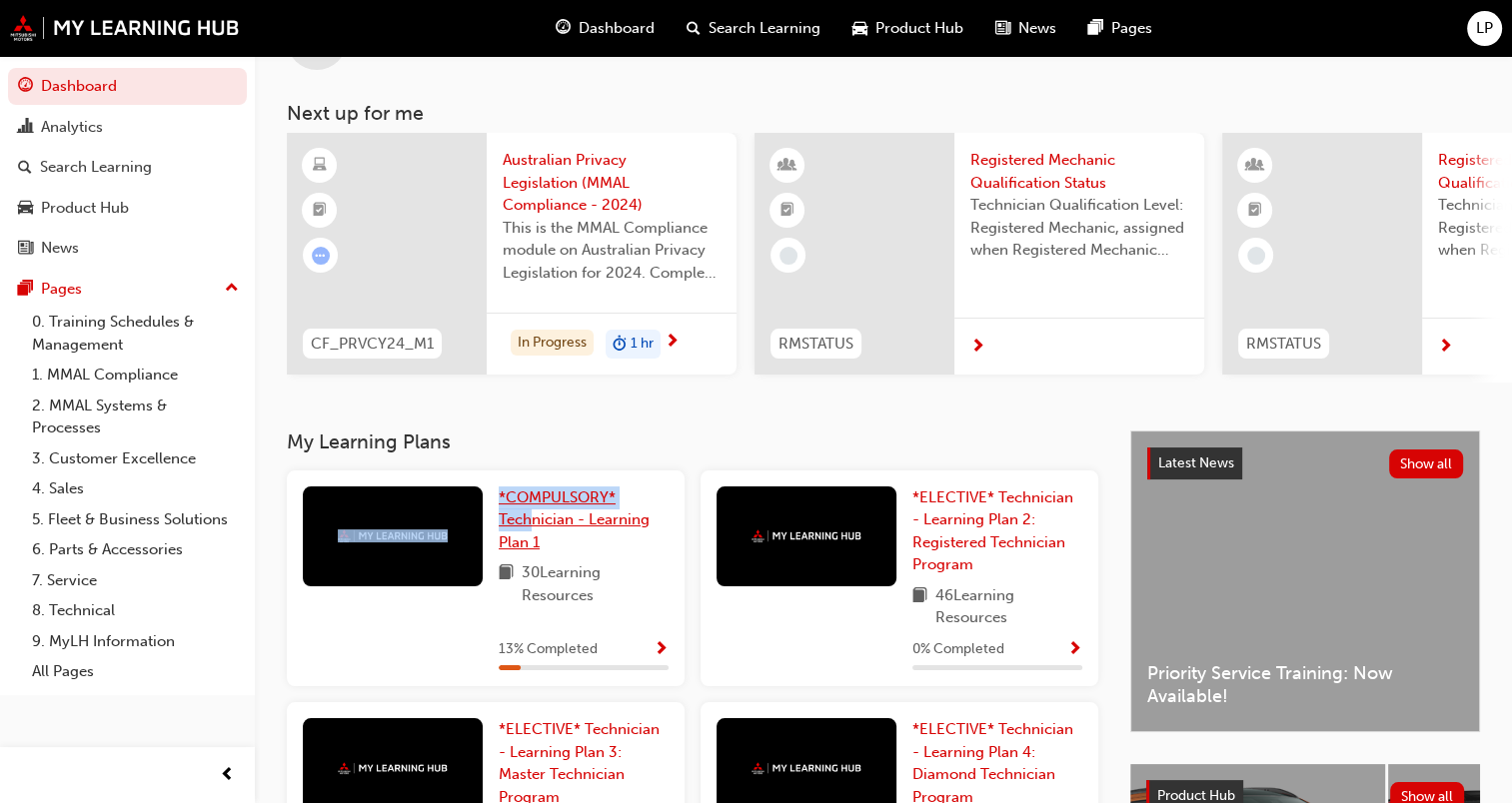 drag, startPoint x: 488, startPoint y: 559, endPoint x: 536, endPoint y: 514, distance: 65.795137 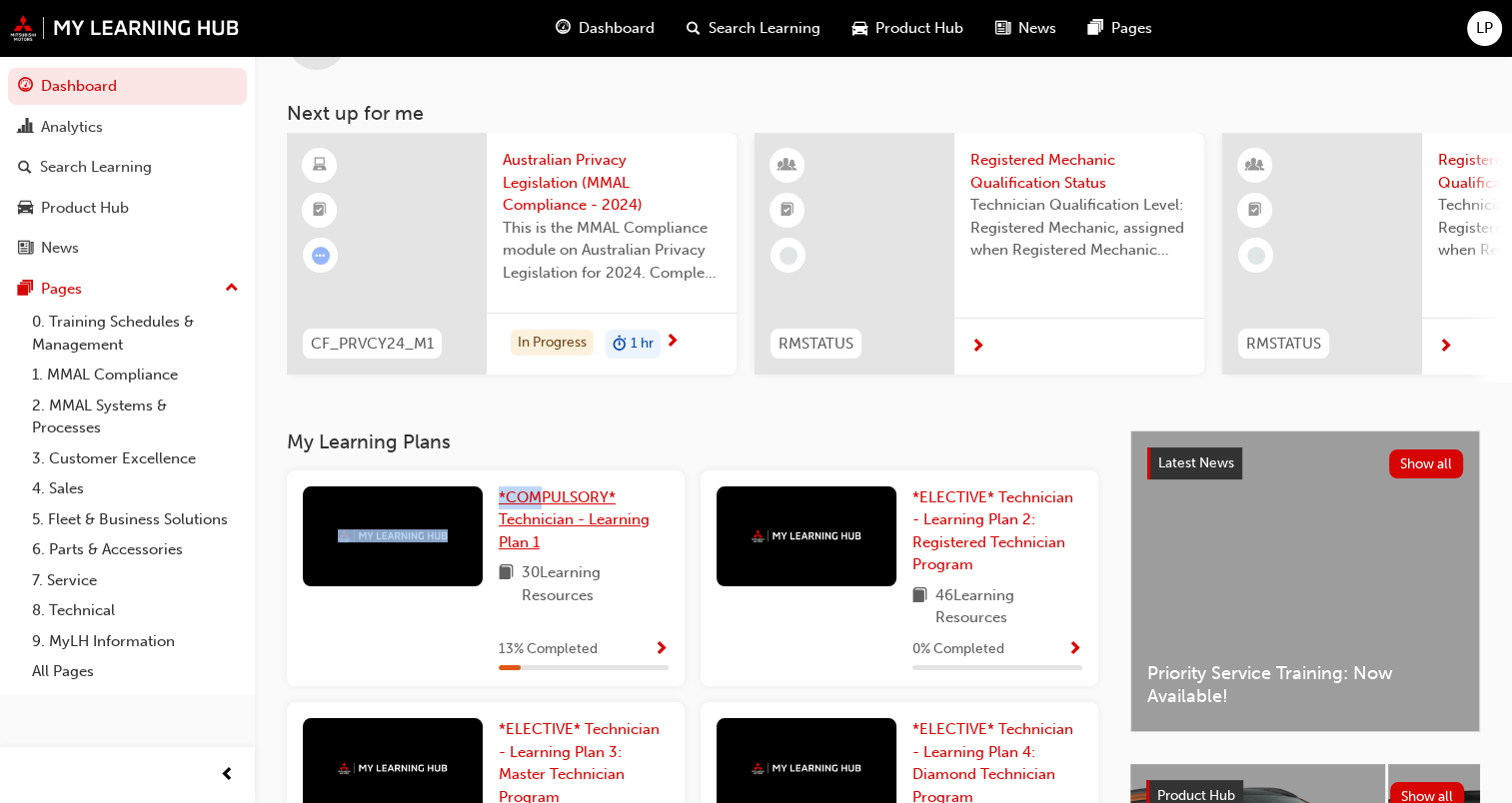 click on "*COMPULSORY* Technician - Learning Plan 1" at bounding box center (584, 520) 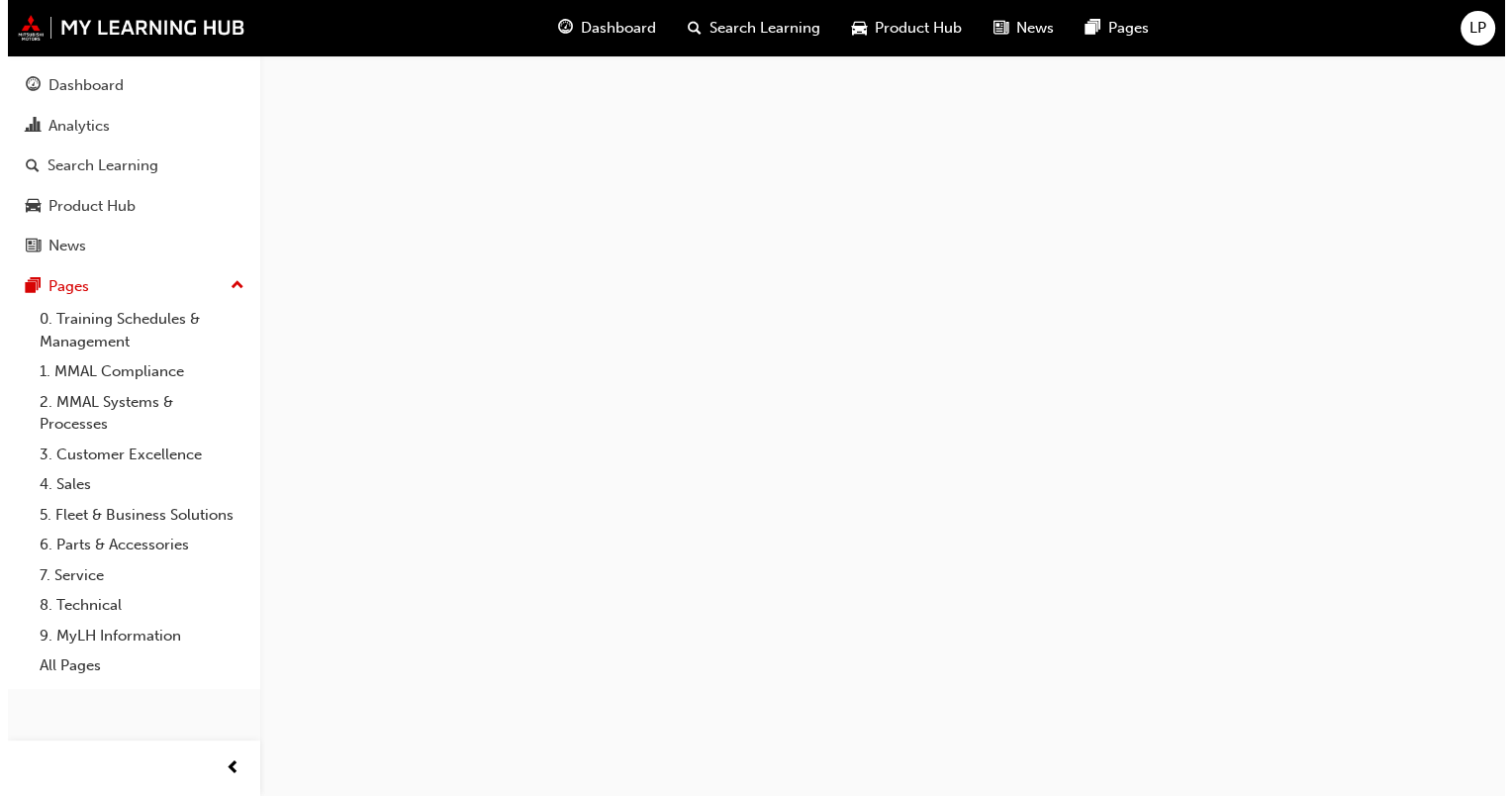 scroll, scrollTop: 0, scrollLeft: 0, axis: both 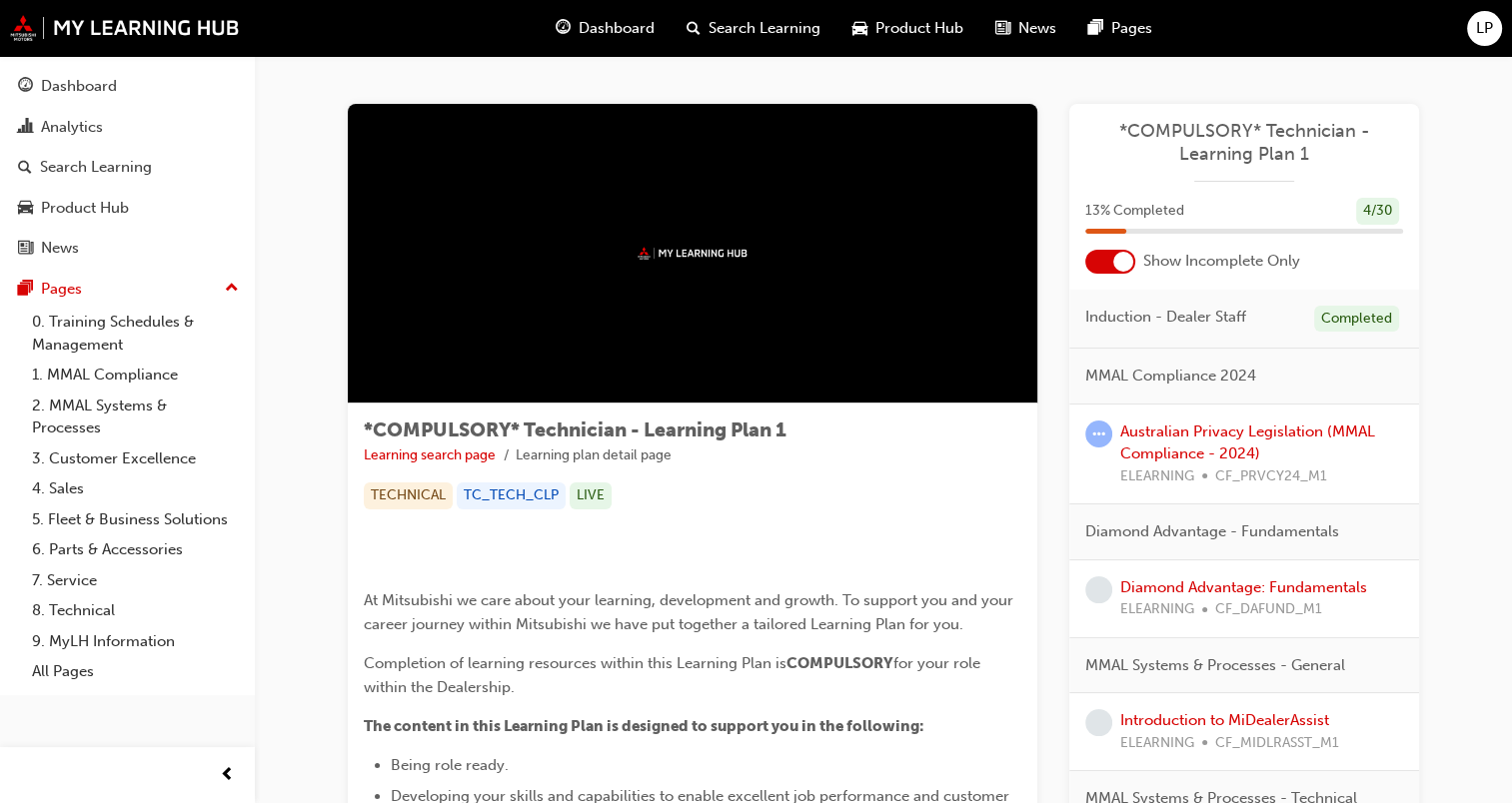 click on "13 % Completed 4 / 30" at bounding box center (1244, 211) 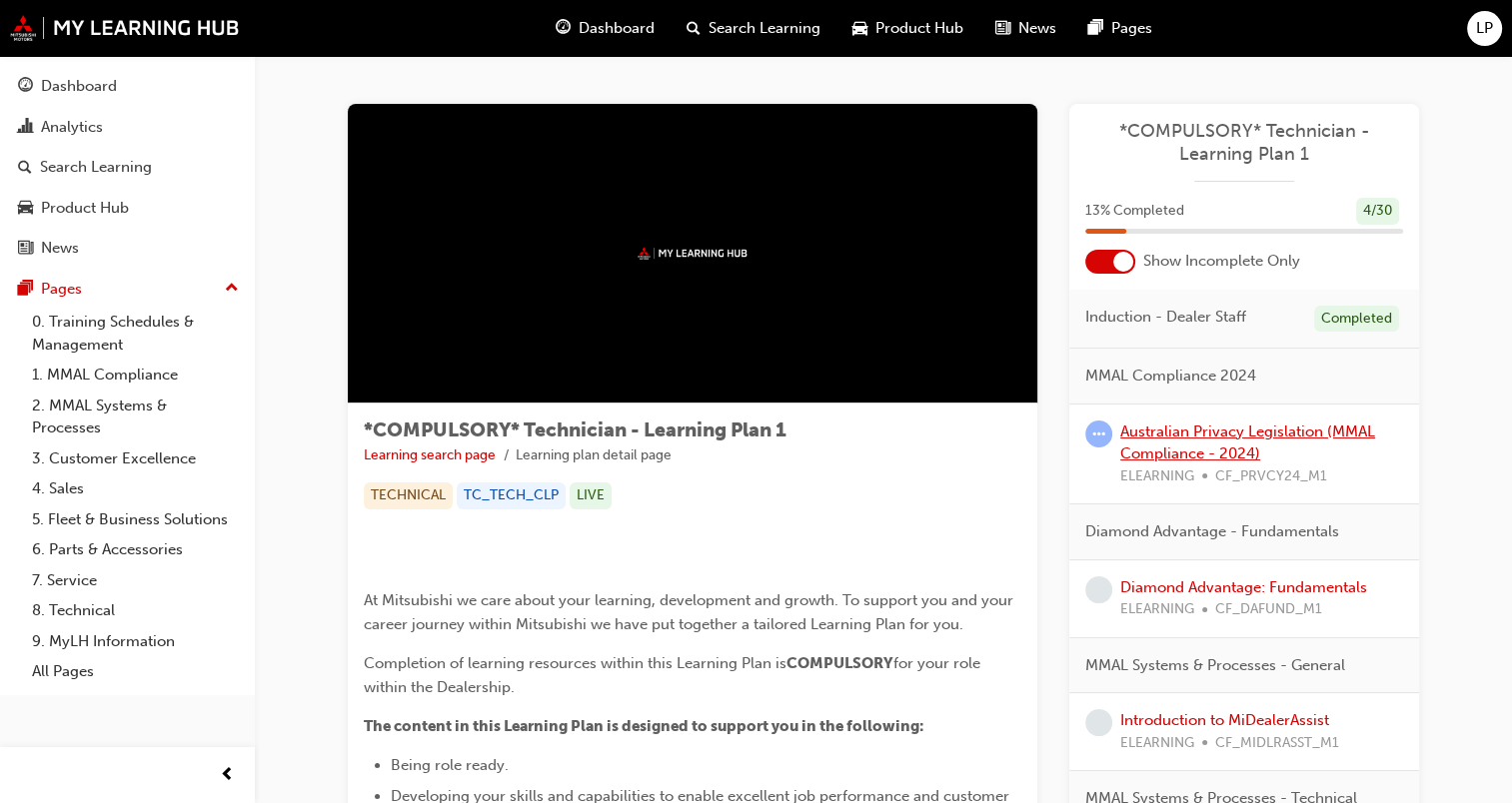 click on "Australian Privacy Legislation (MMAL Compliance - 2024)" at bounding box center [1247, 442] 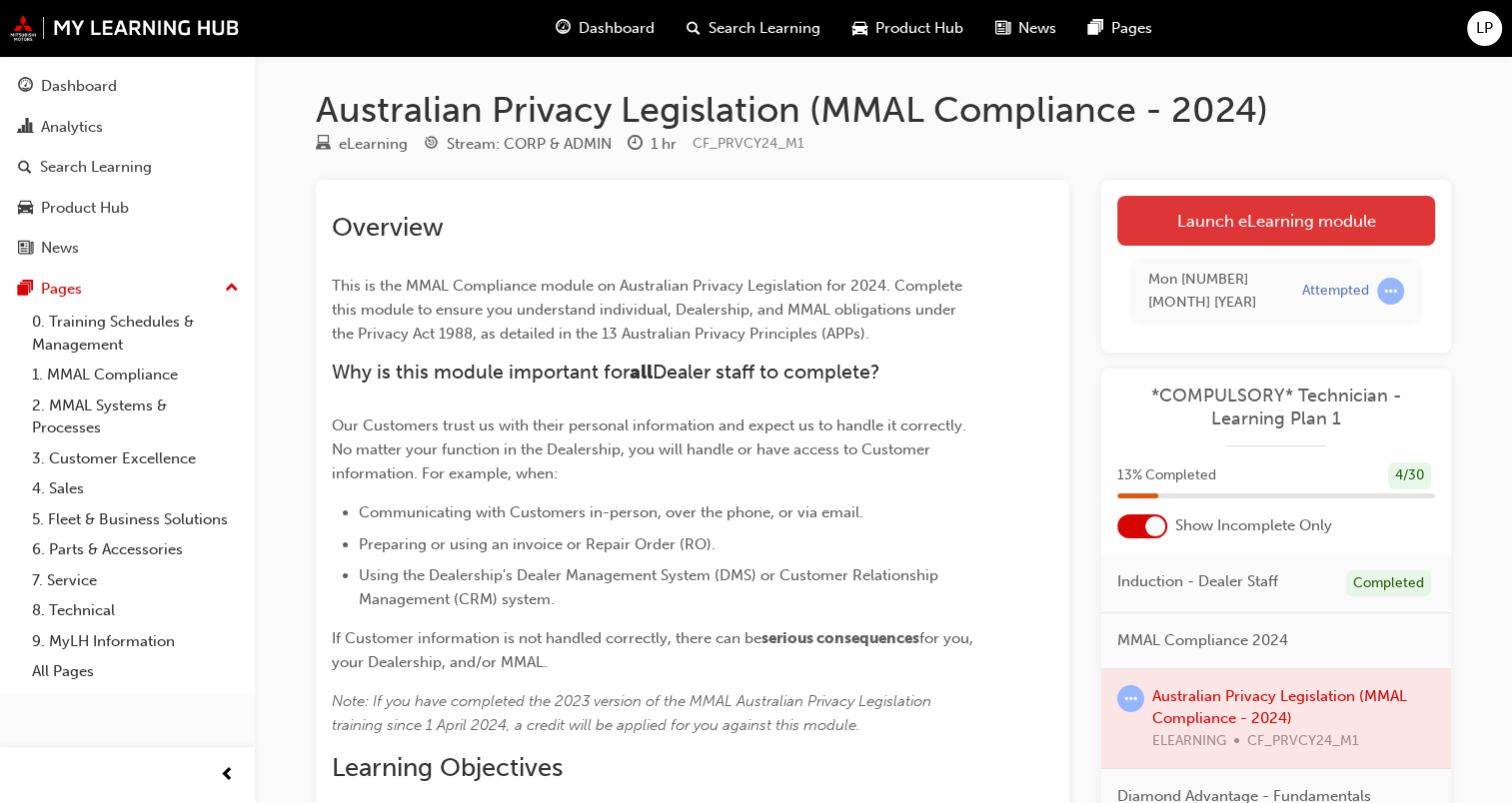 click on "Launch eLearning module" at bounding box center (1276, 221) 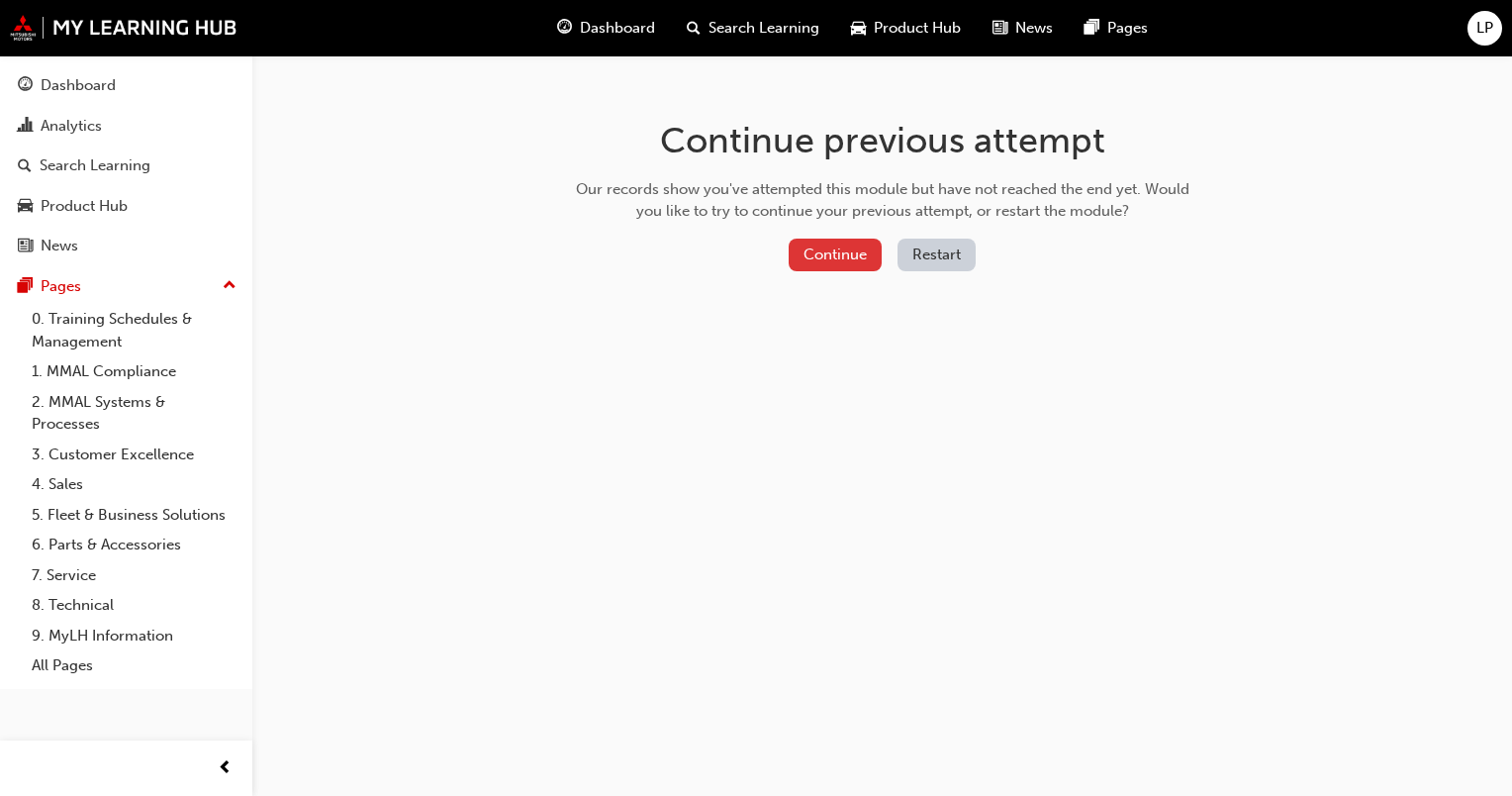 click on "Continue" at bounding box center (835, 254) 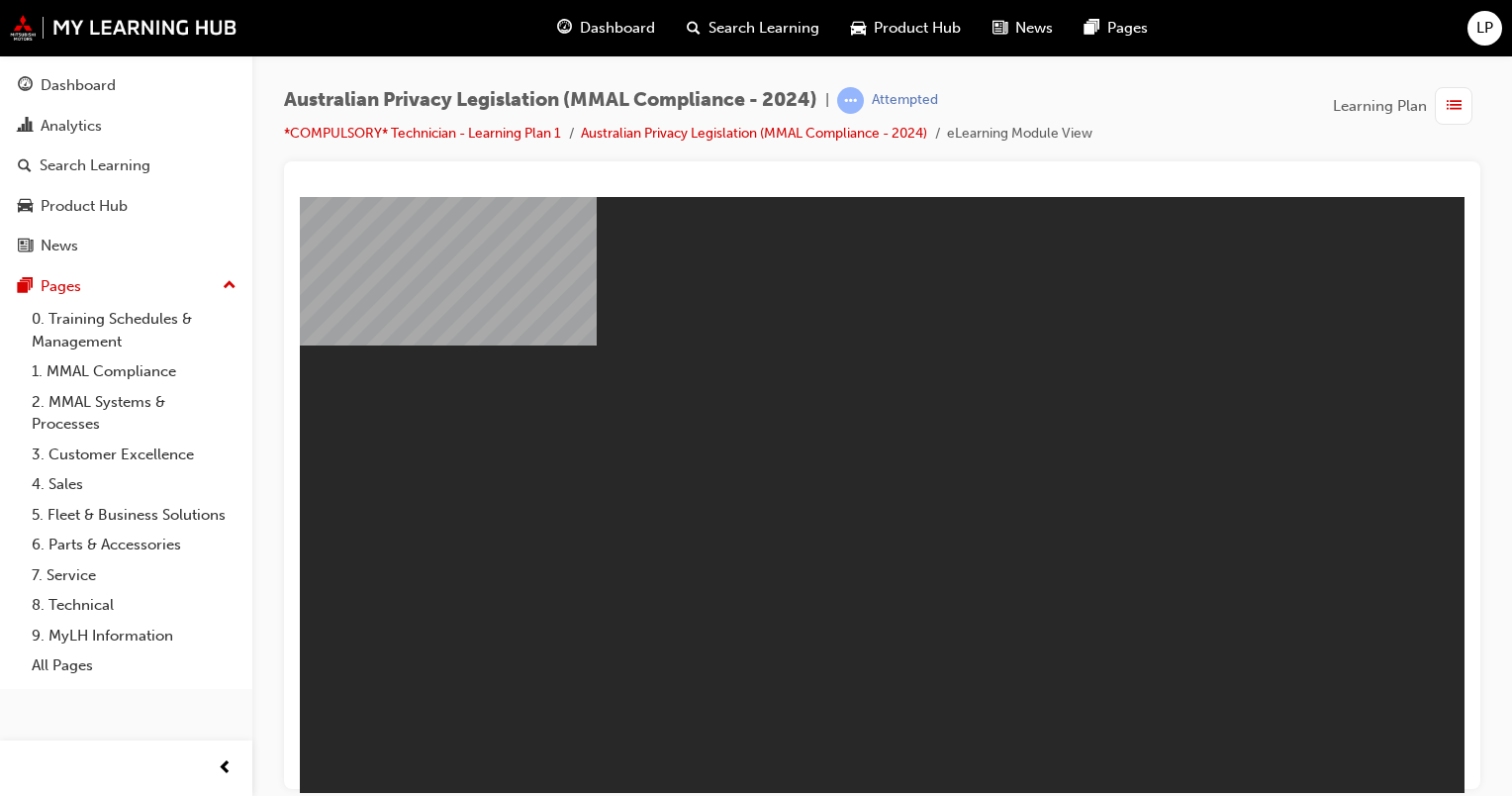 scroll, scrollTop: 0, scrollLeft: 0, axis: both 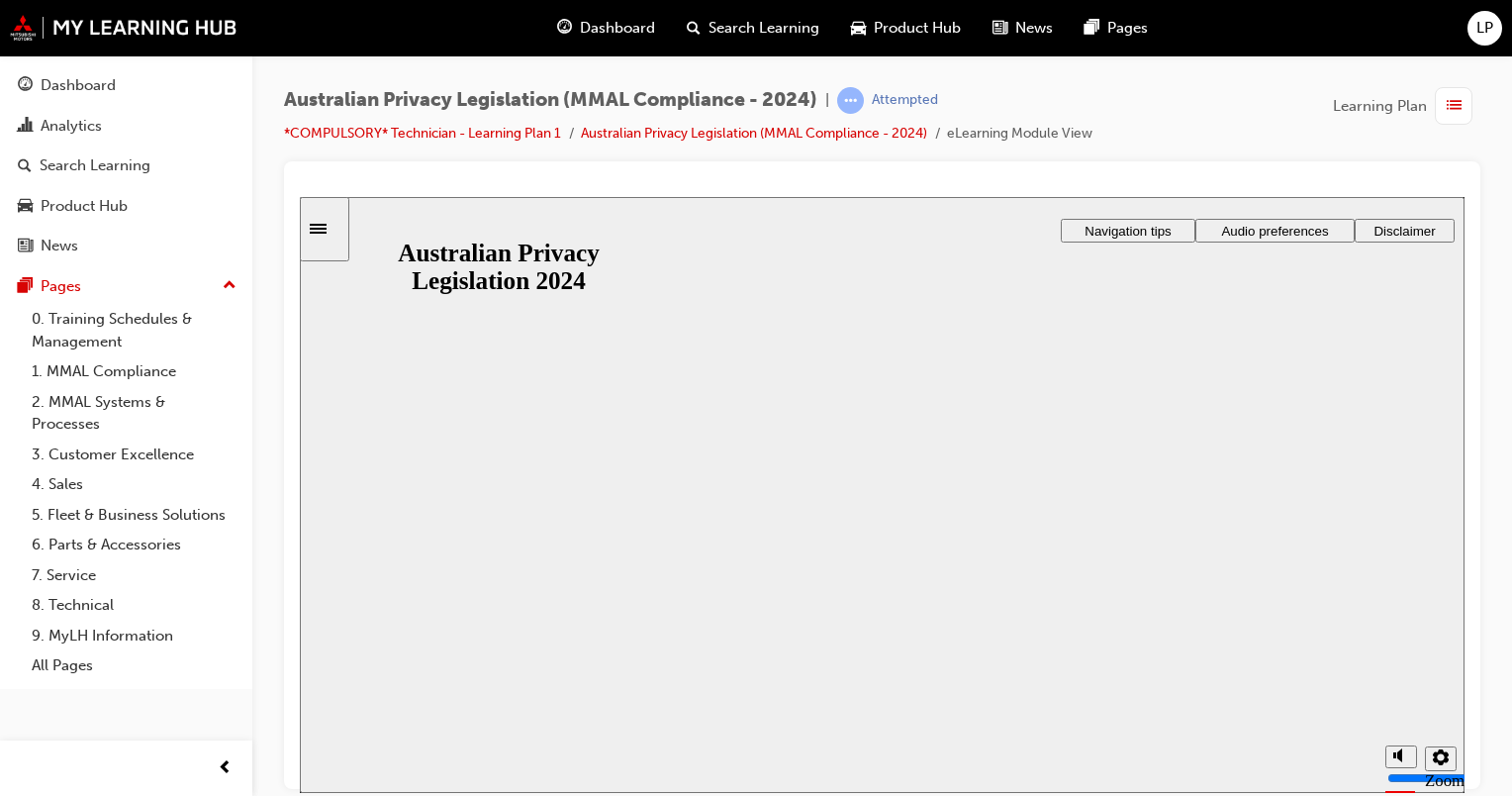 click on "Resume" at bounding box center (338, 837) 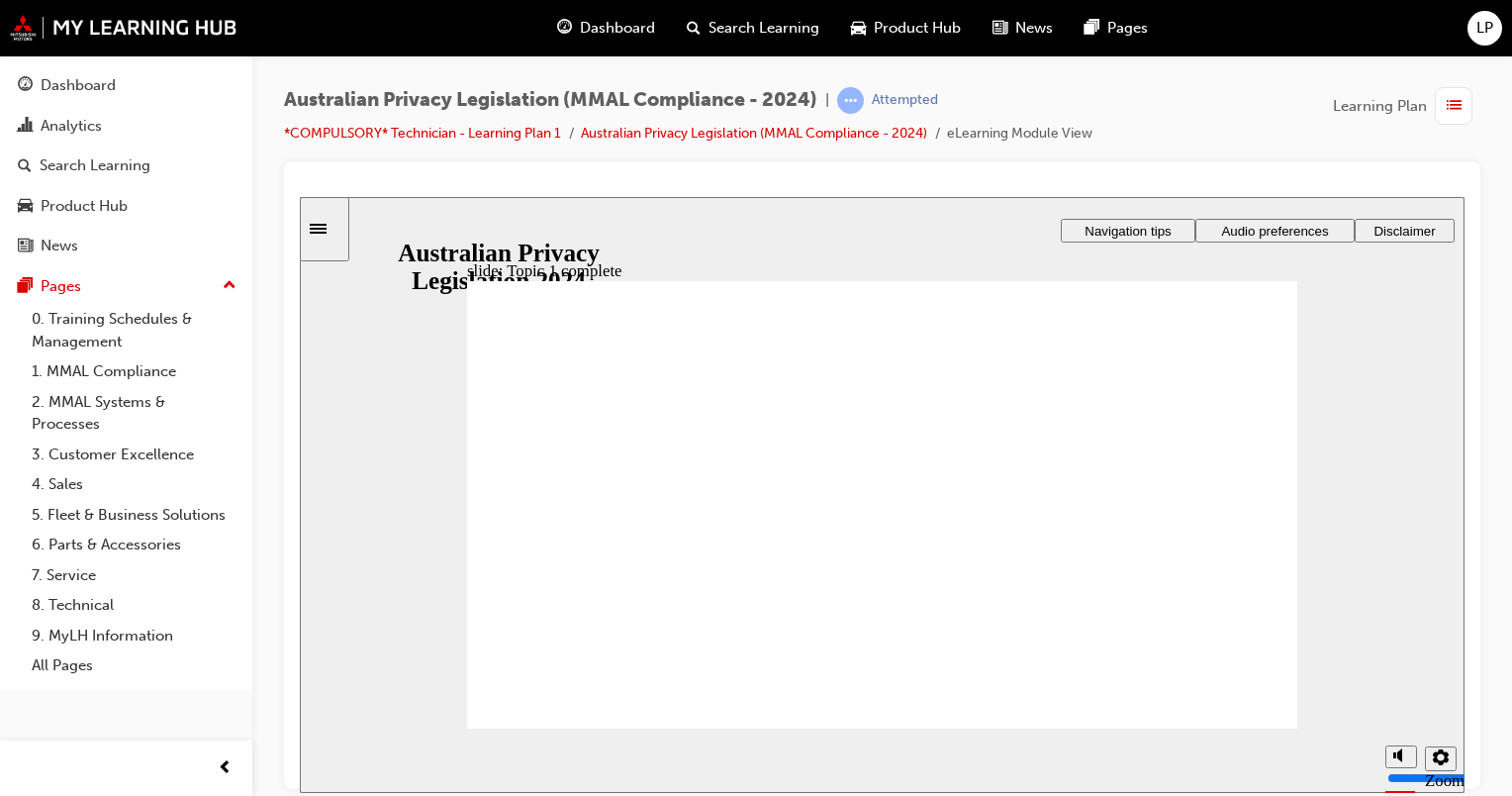 click 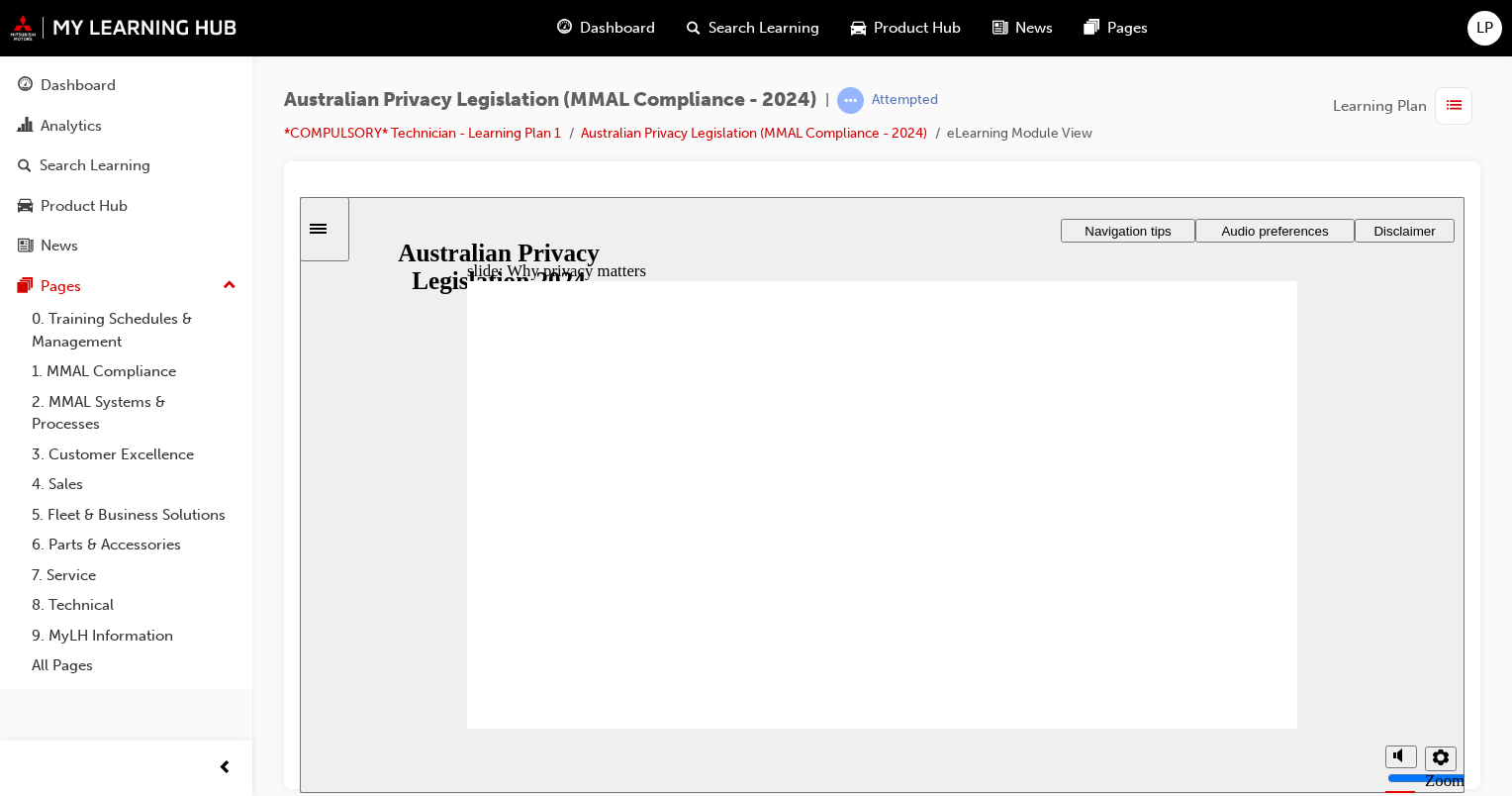 click 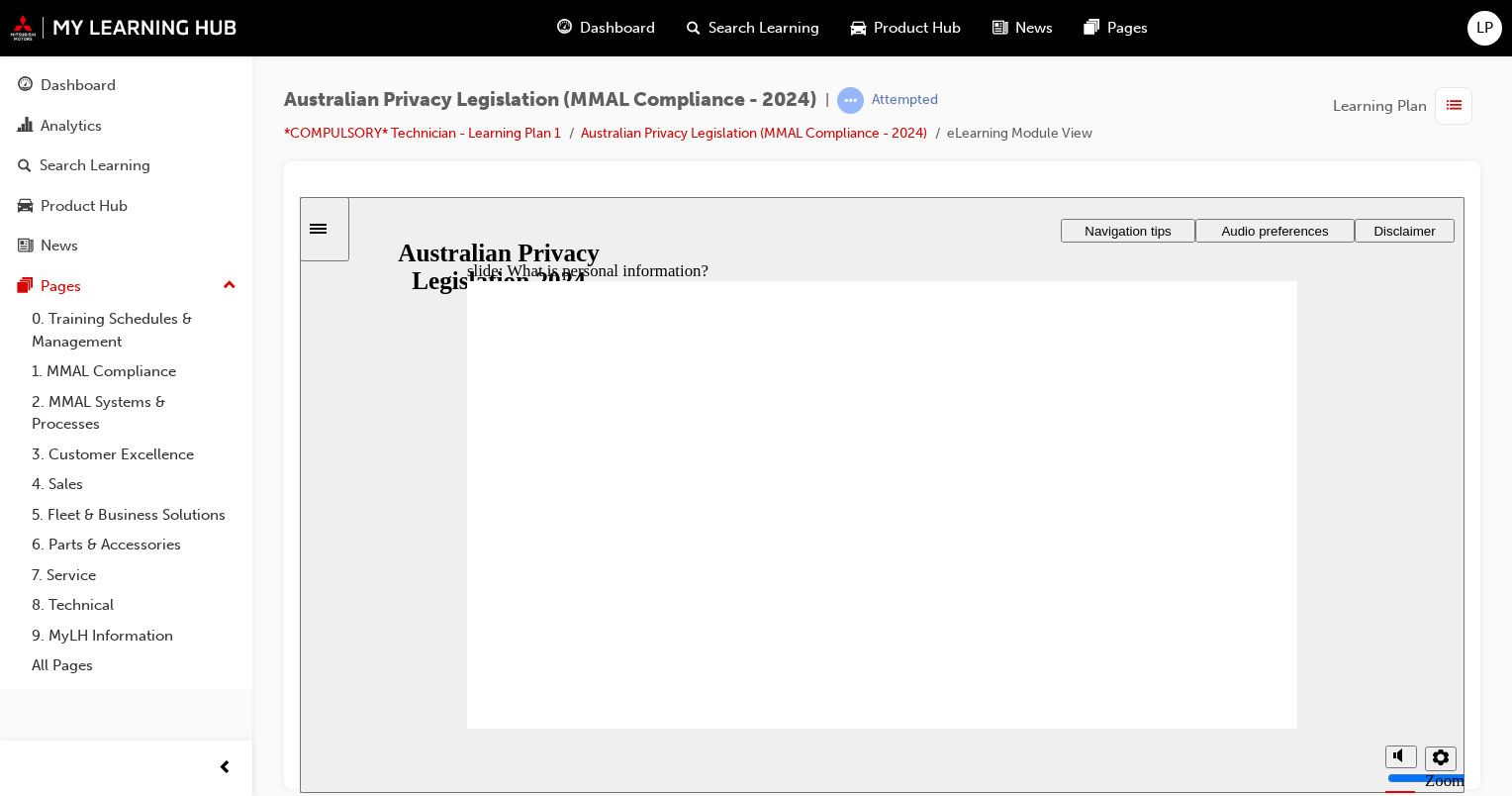 click 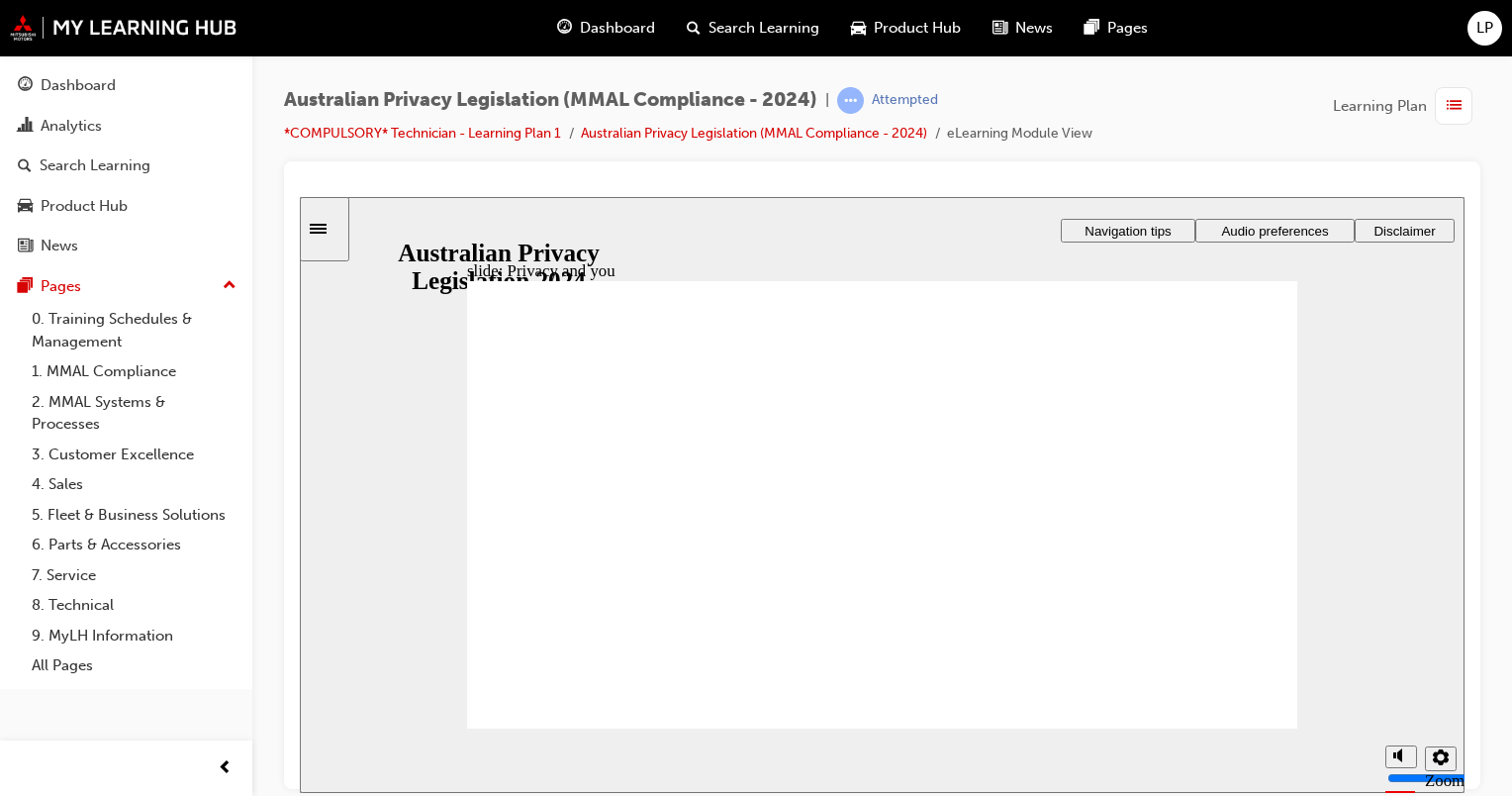 click 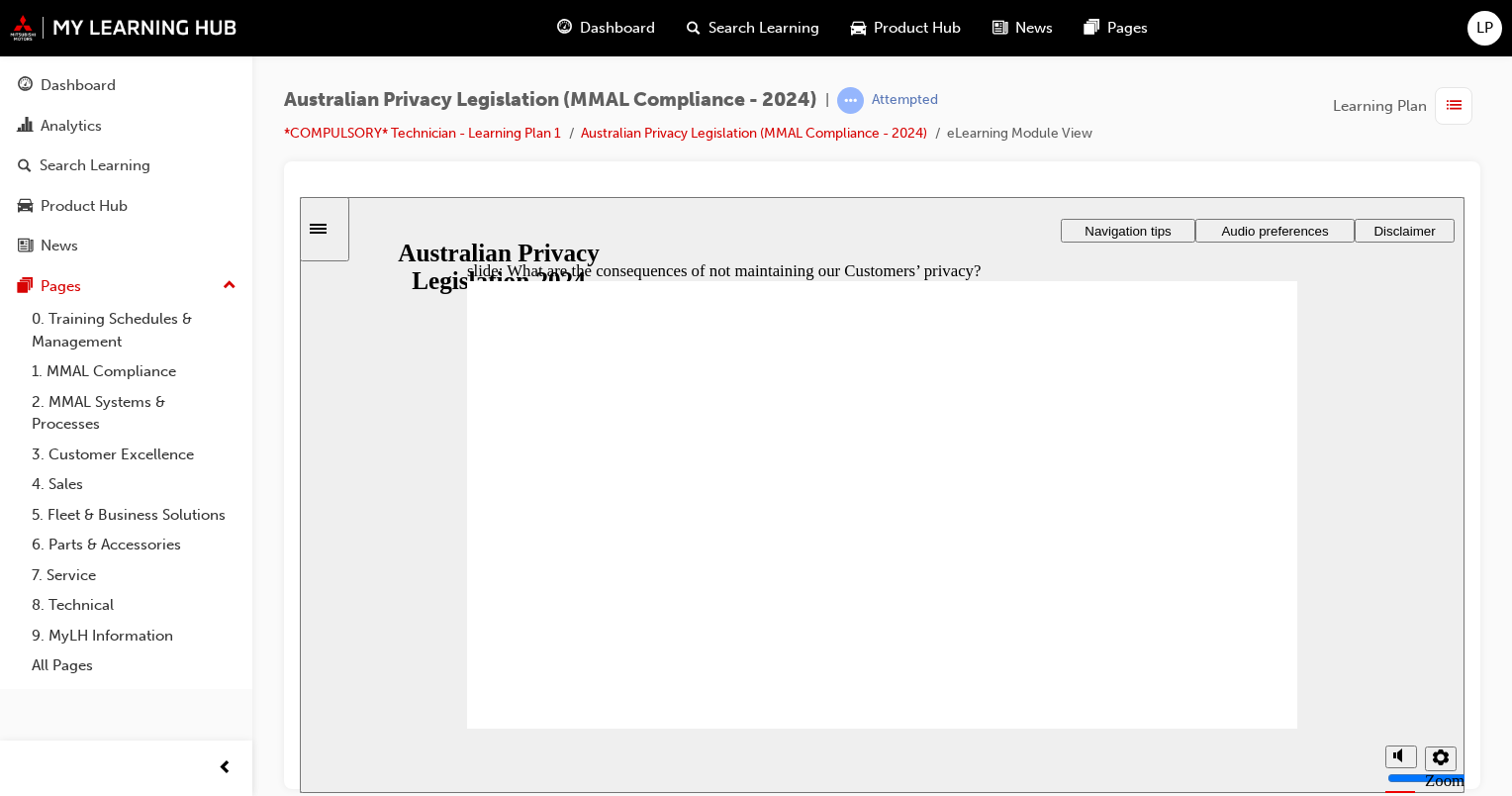 click 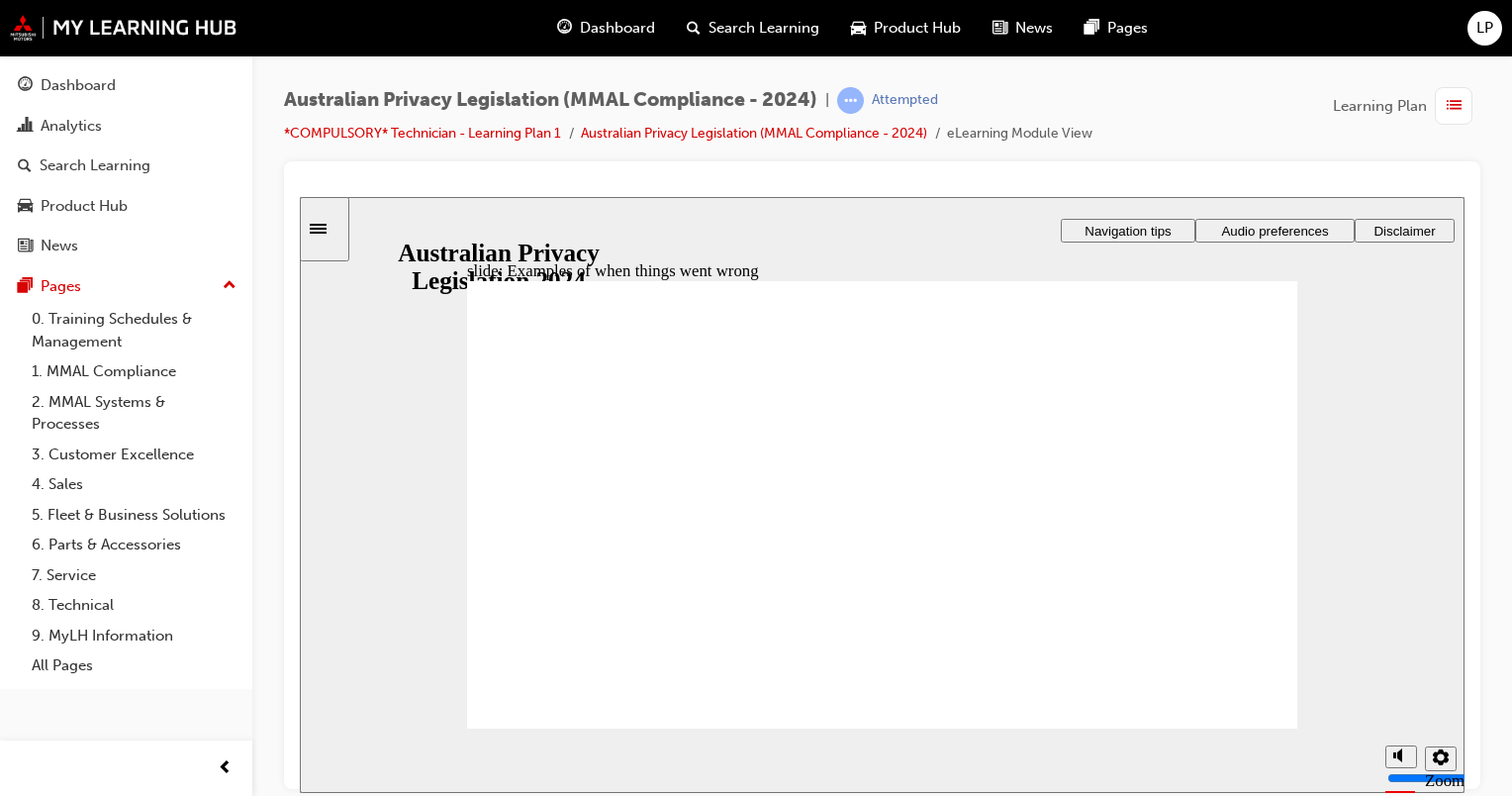 click 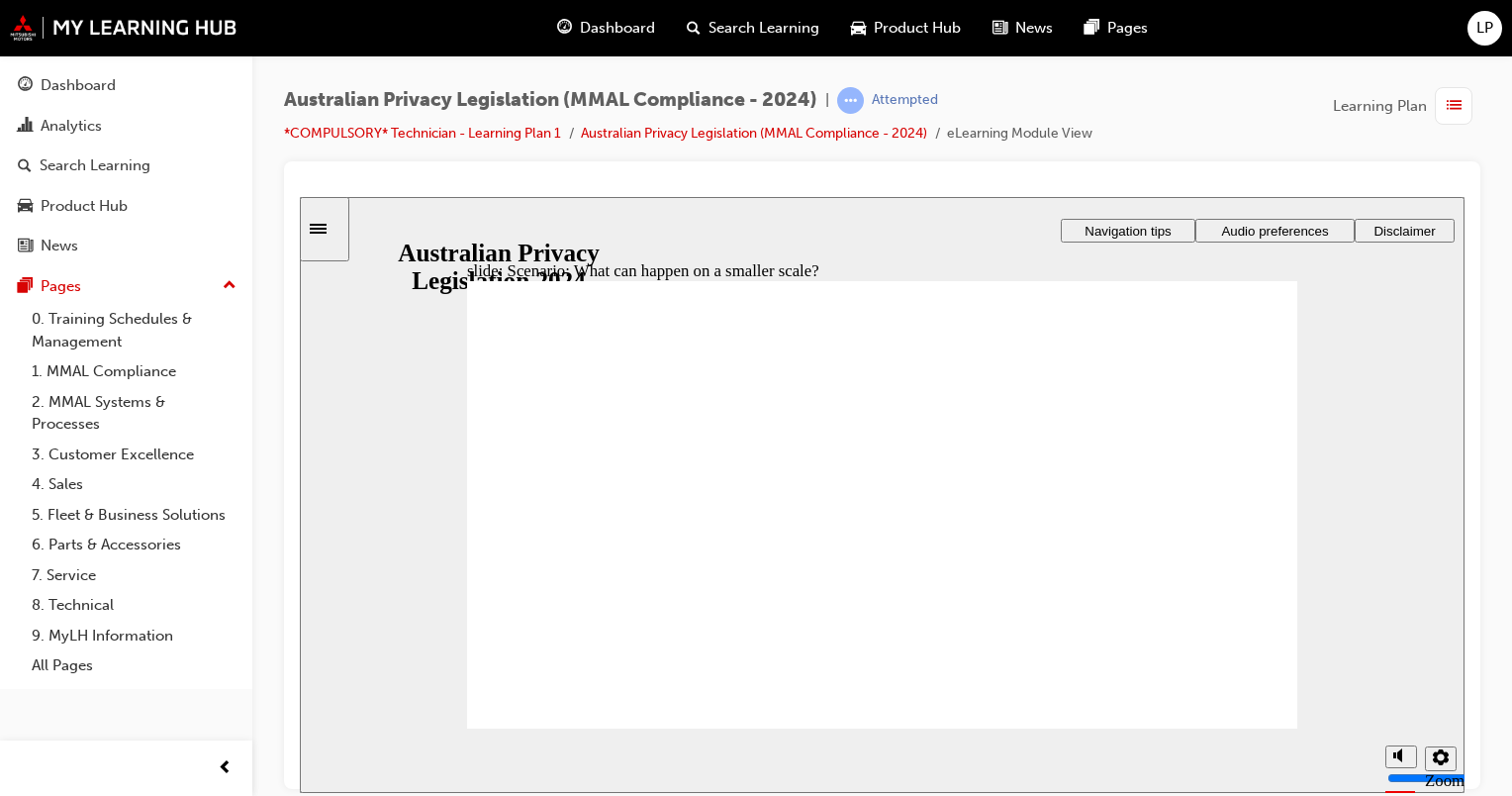 radio on "true" 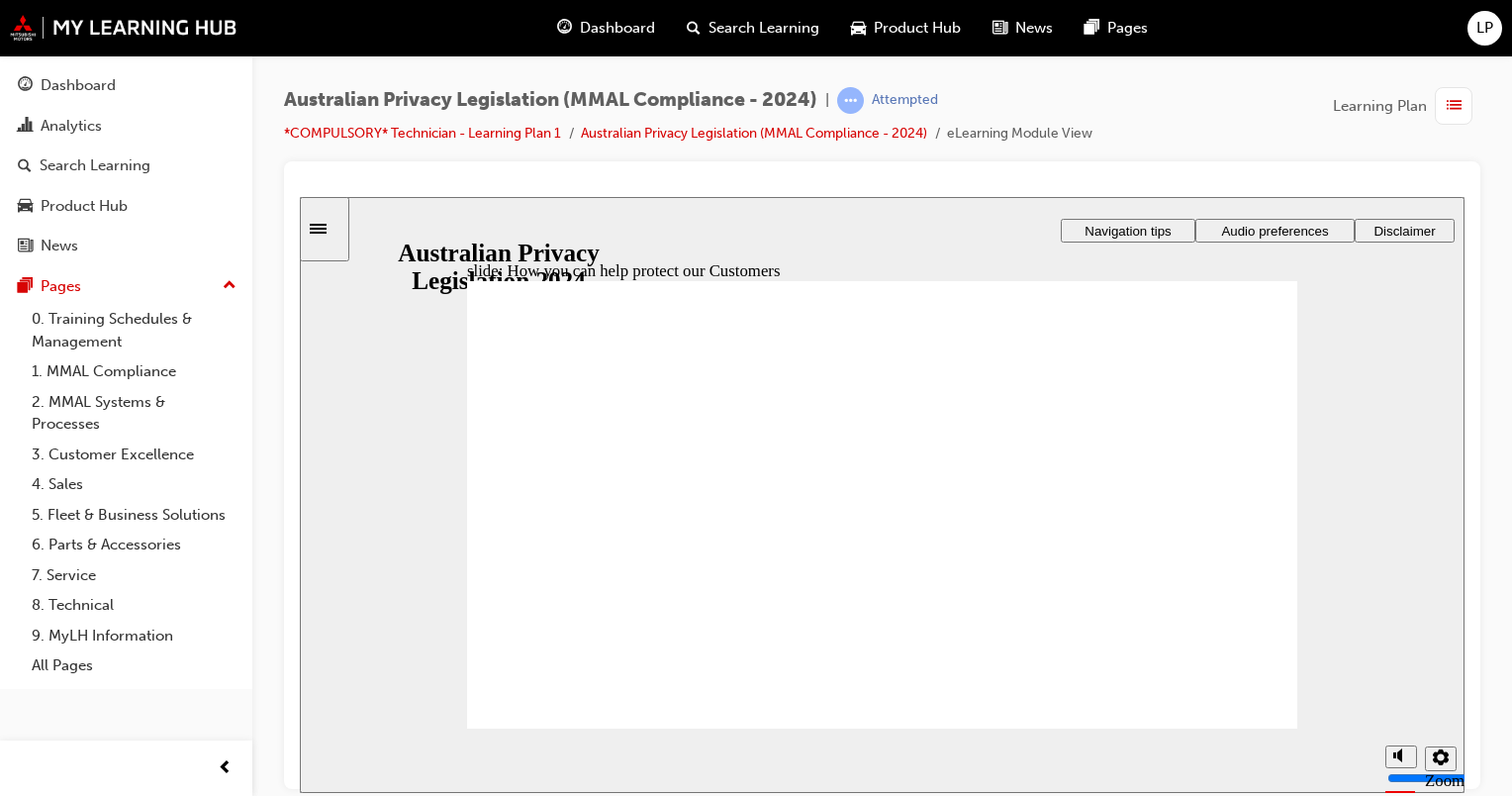 click 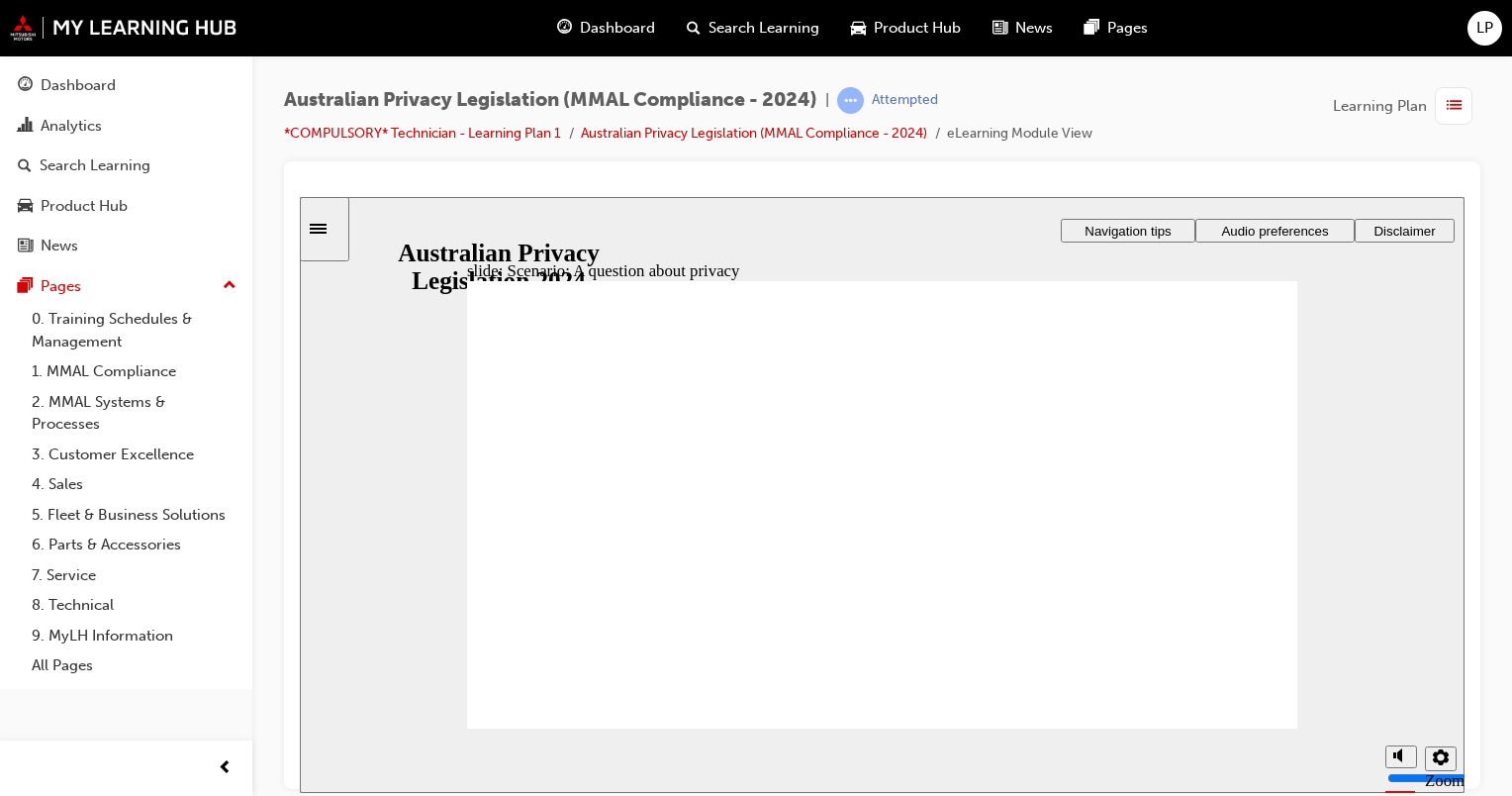 radio on "true" 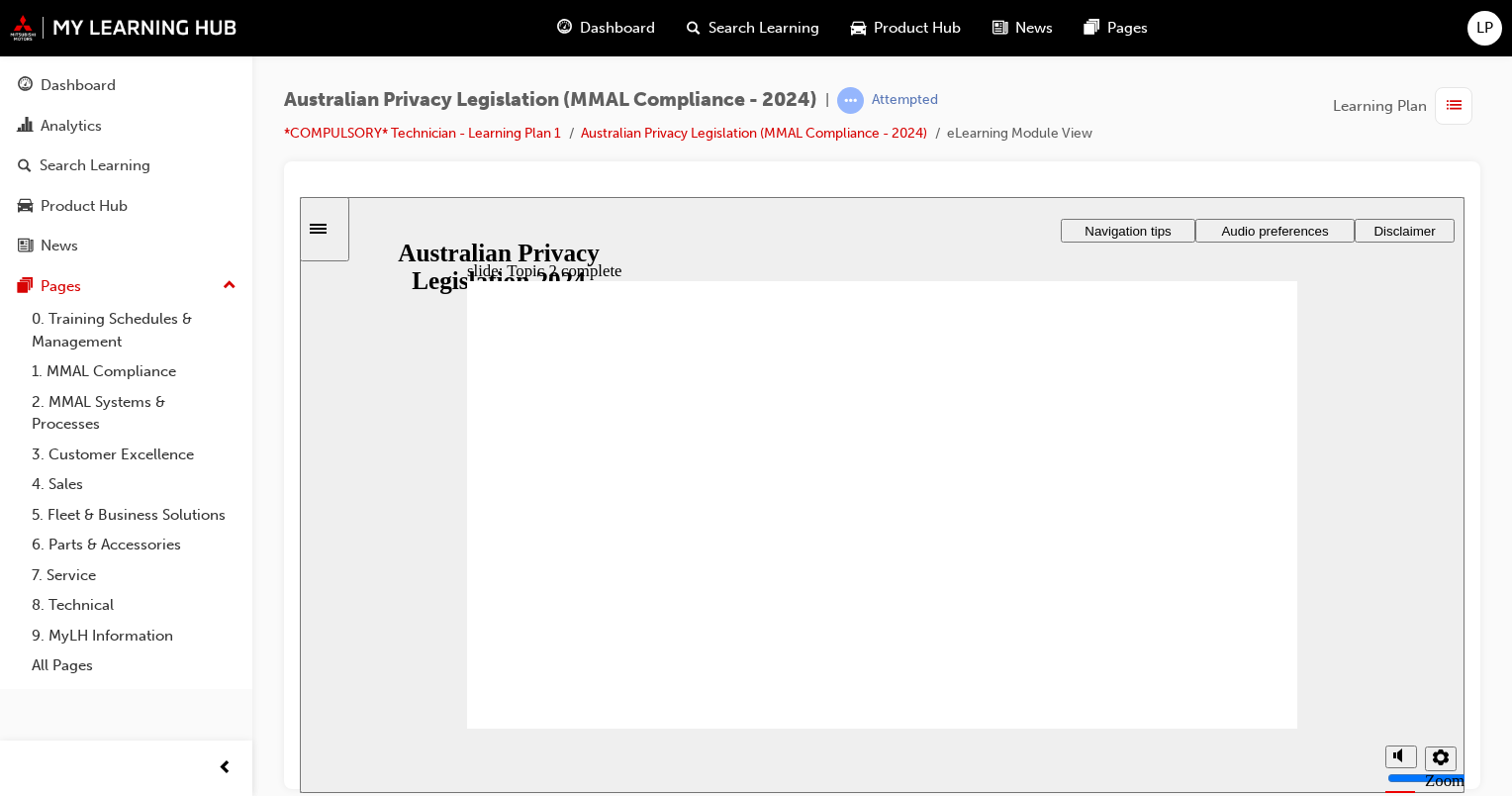 click 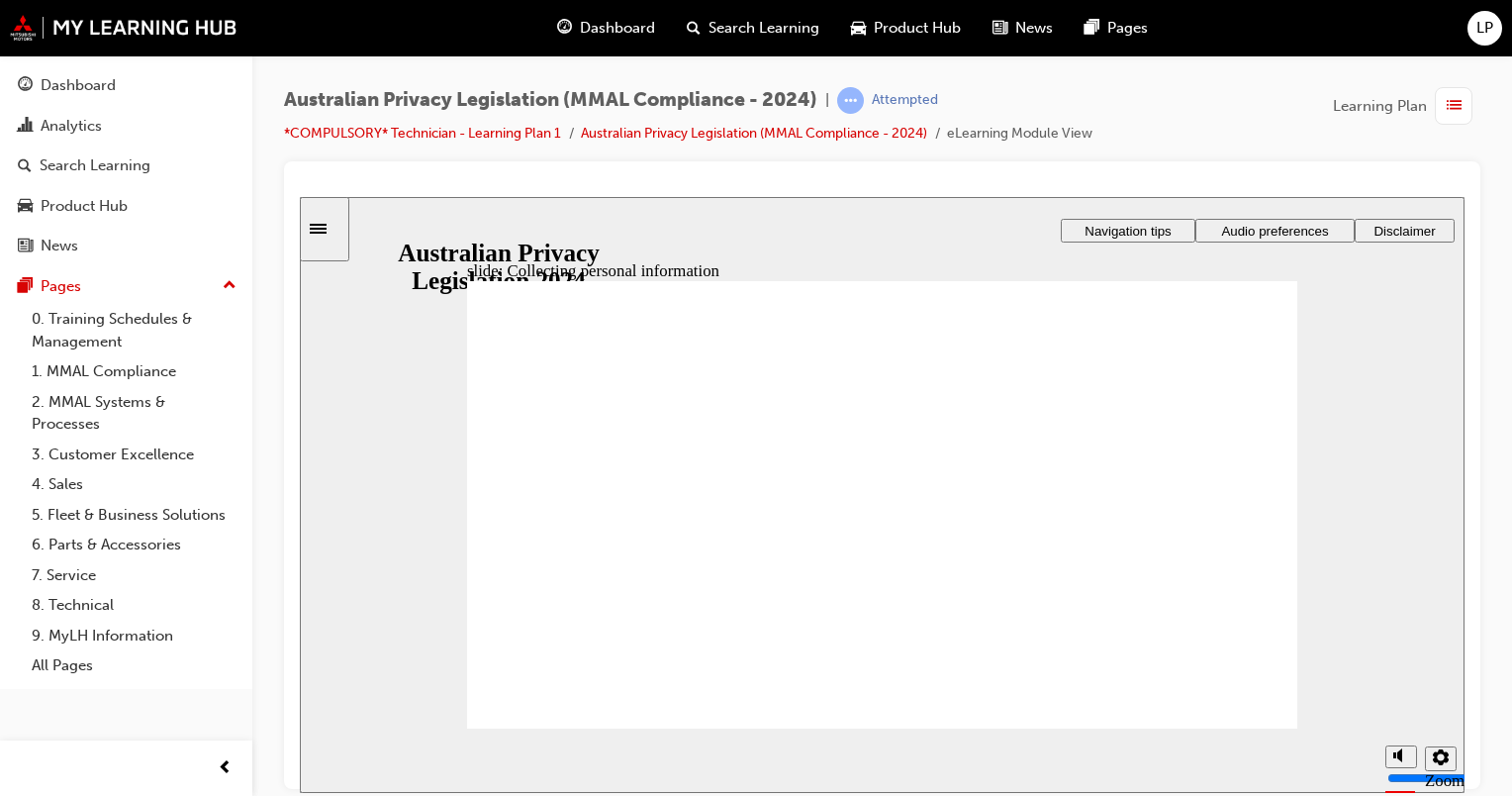 click 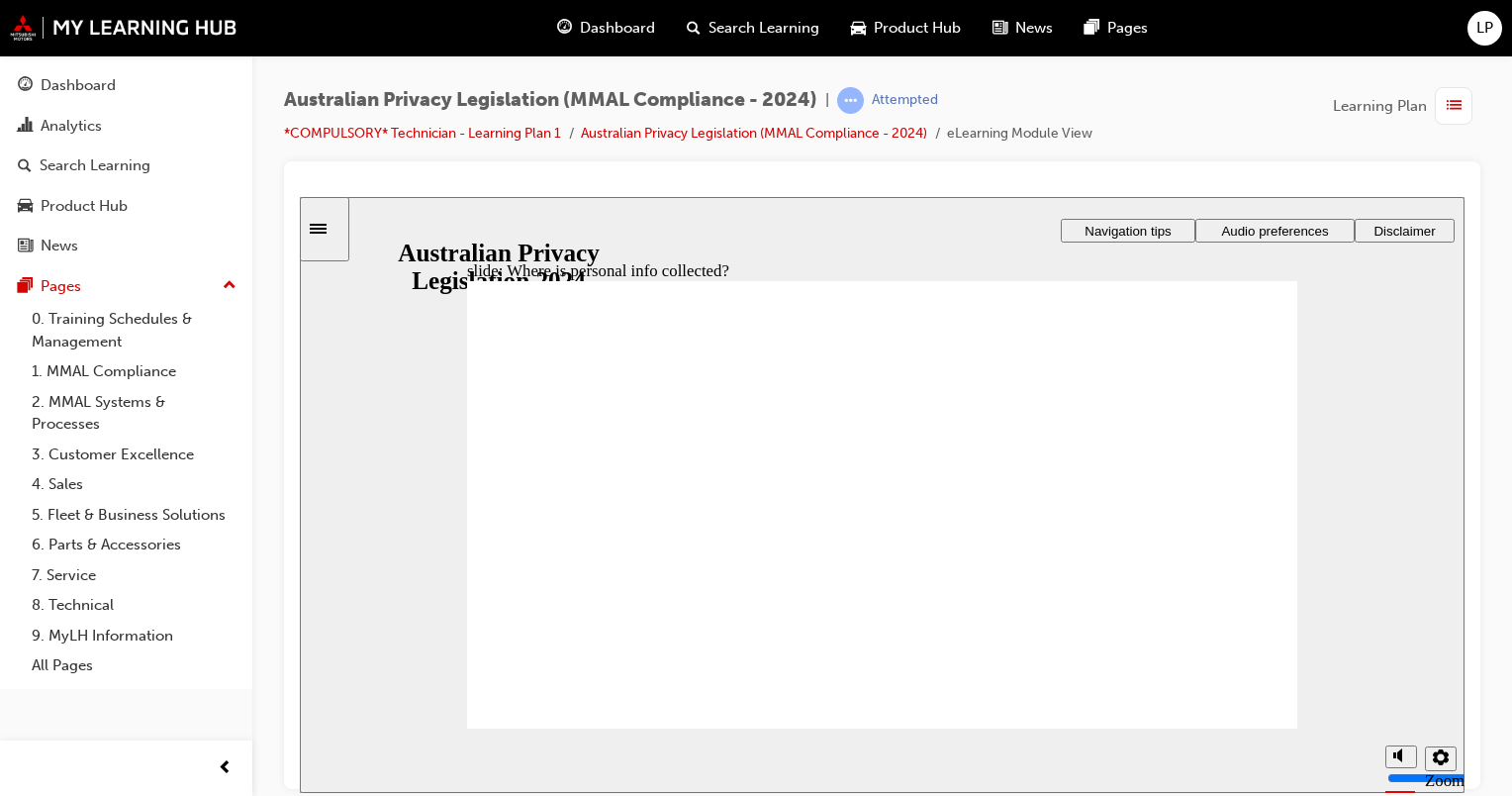 click 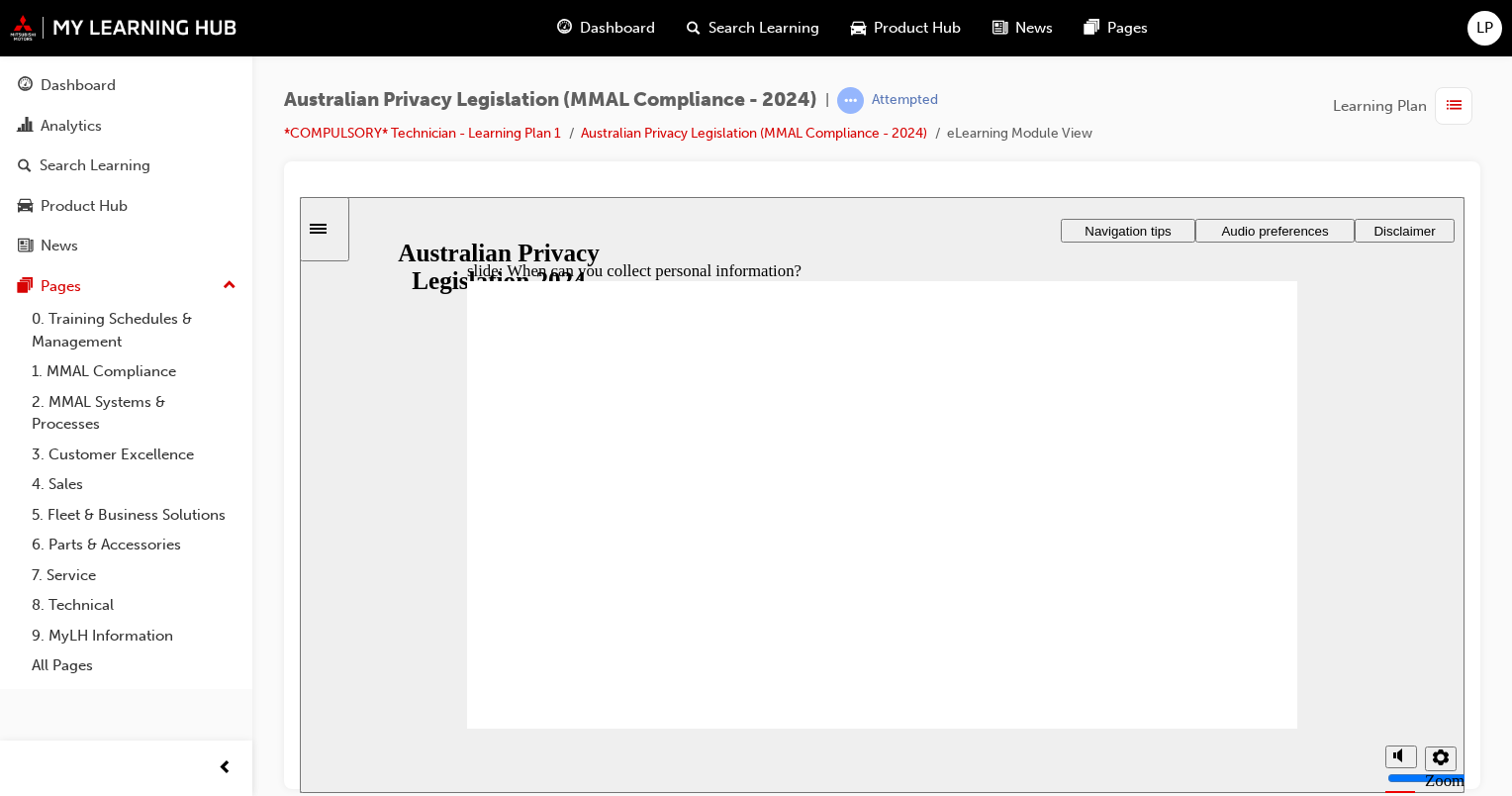 click 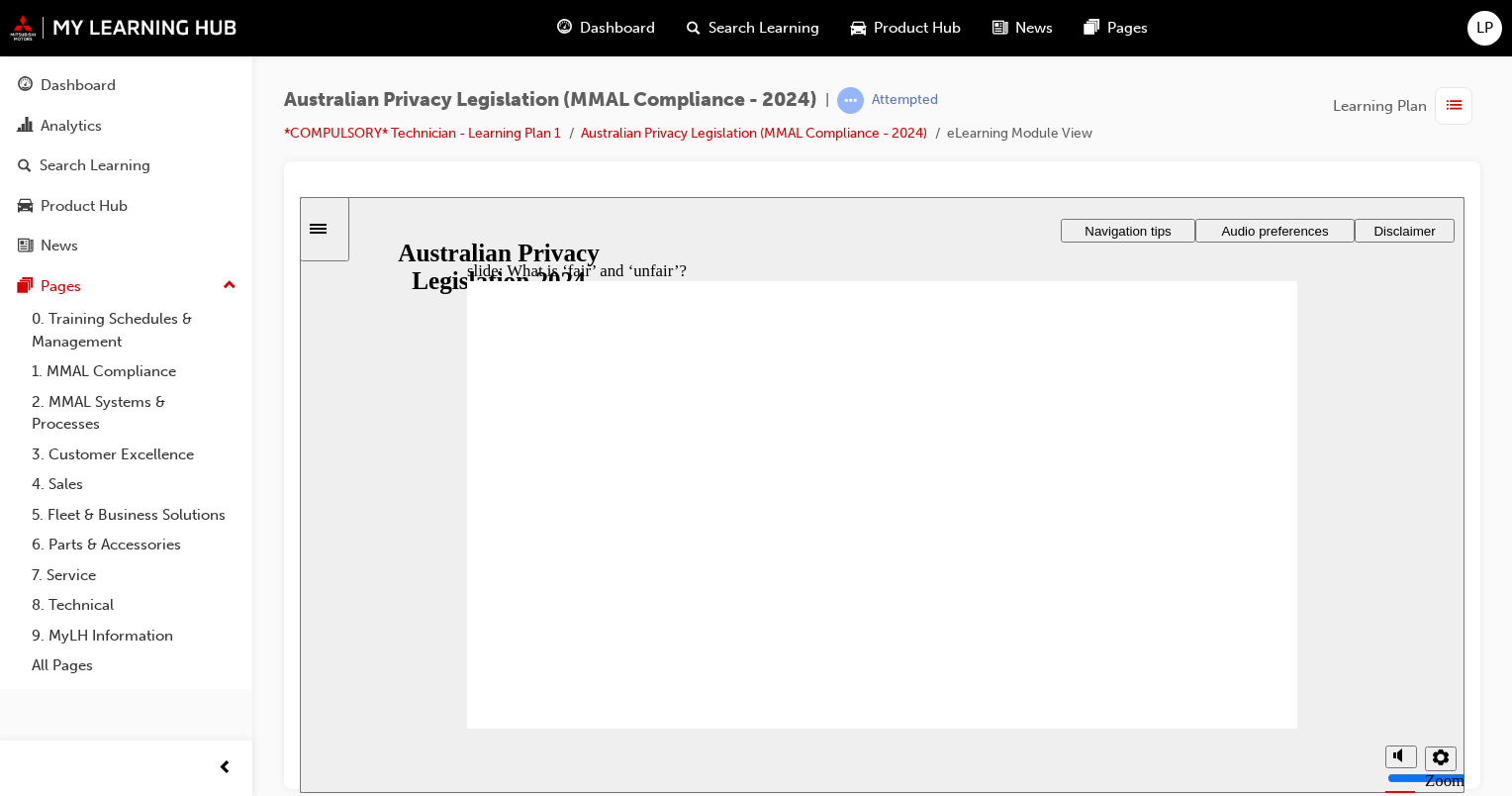 click at bounding box center [882, 3351] 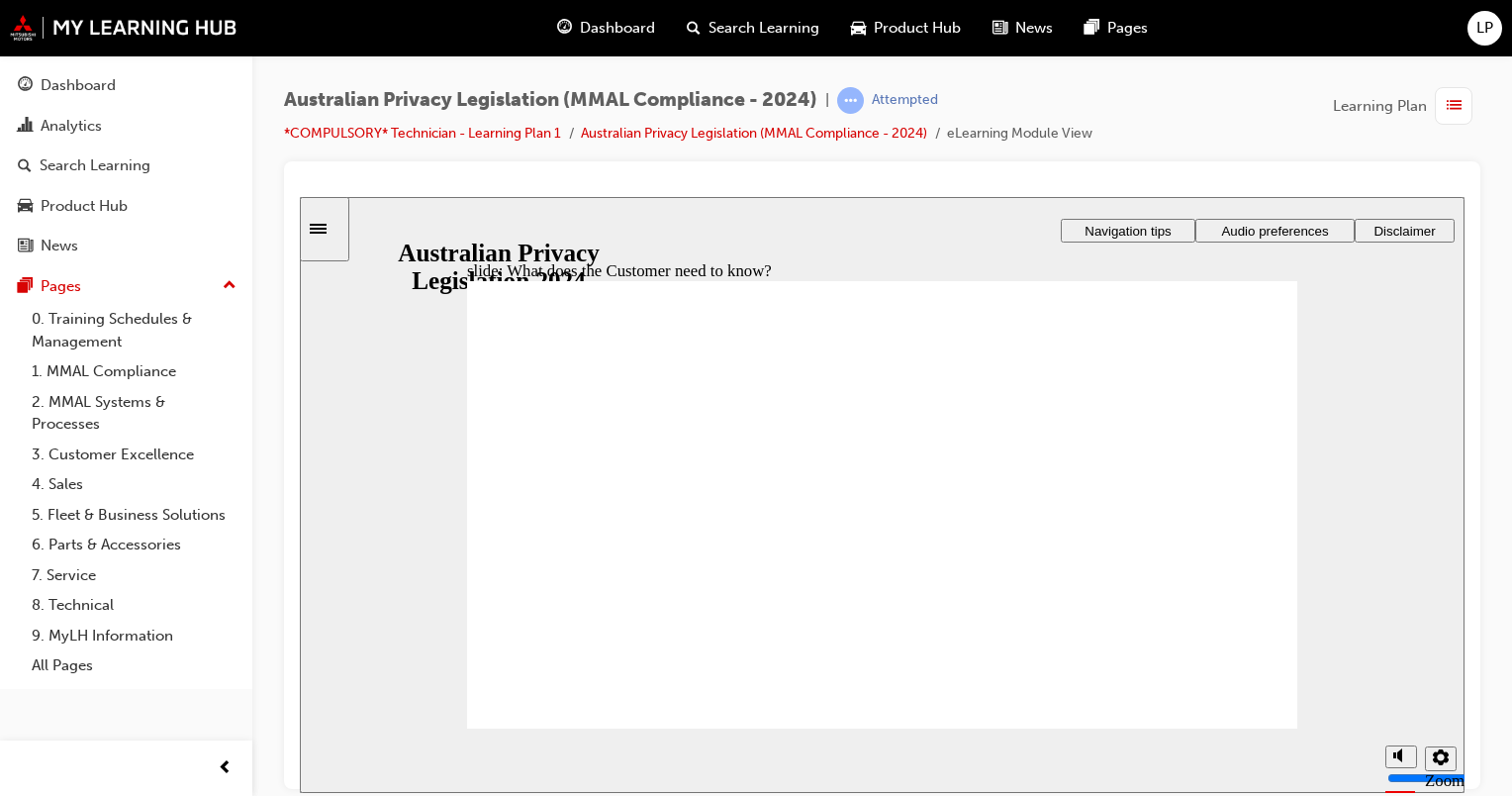click at bounding box center (882, 1482) 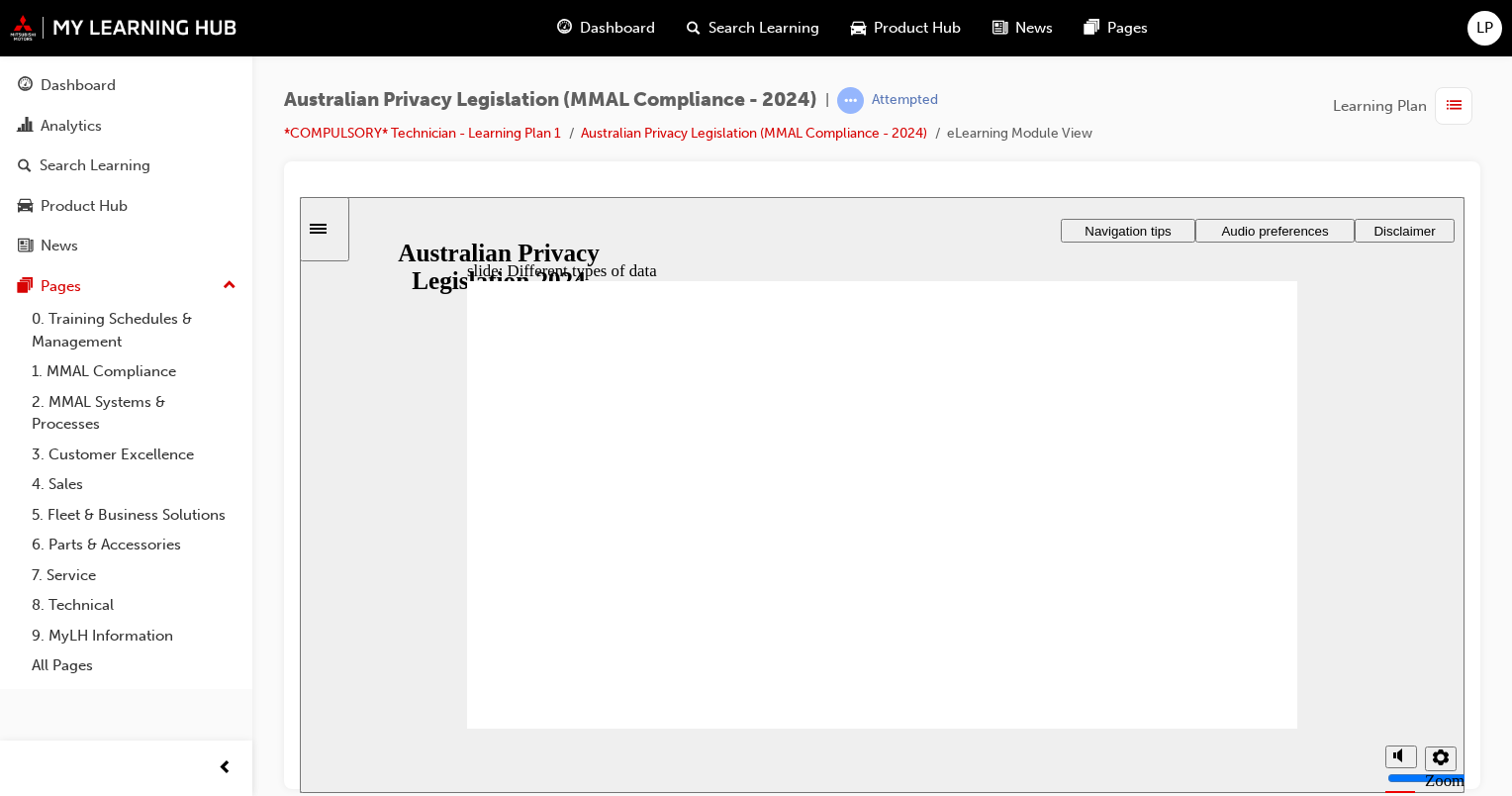 click 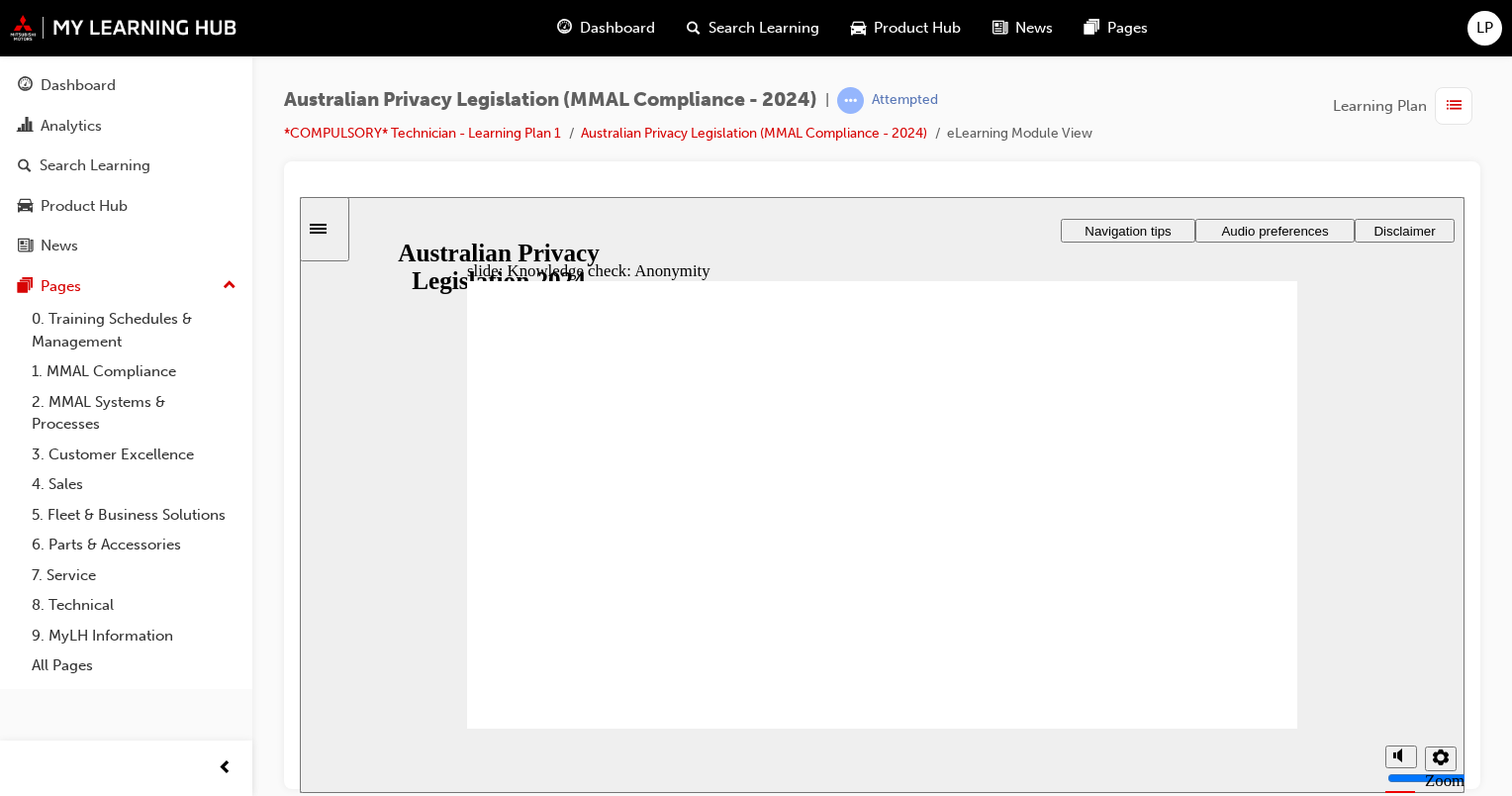 drag, startPoint x: 1258, startPoint y: 688, endPoint x: 1180, endPoint y: 537, distance: 169.95588 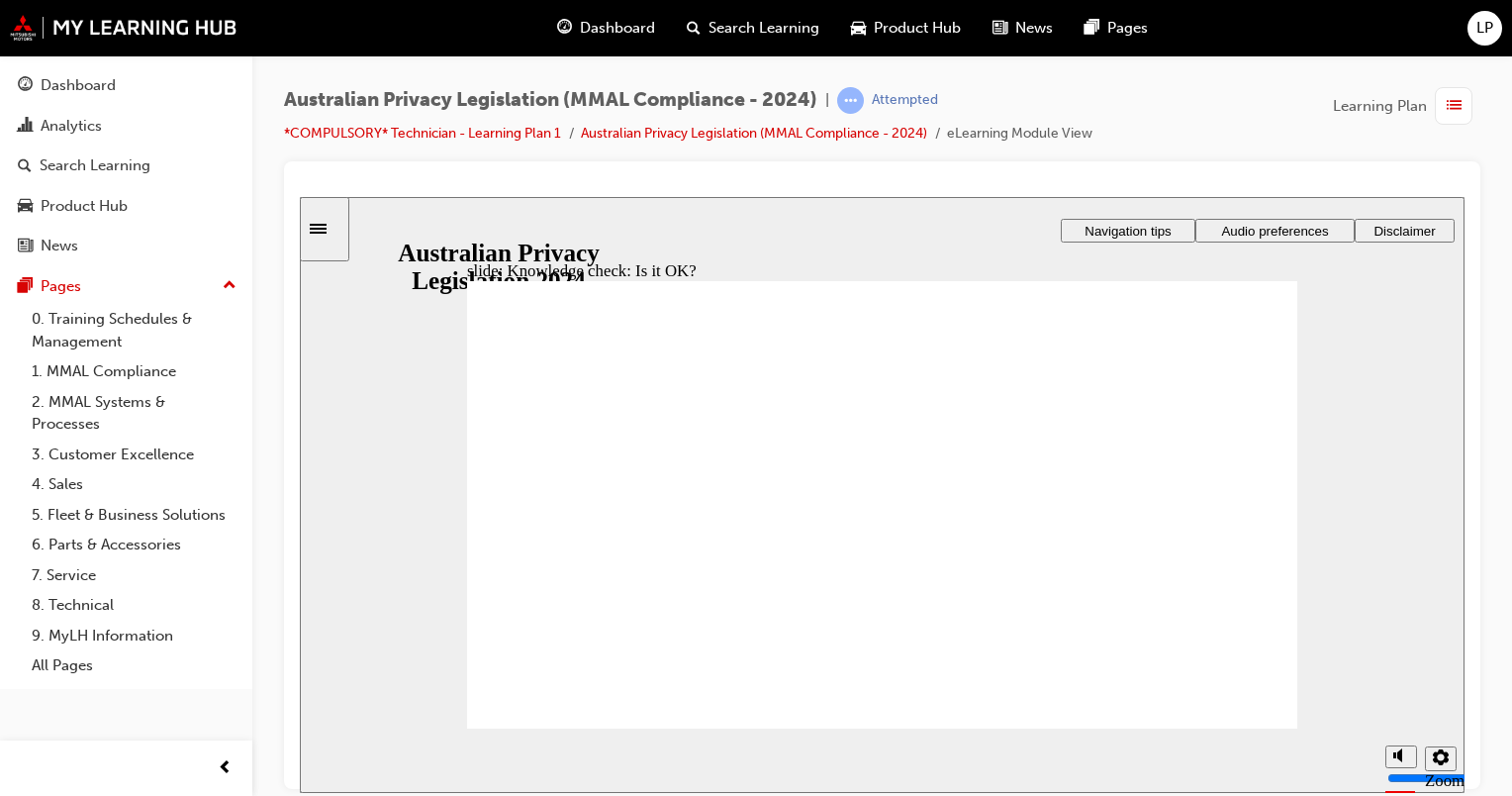click 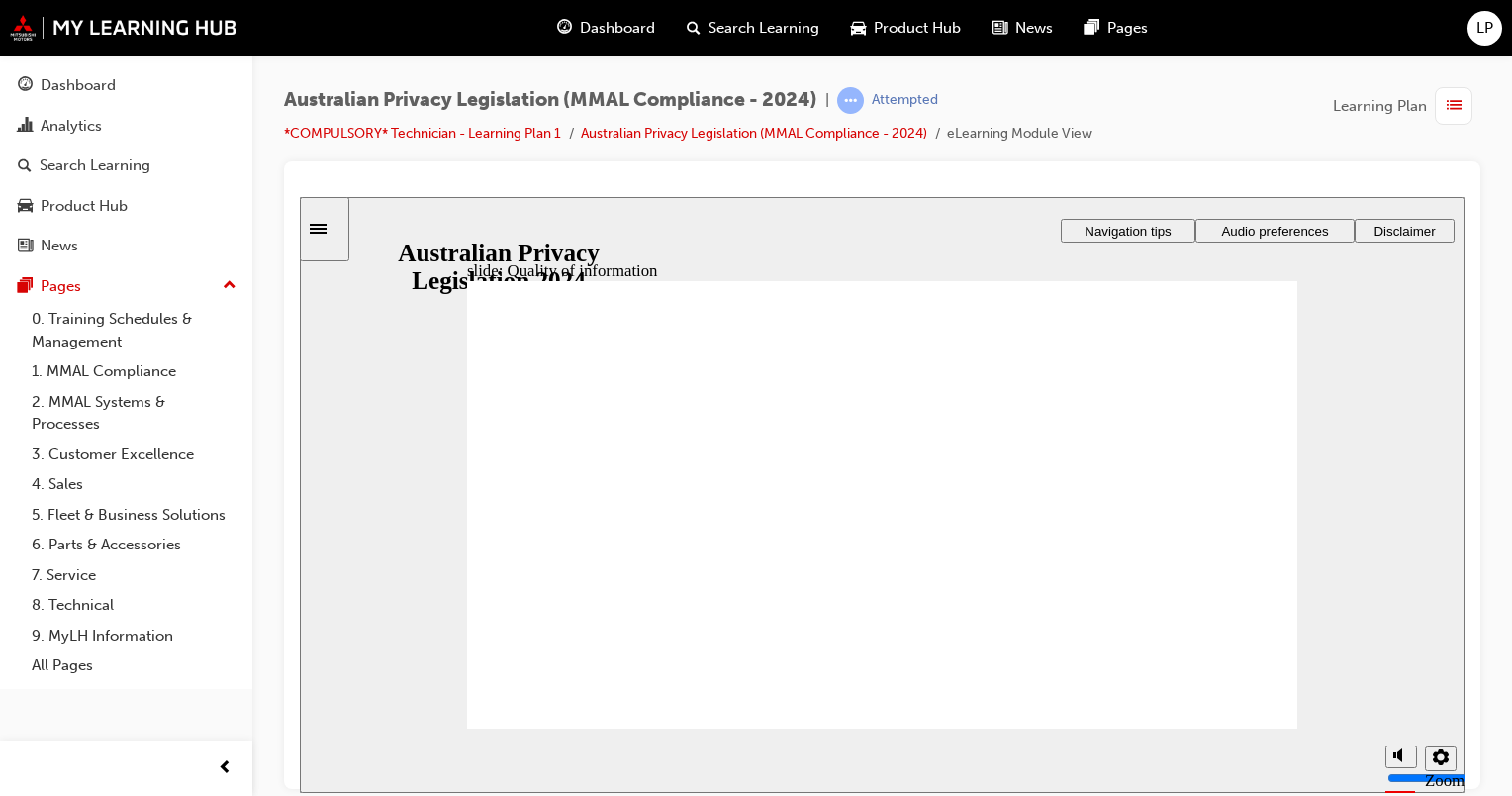 click 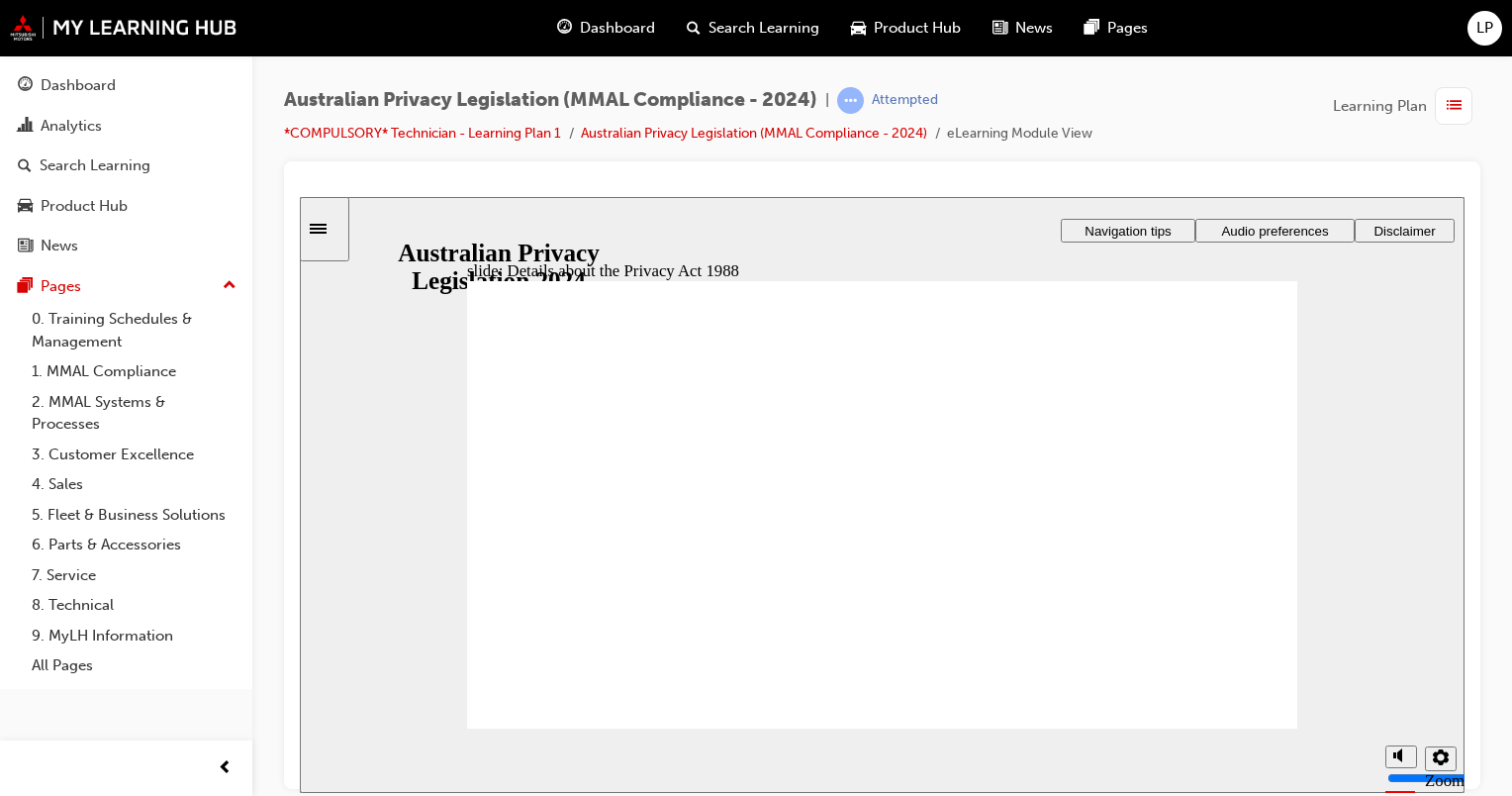 click 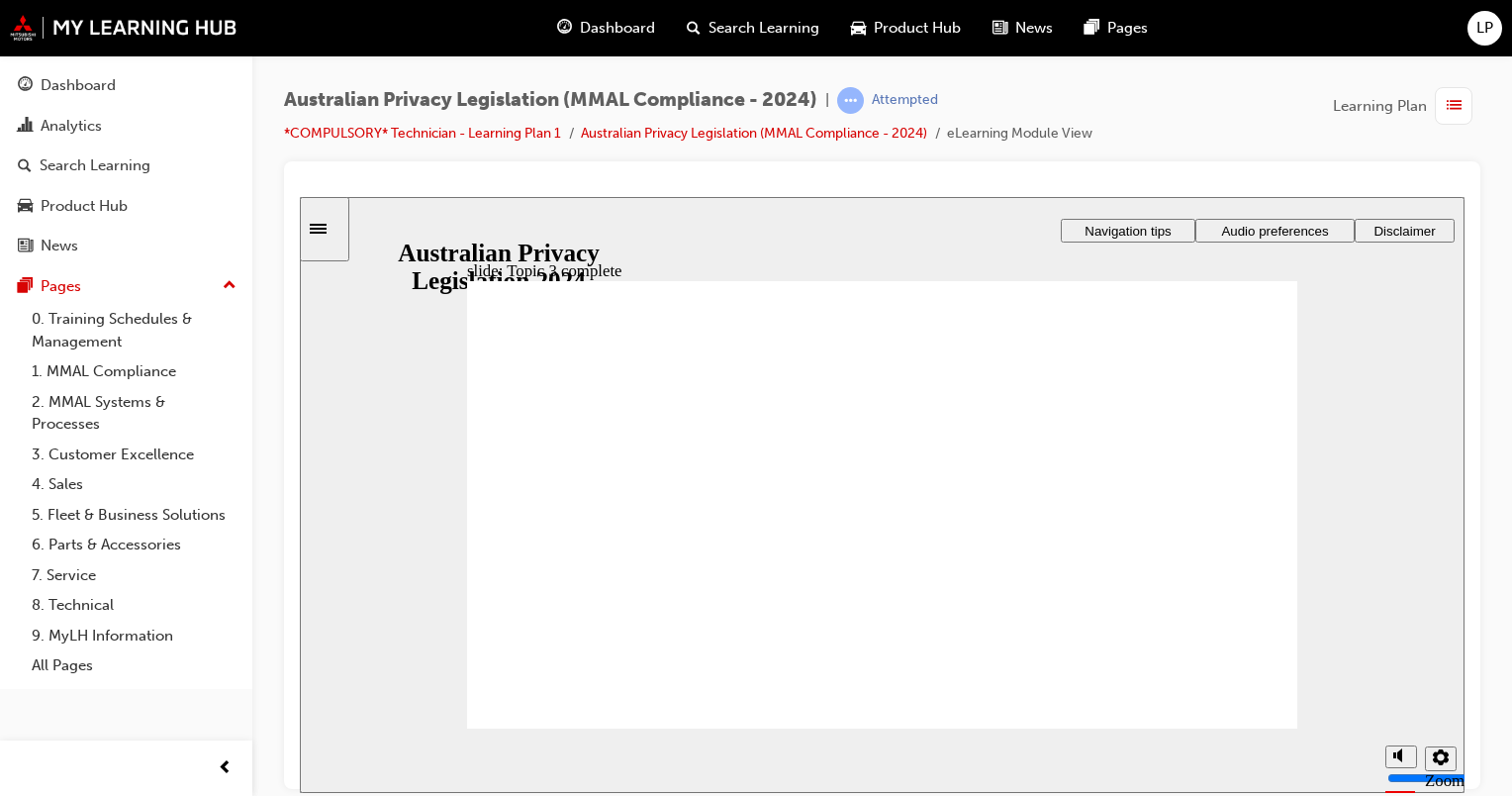 click 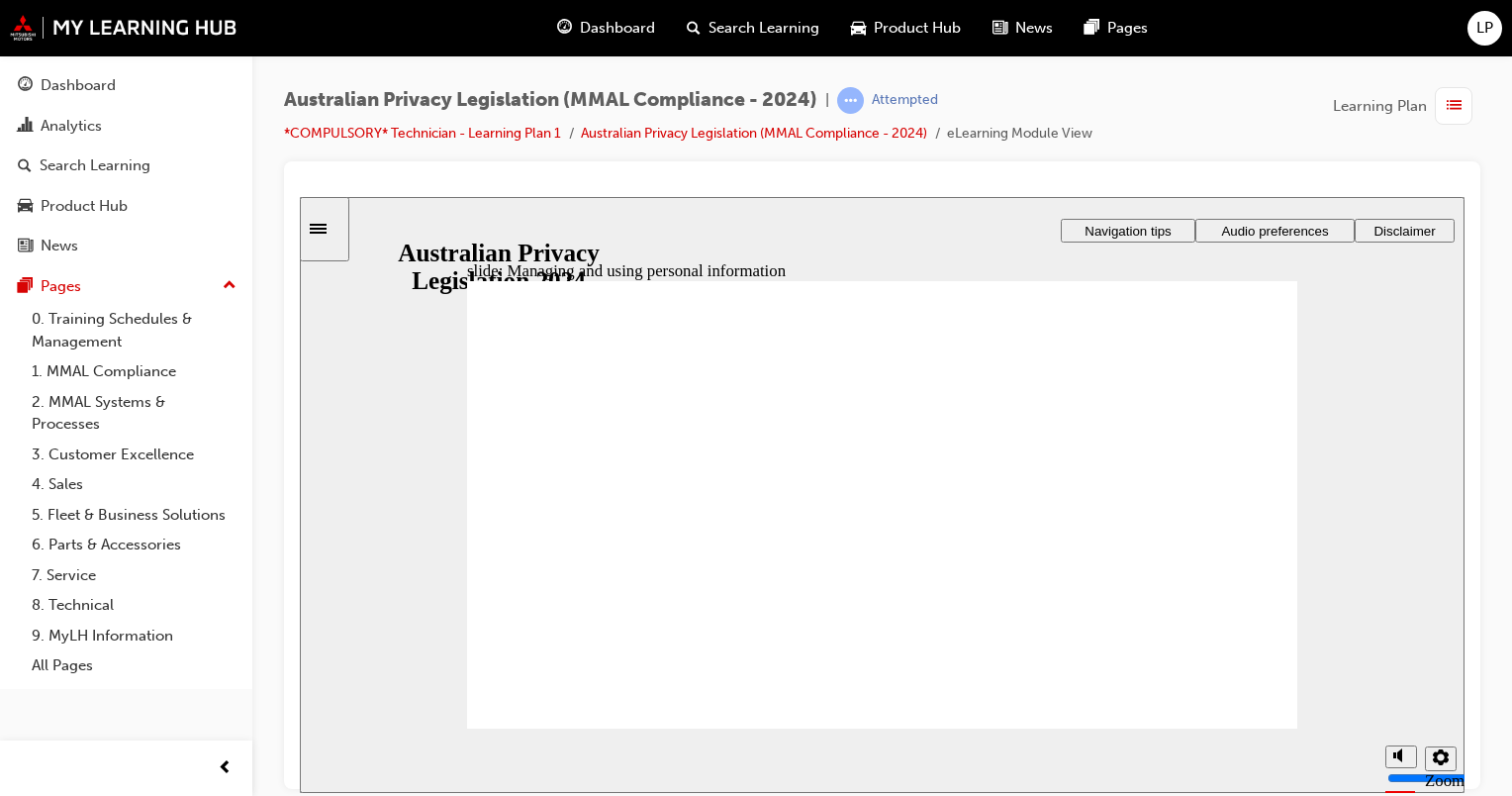 click 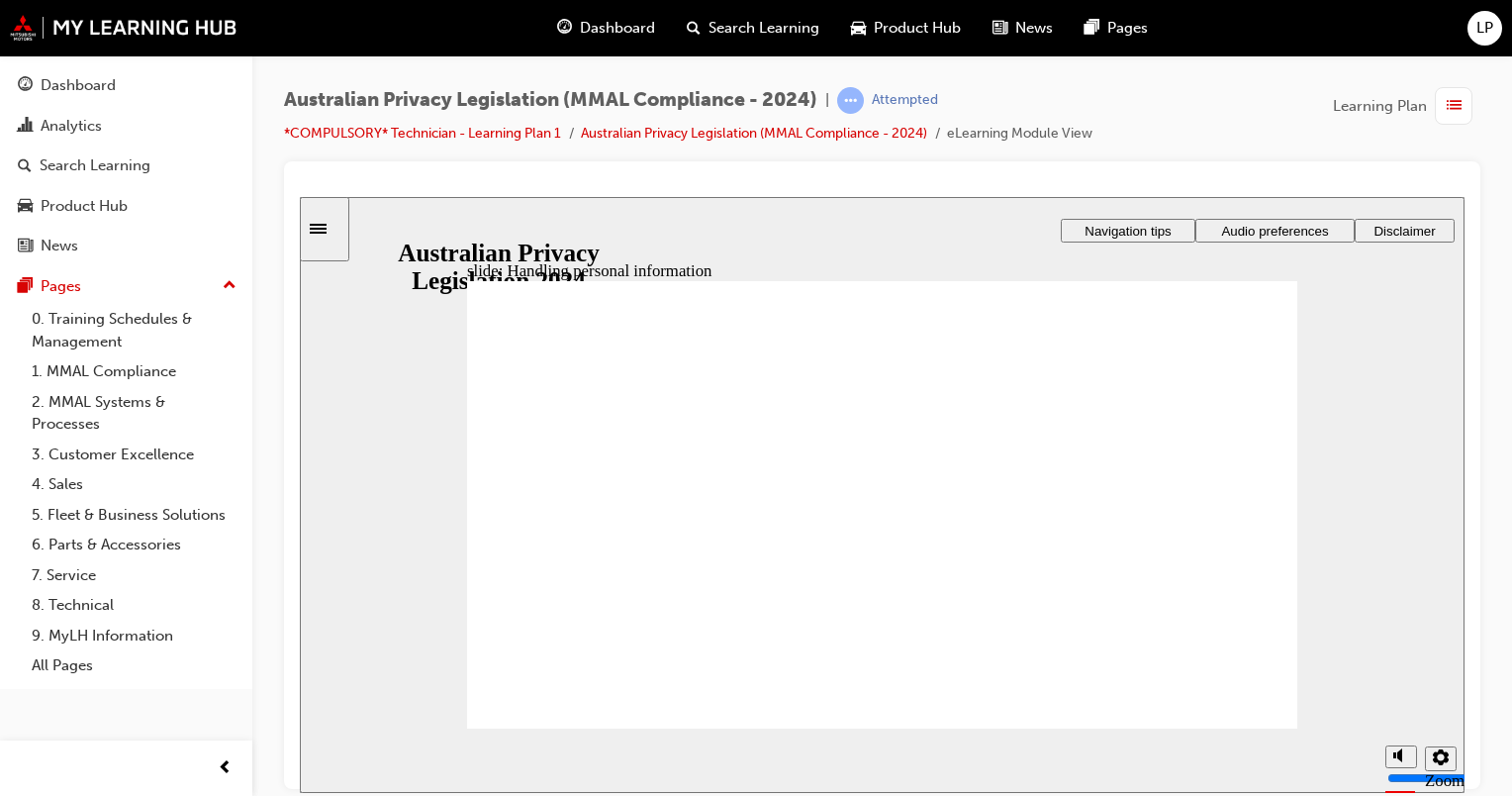 checkbox on "true" 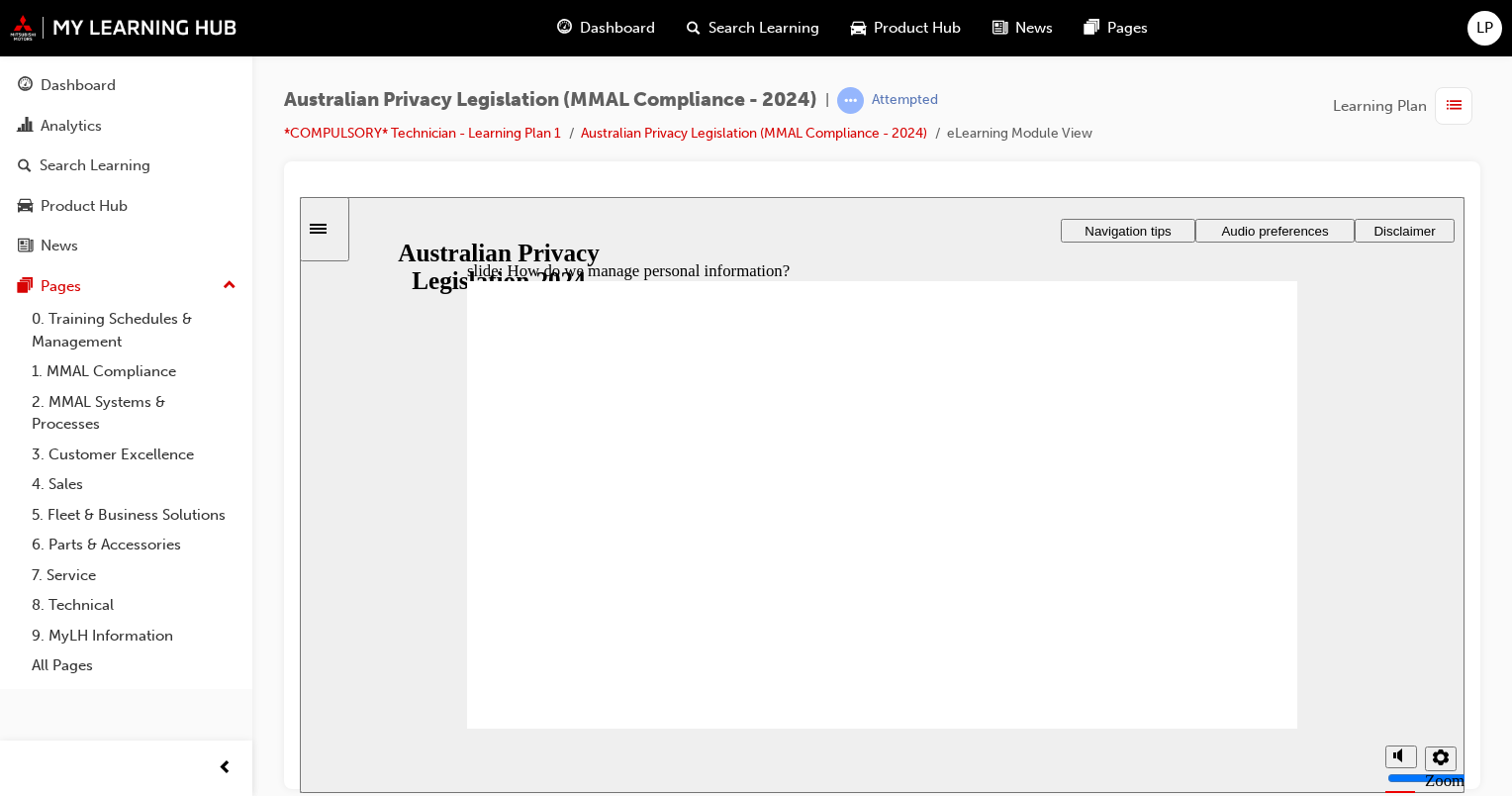click 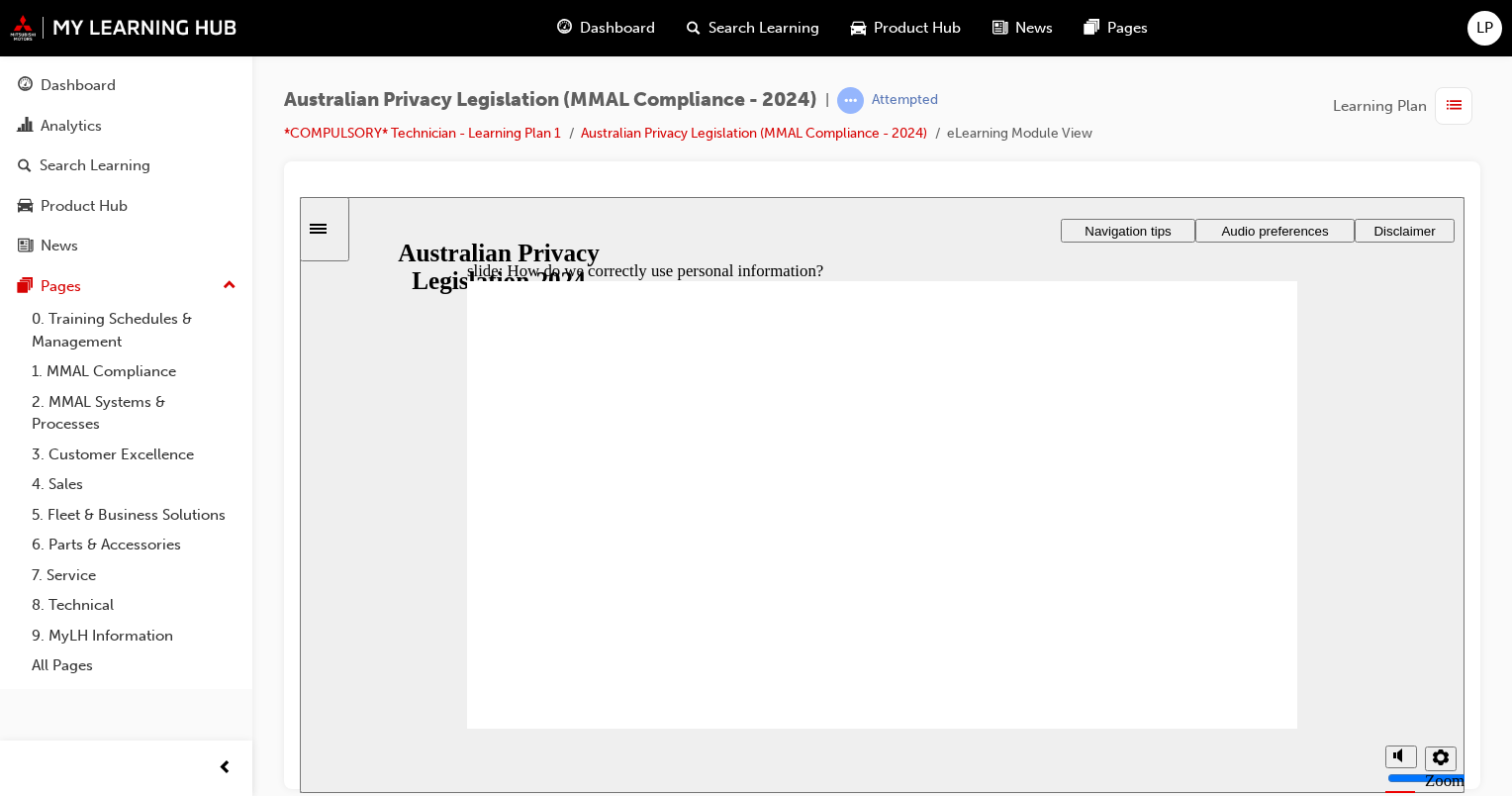 click 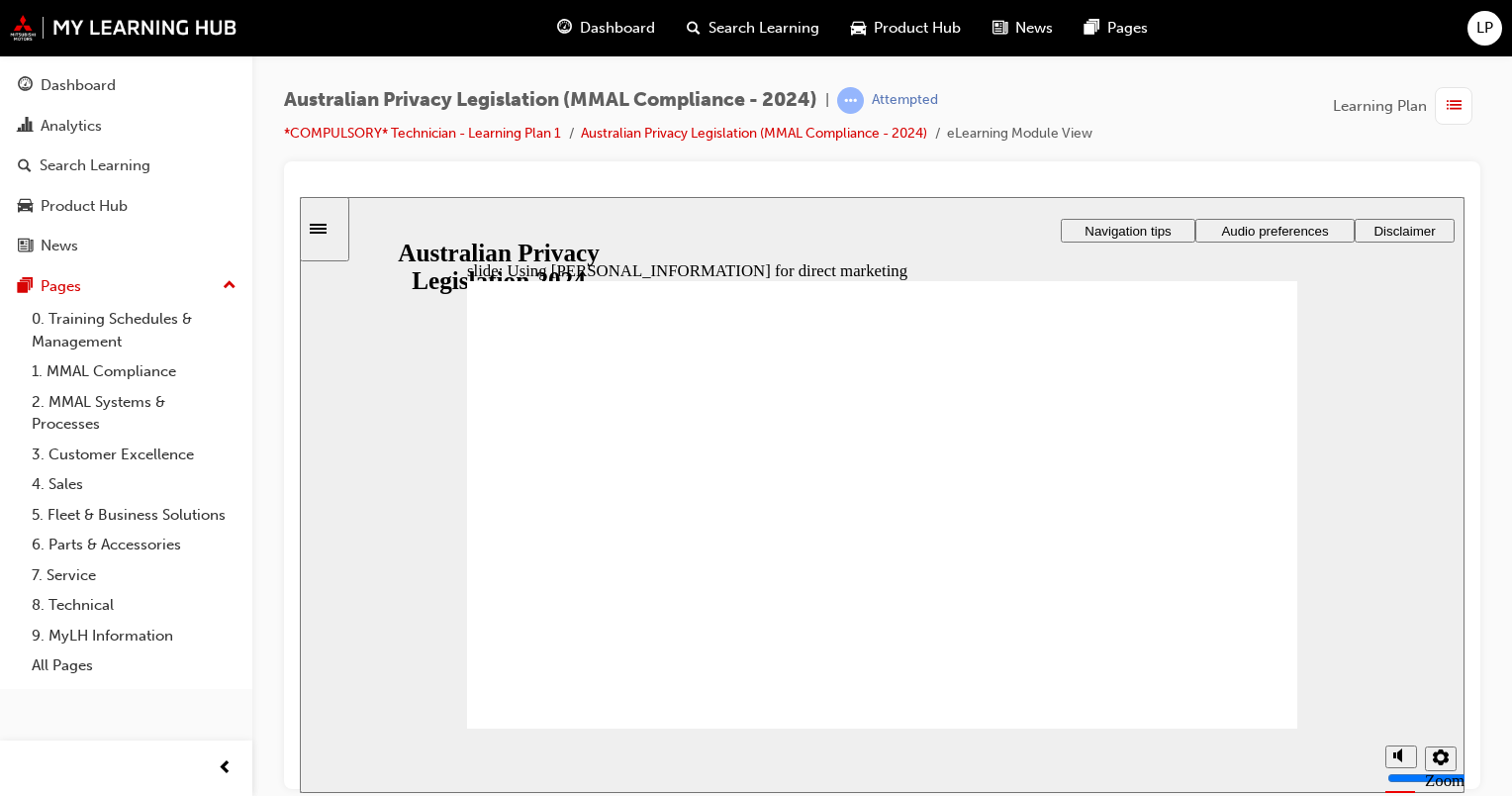click on "Playback Speed
[NUMBER]
[NUMBER] [NUMBER]
[NUMBER] [NUMBER] [NUMBER] [NUMBER]" at bounding box center (882, 759) 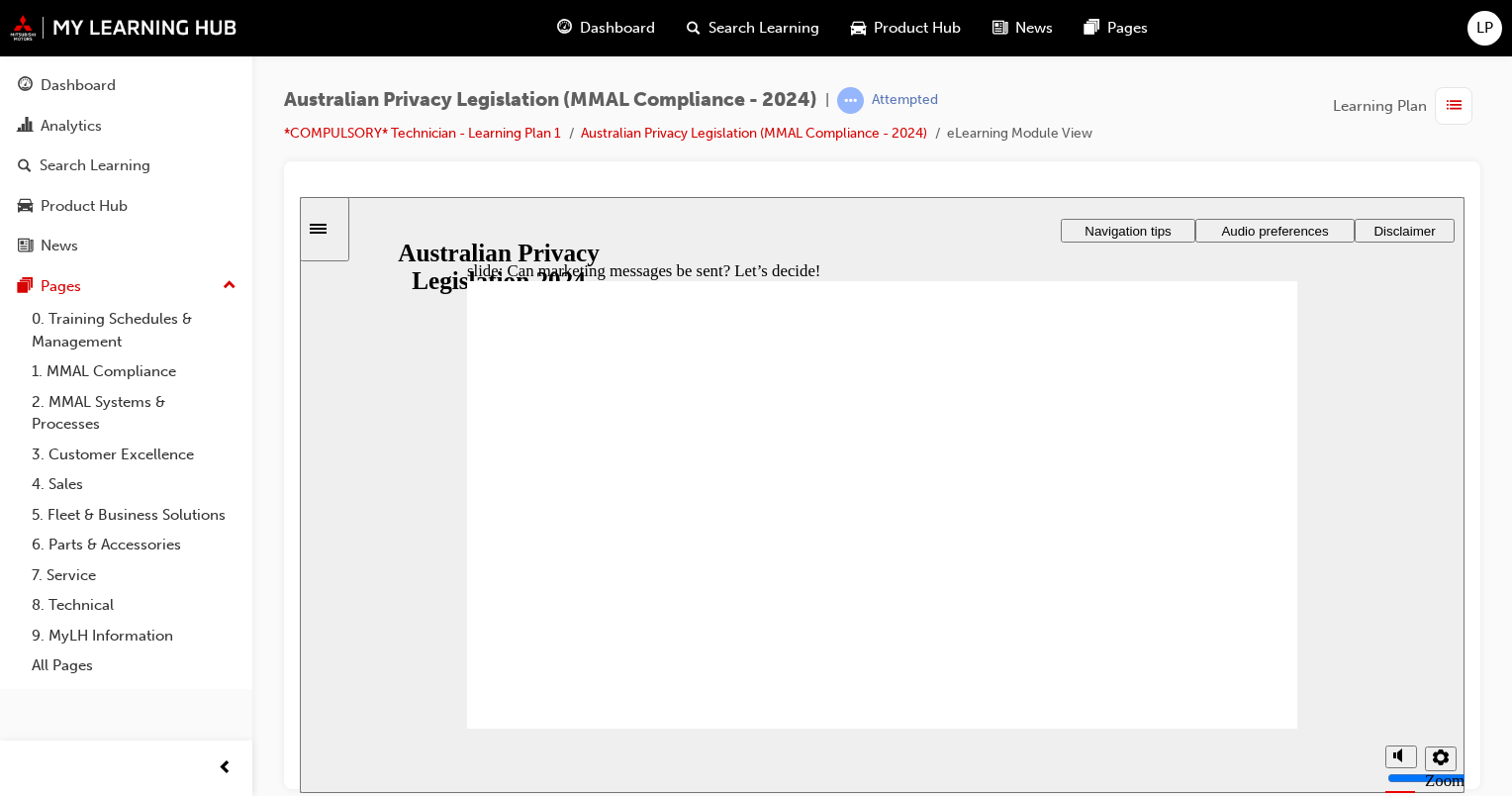 click 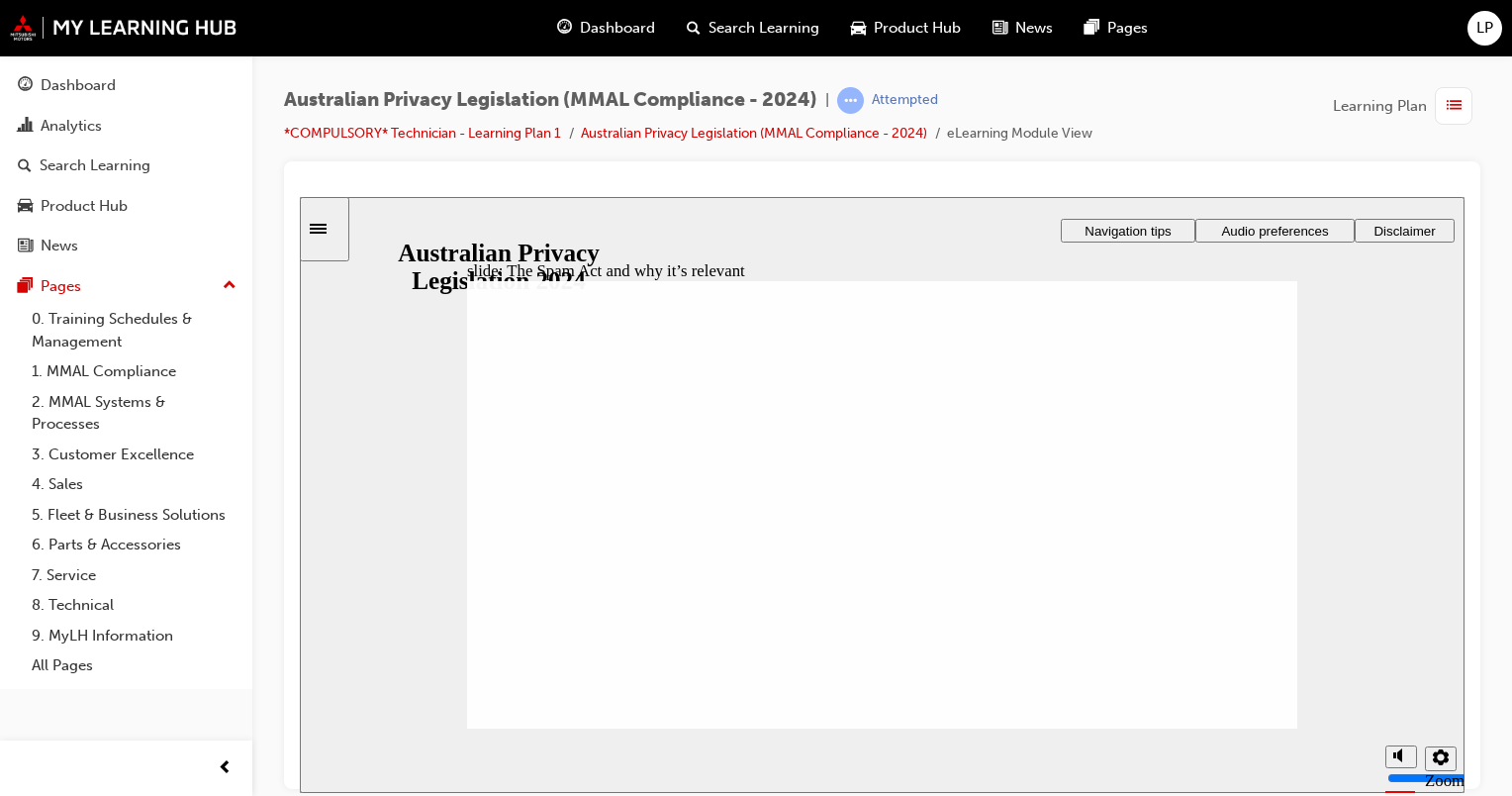 click at bounding box center (882, 981) 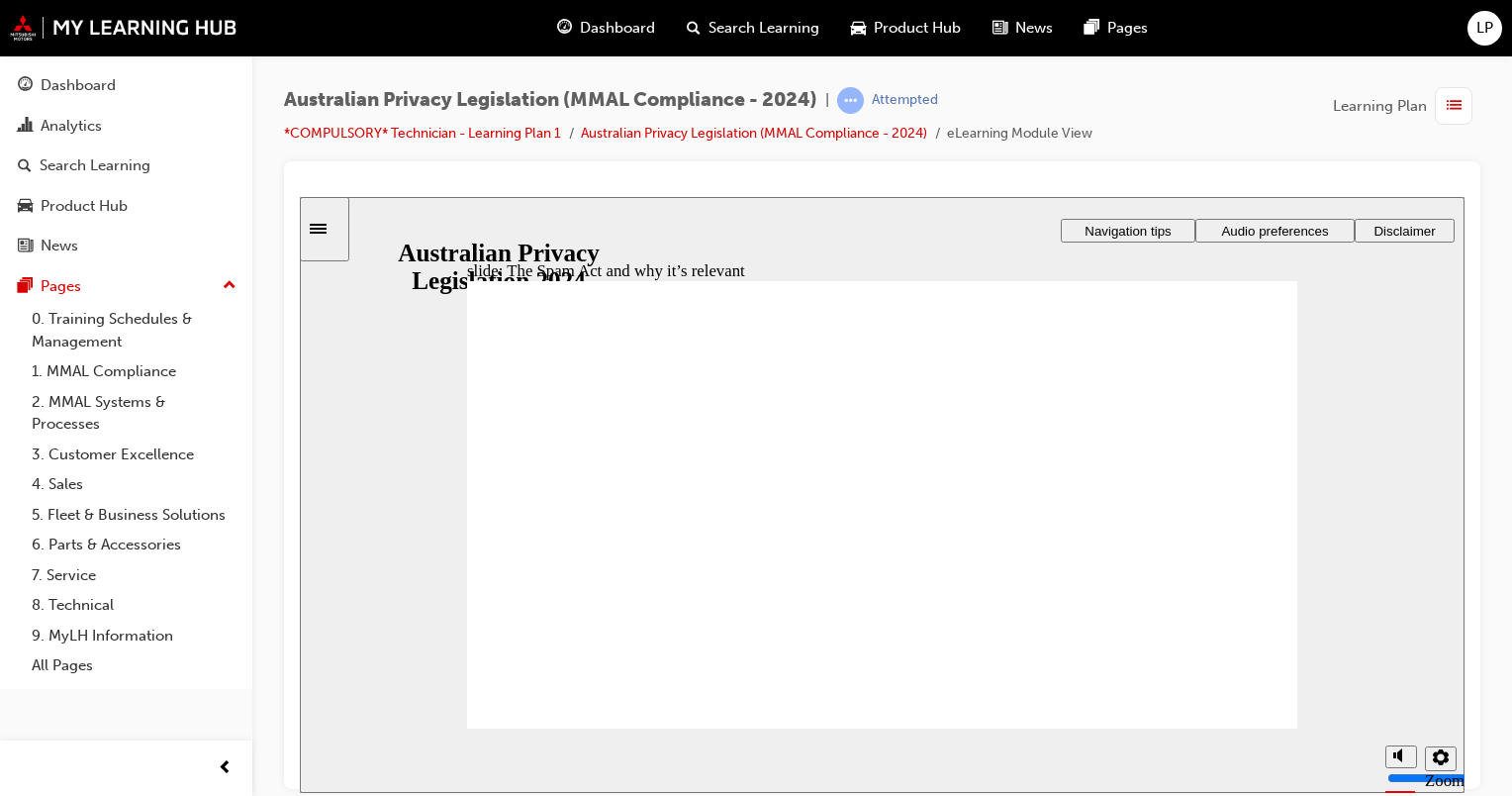 click 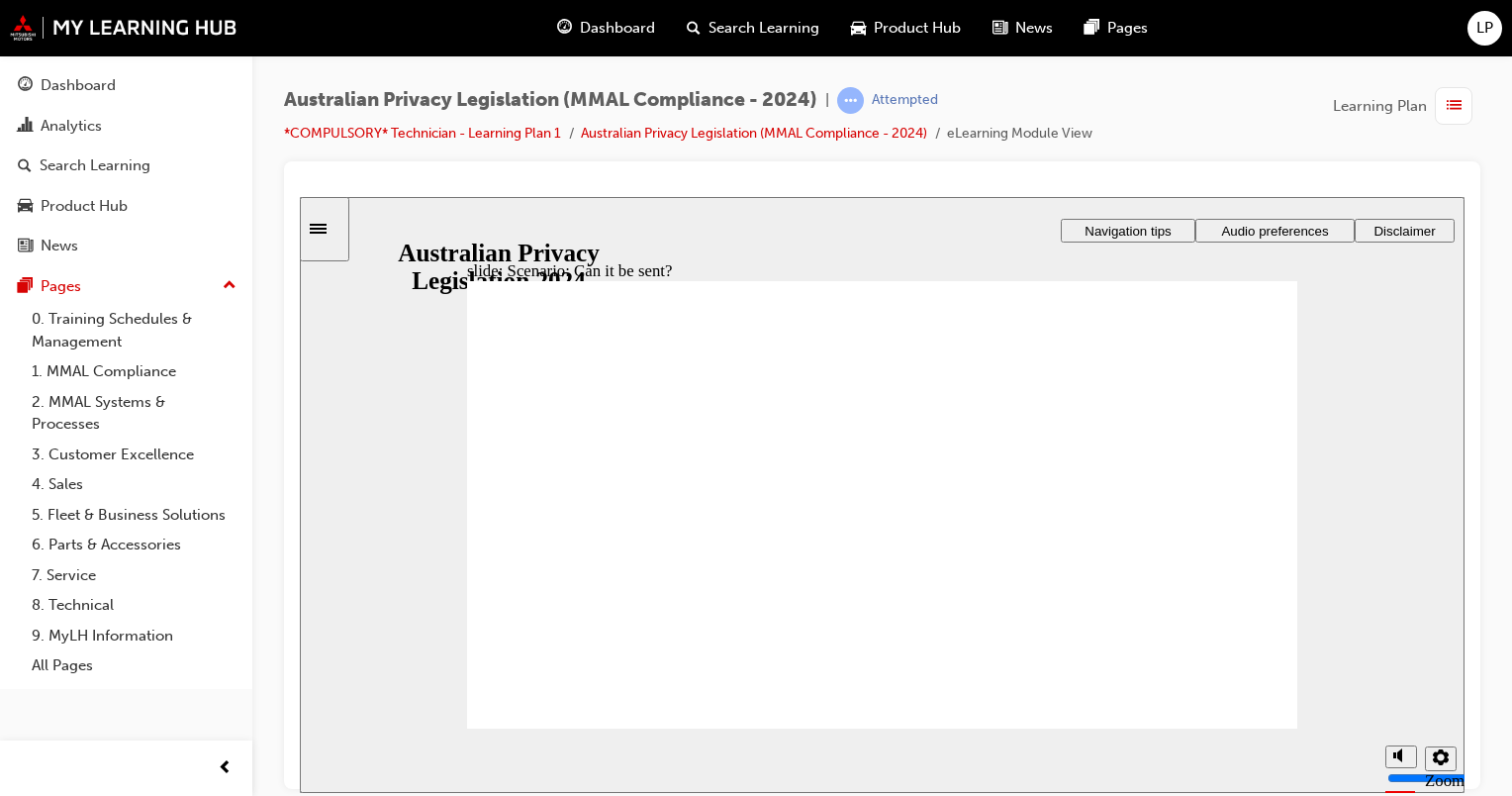 radio on "true" 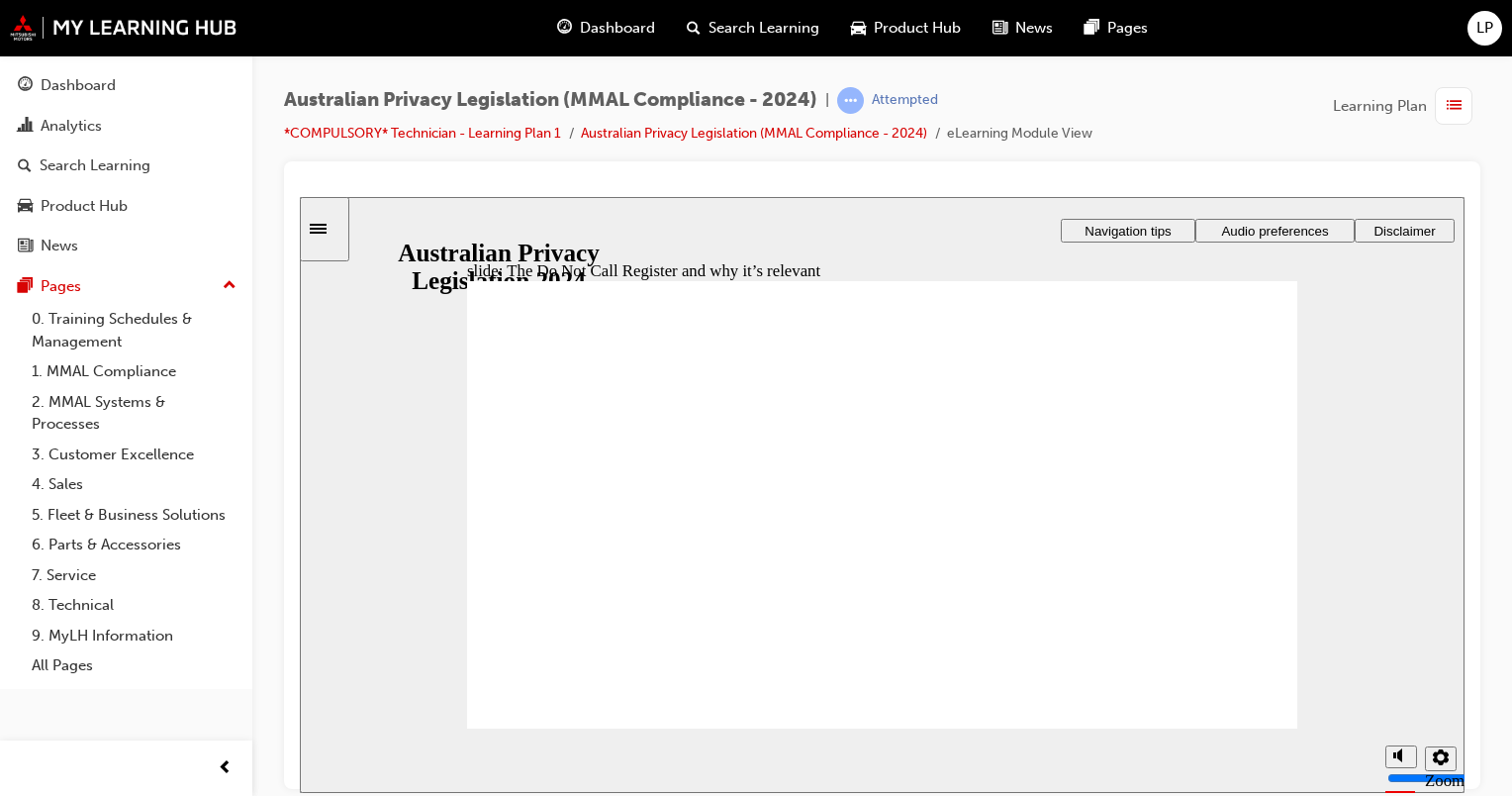 click 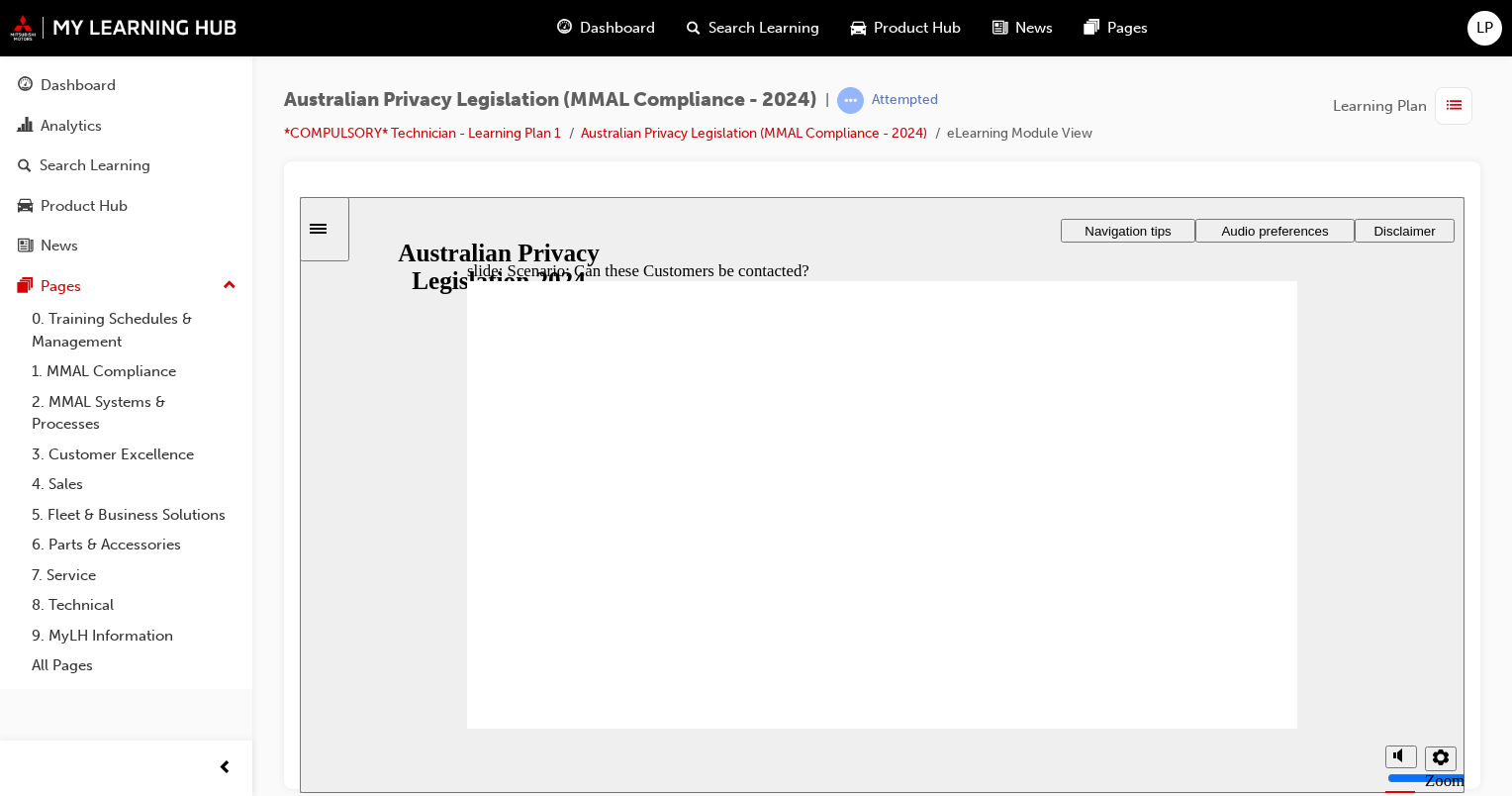 radio on "true" 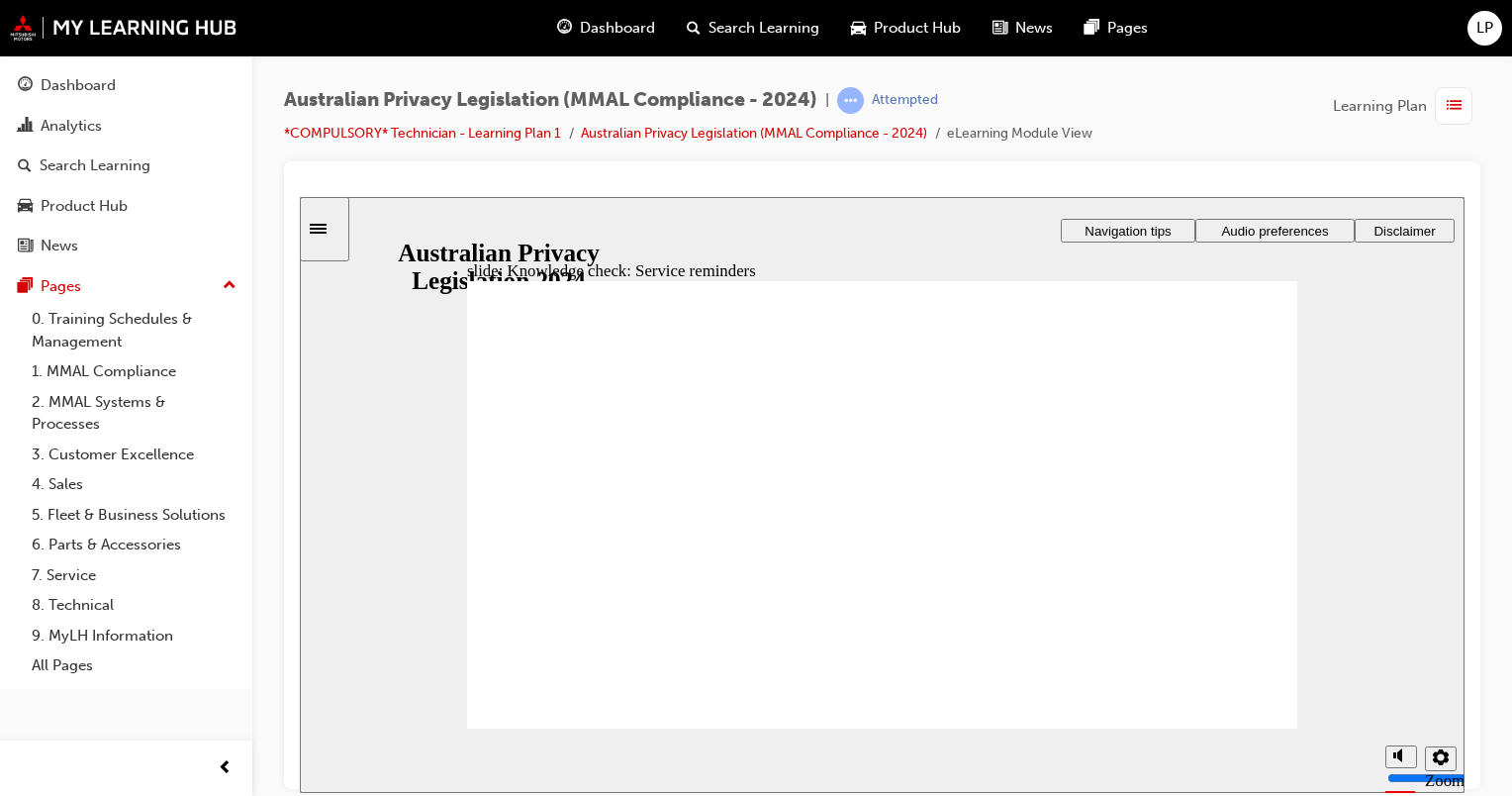 click 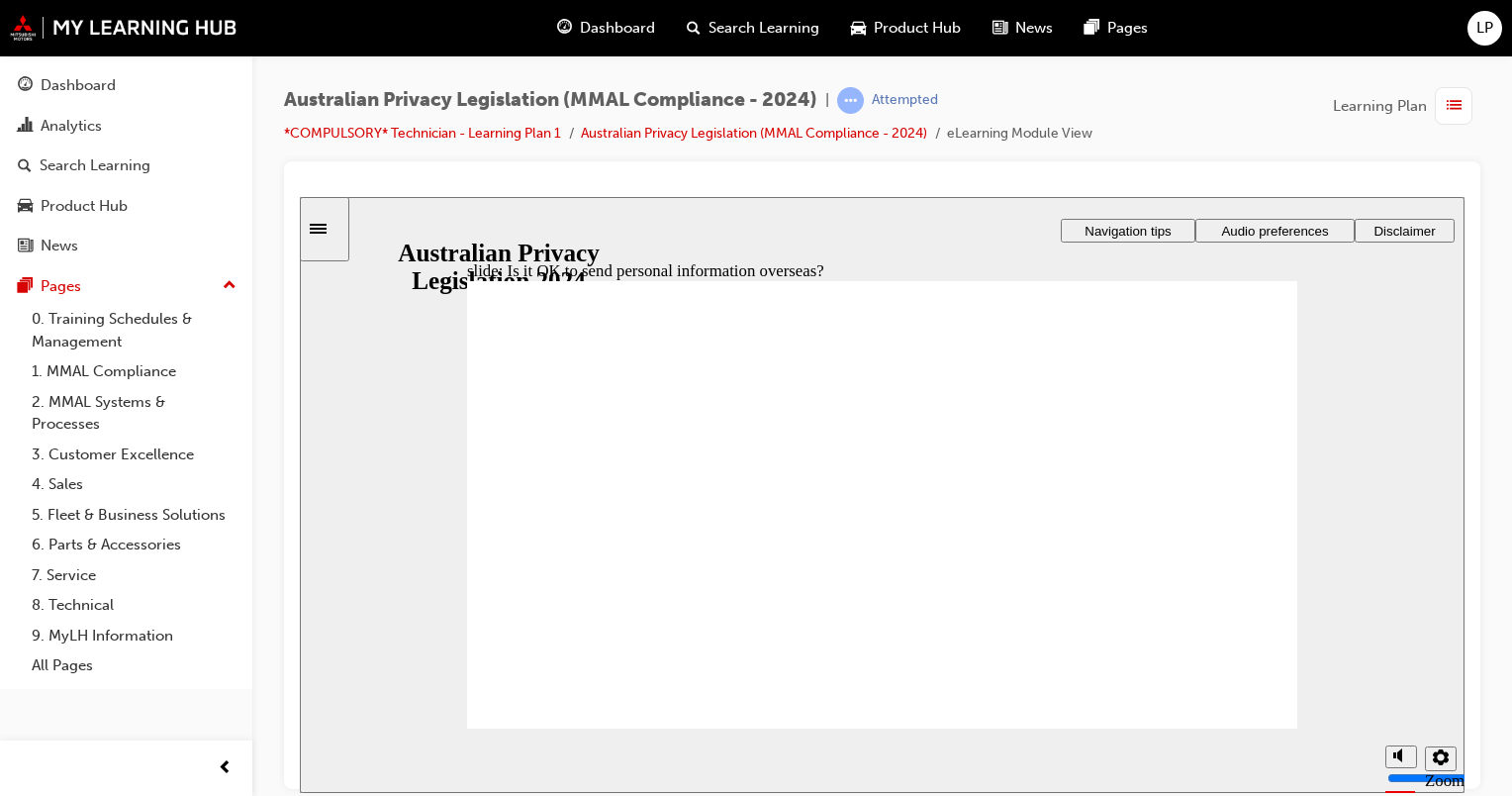 click 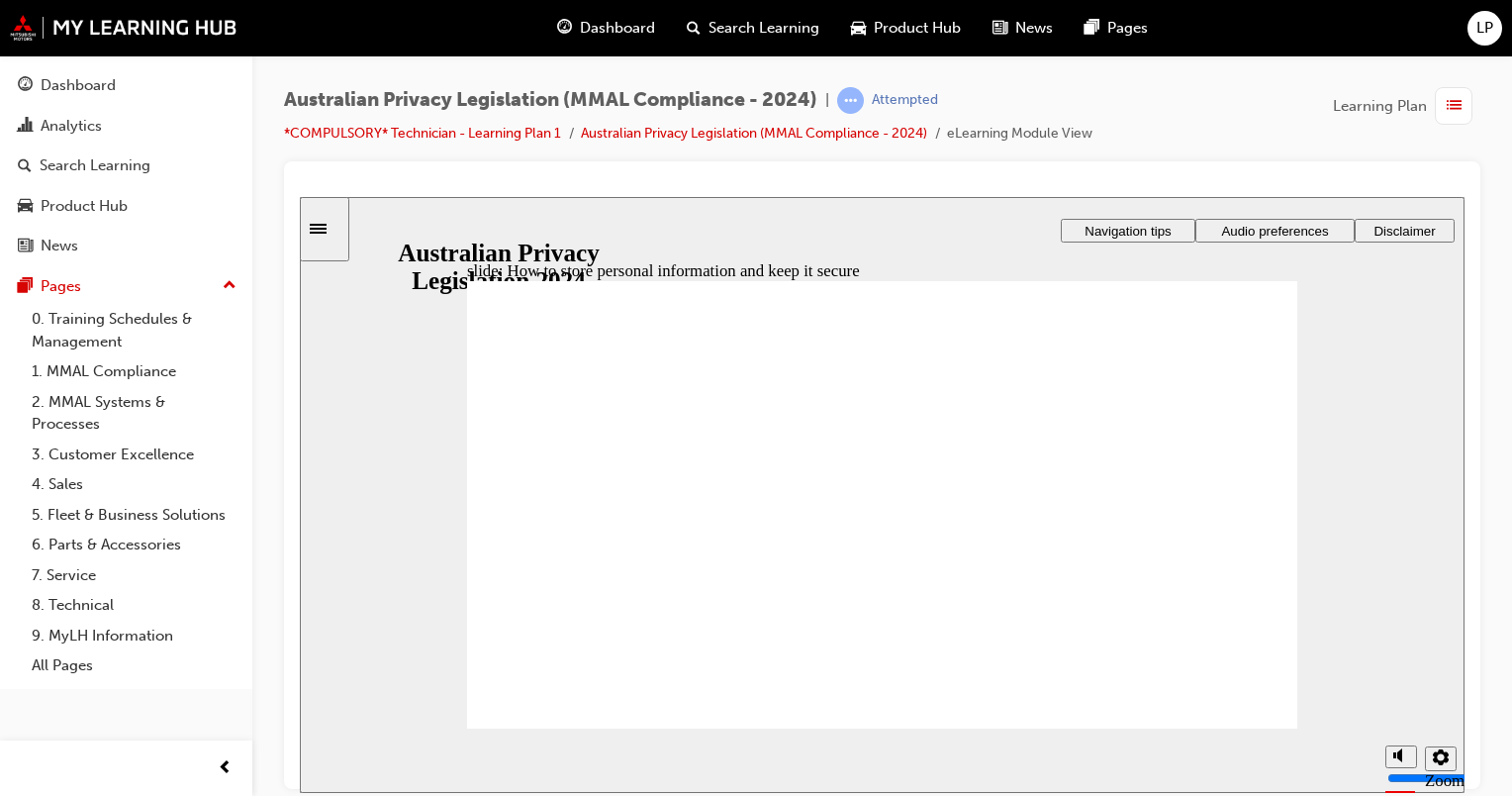 click 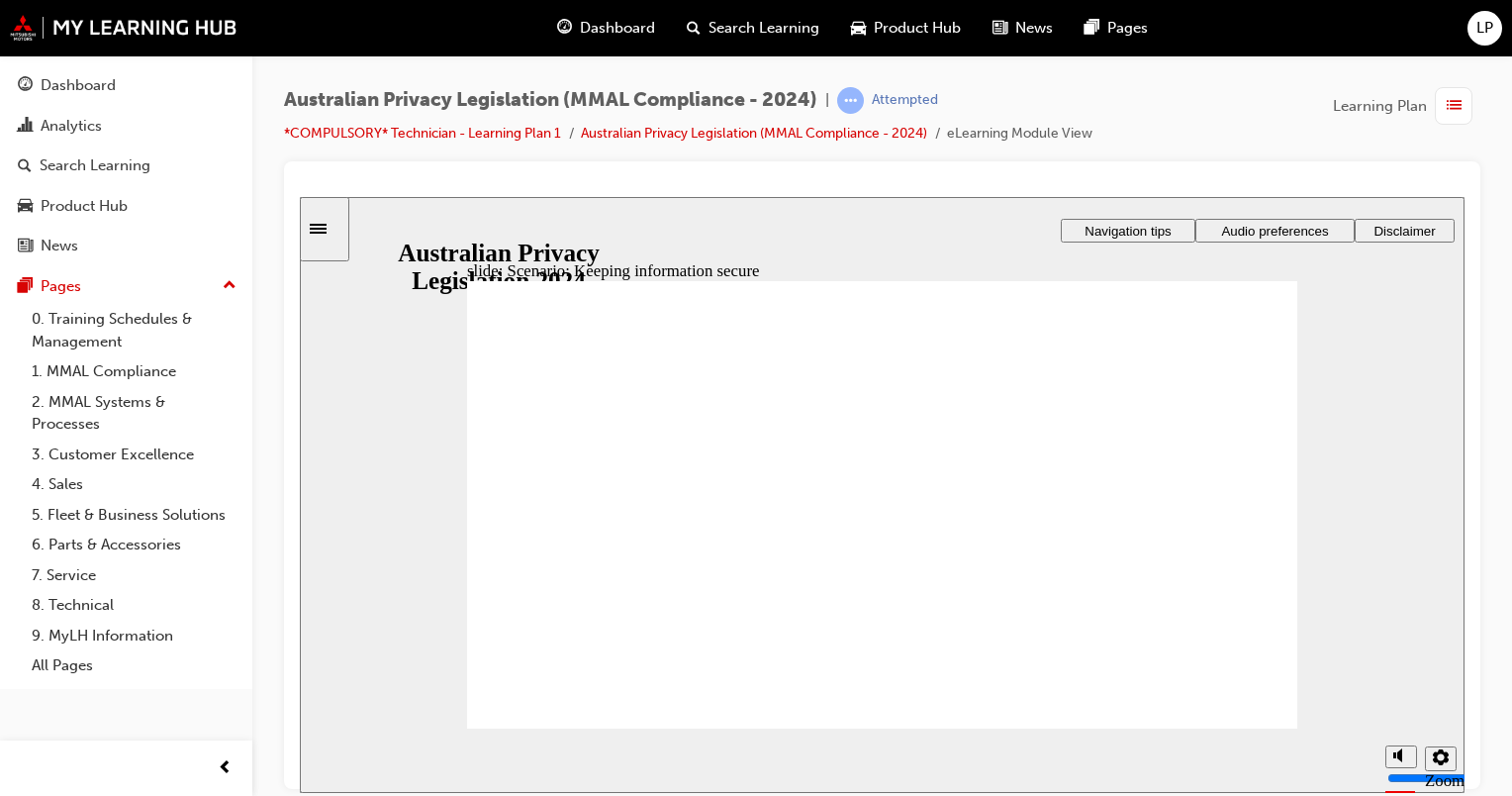 radio on "true" 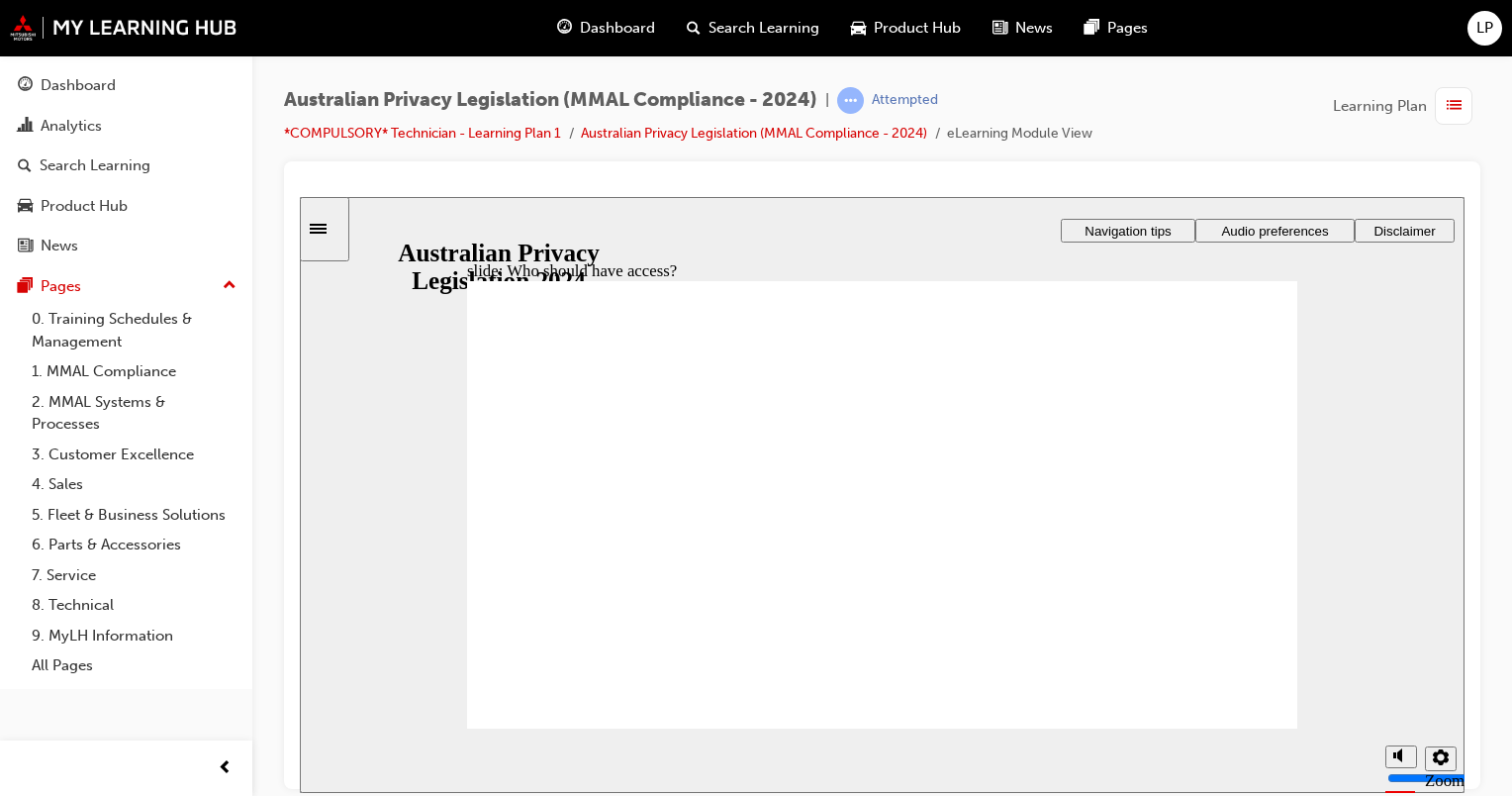 click 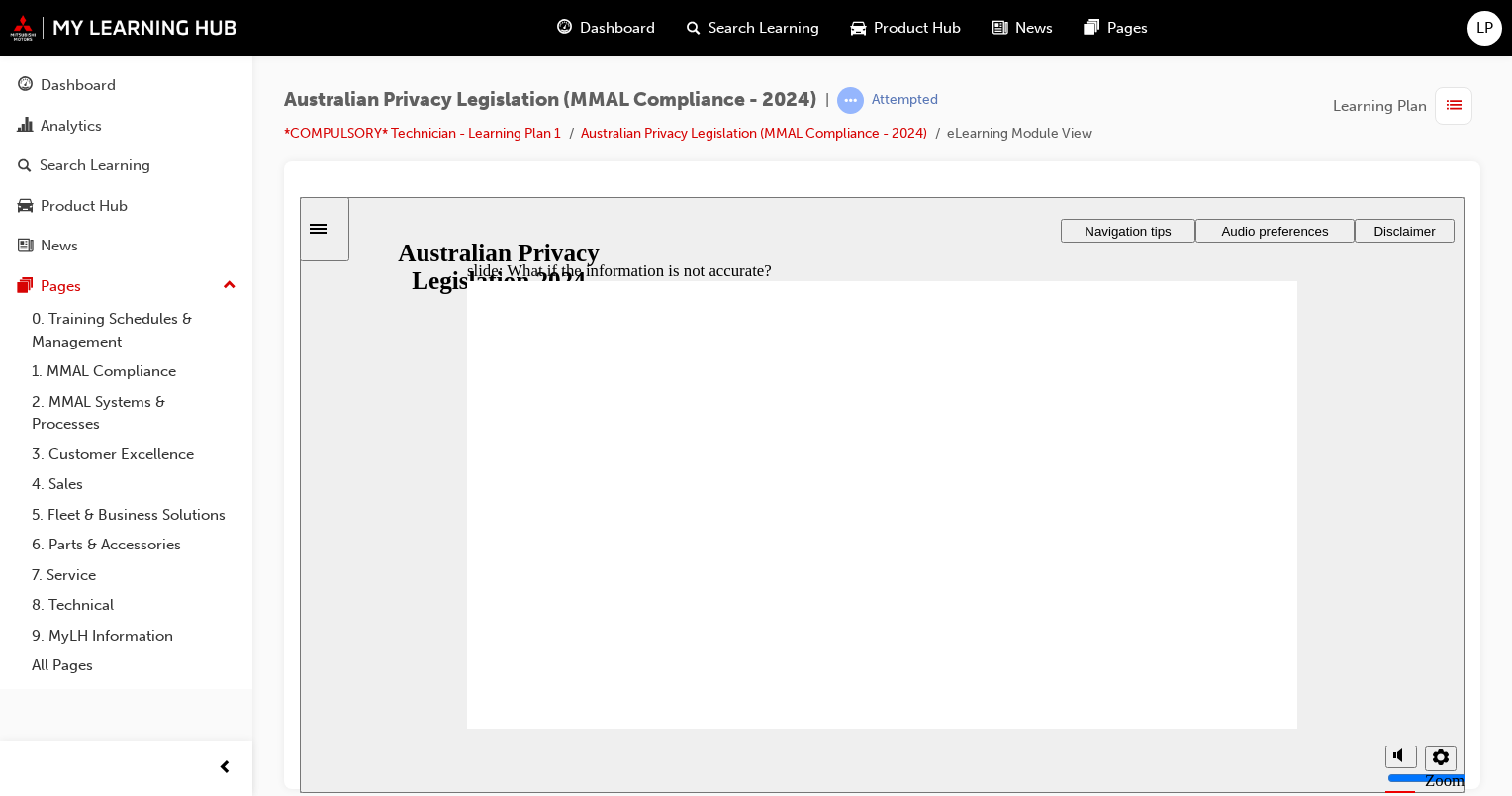 click 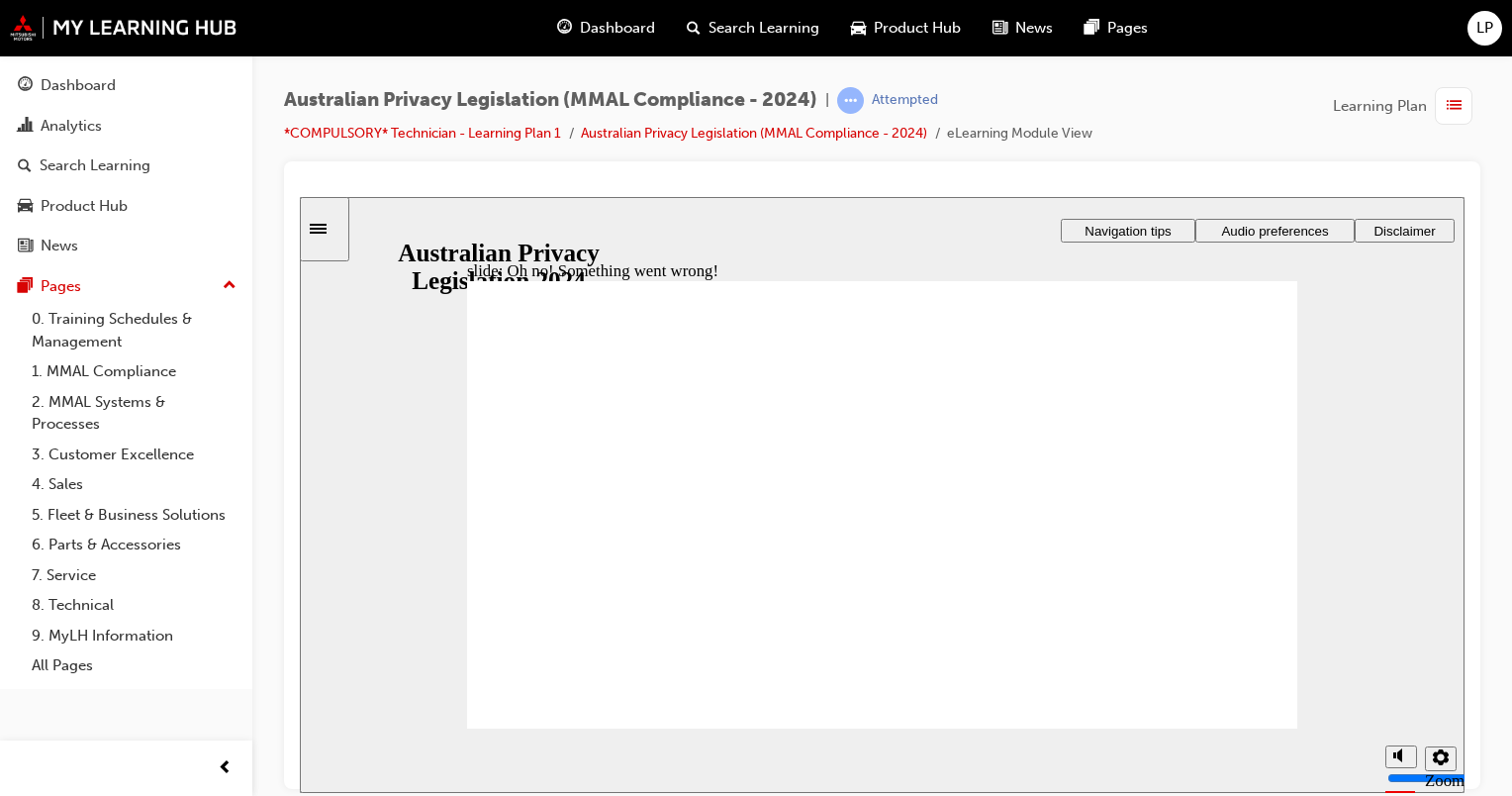 click 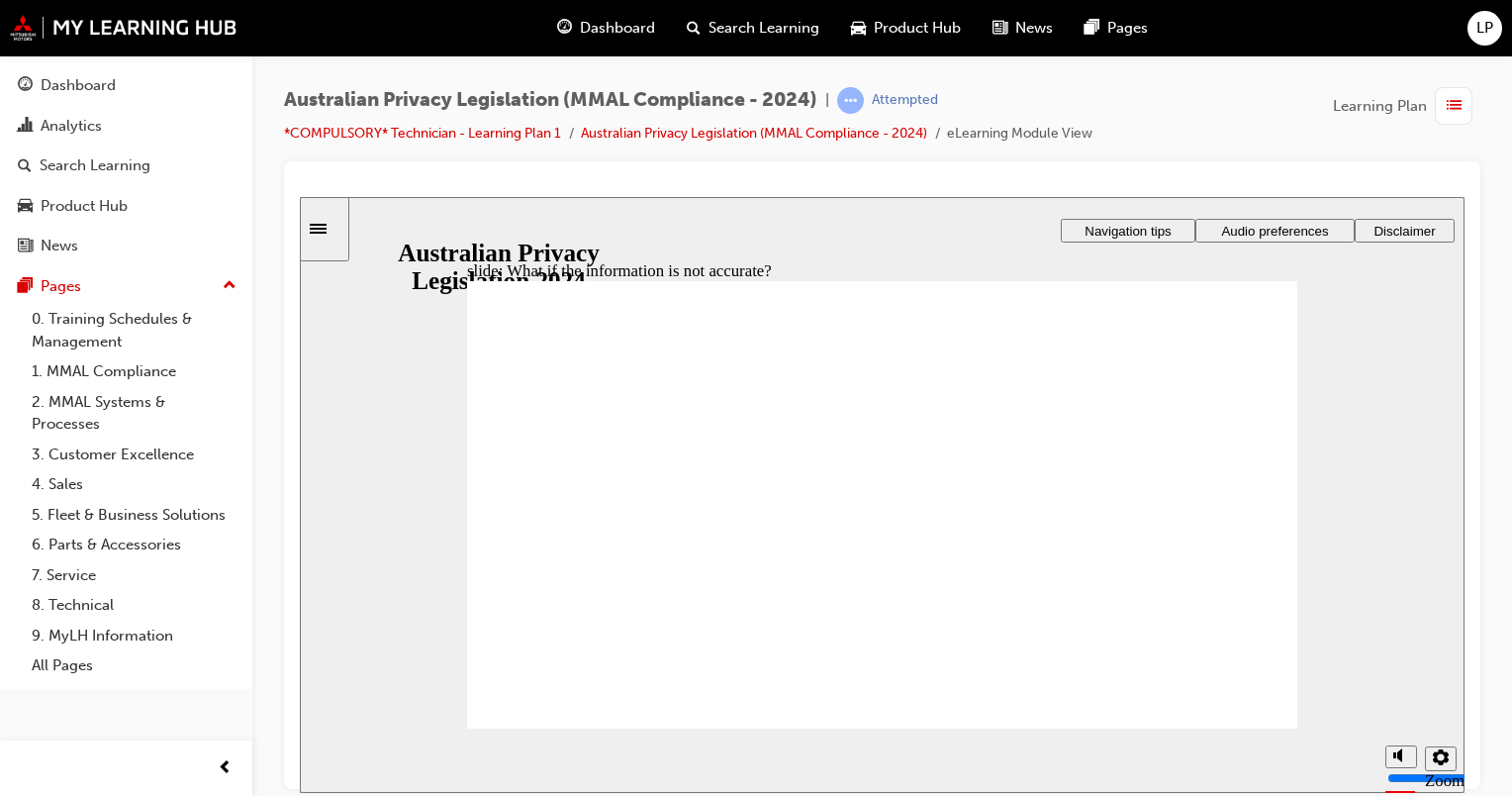 click 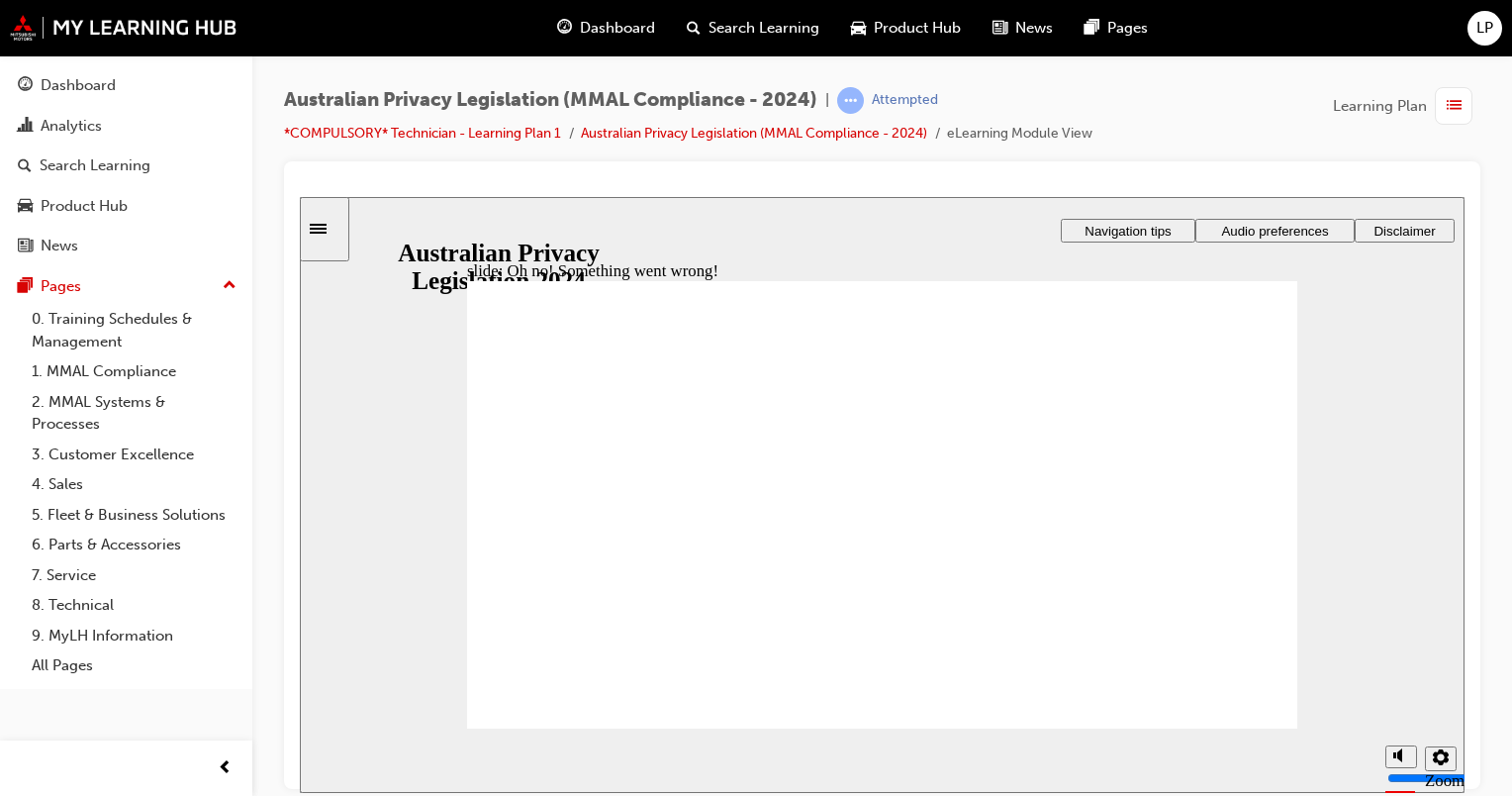 click 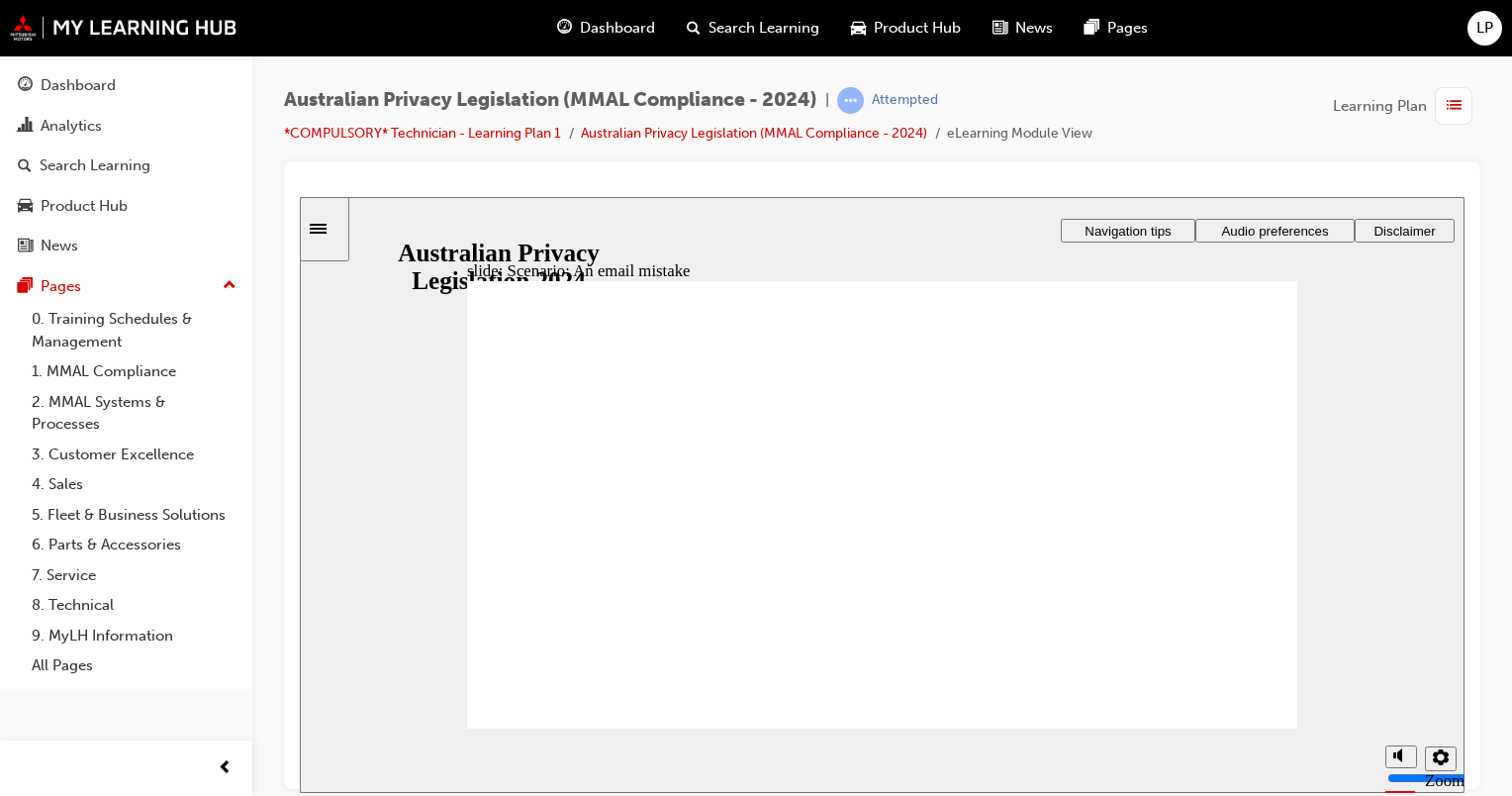 radio on "true" 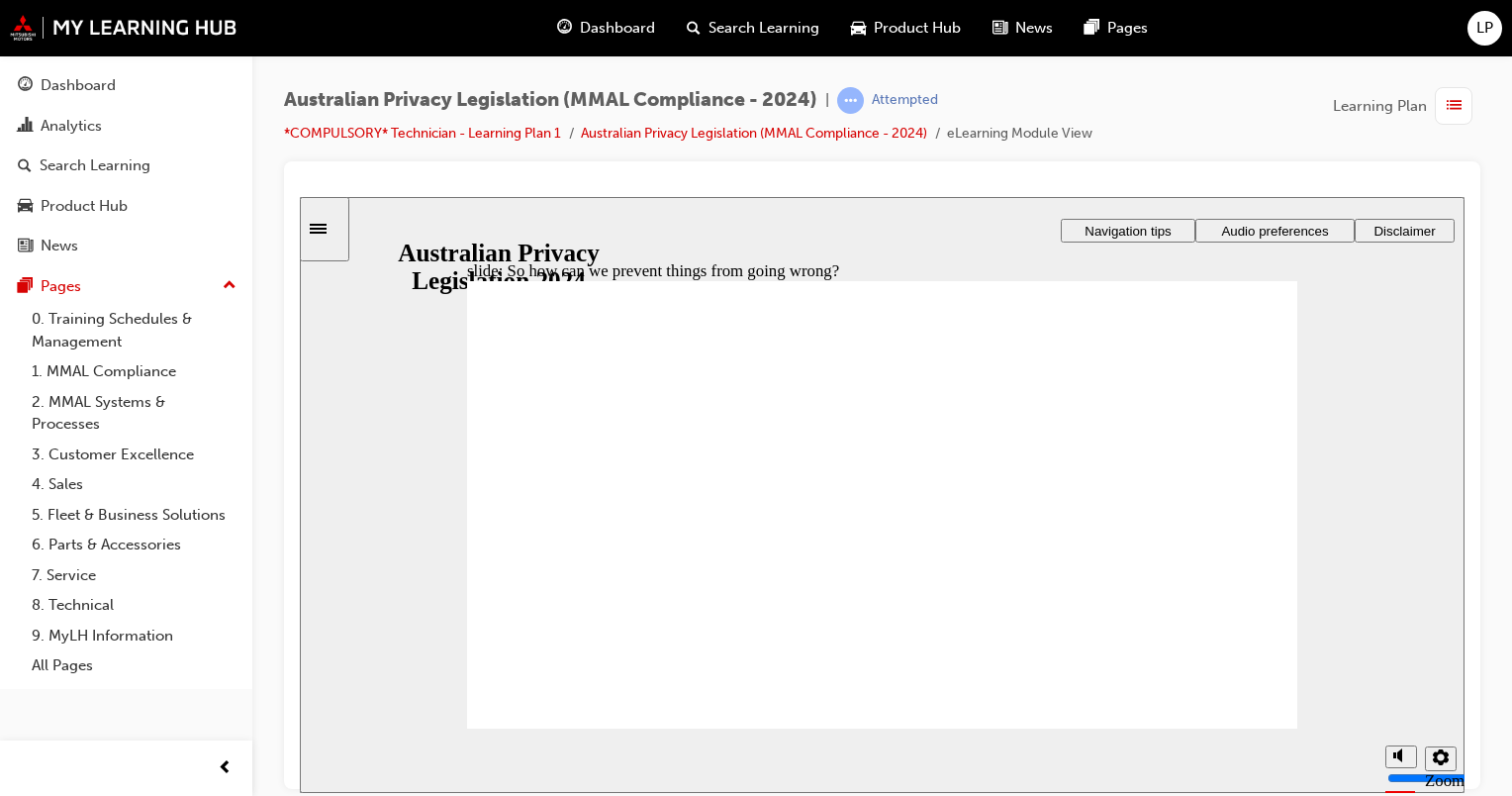 click at bounding box center [882, 1482] 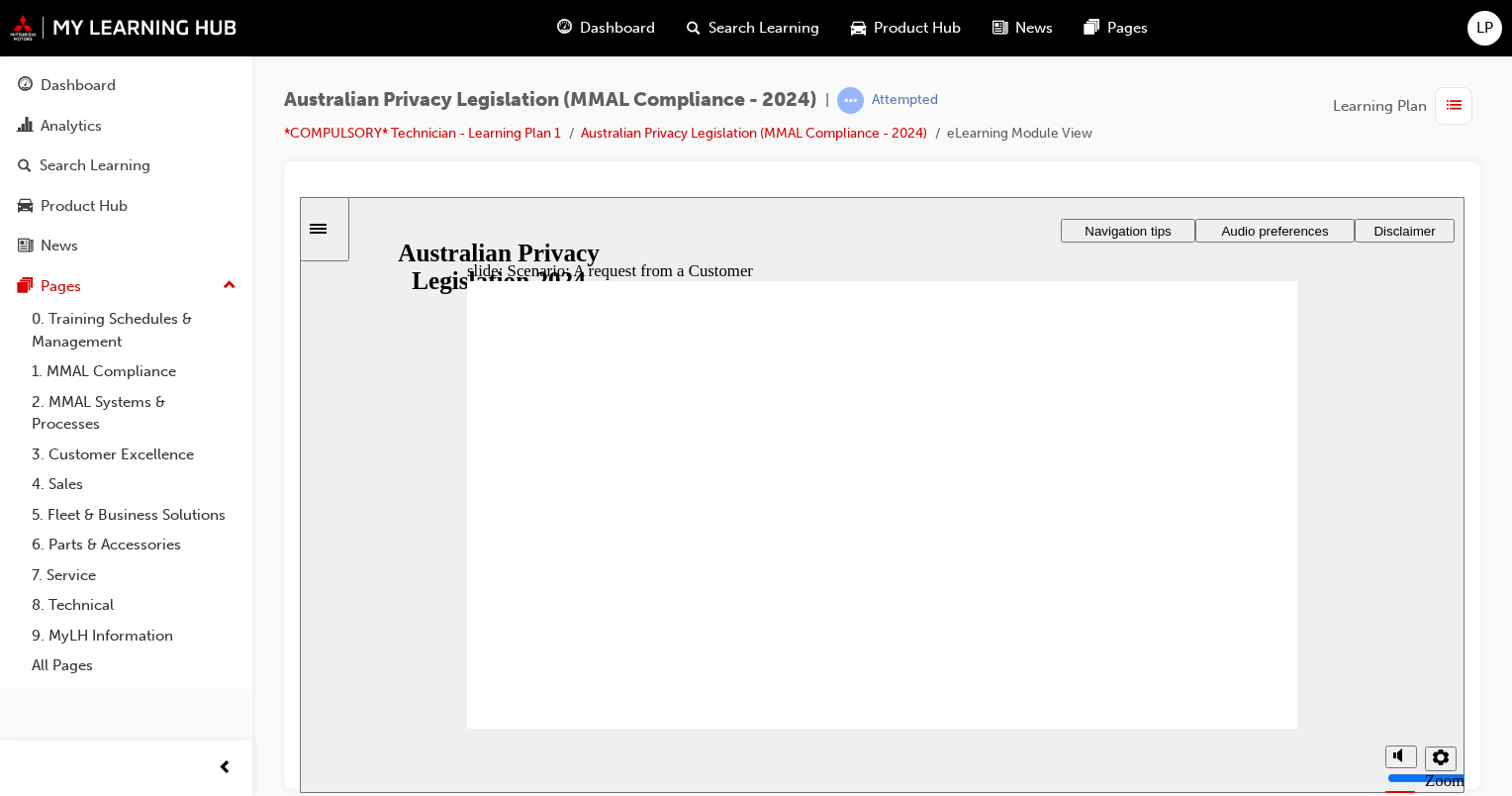 radio on "true" 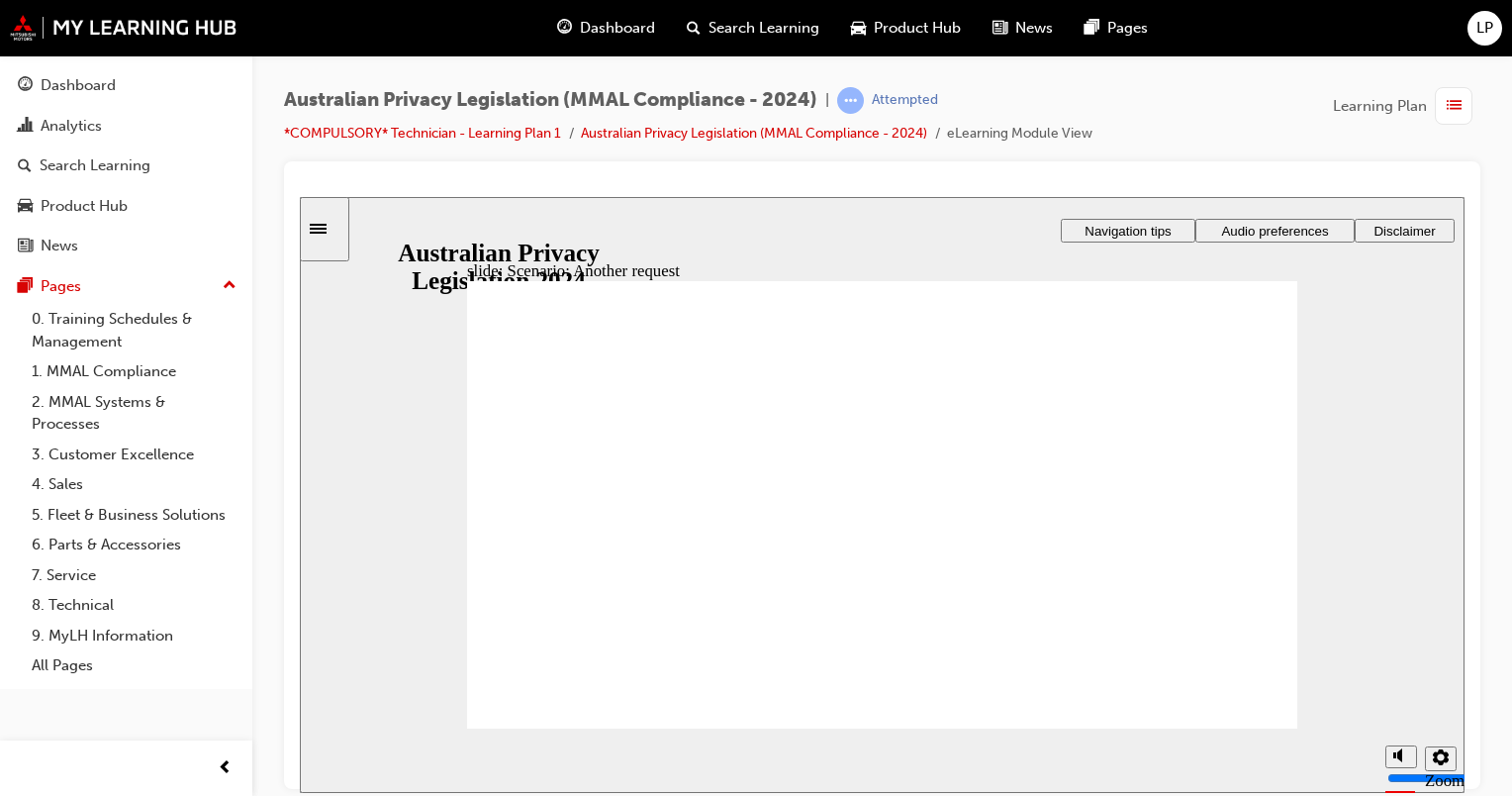 radio on "true" 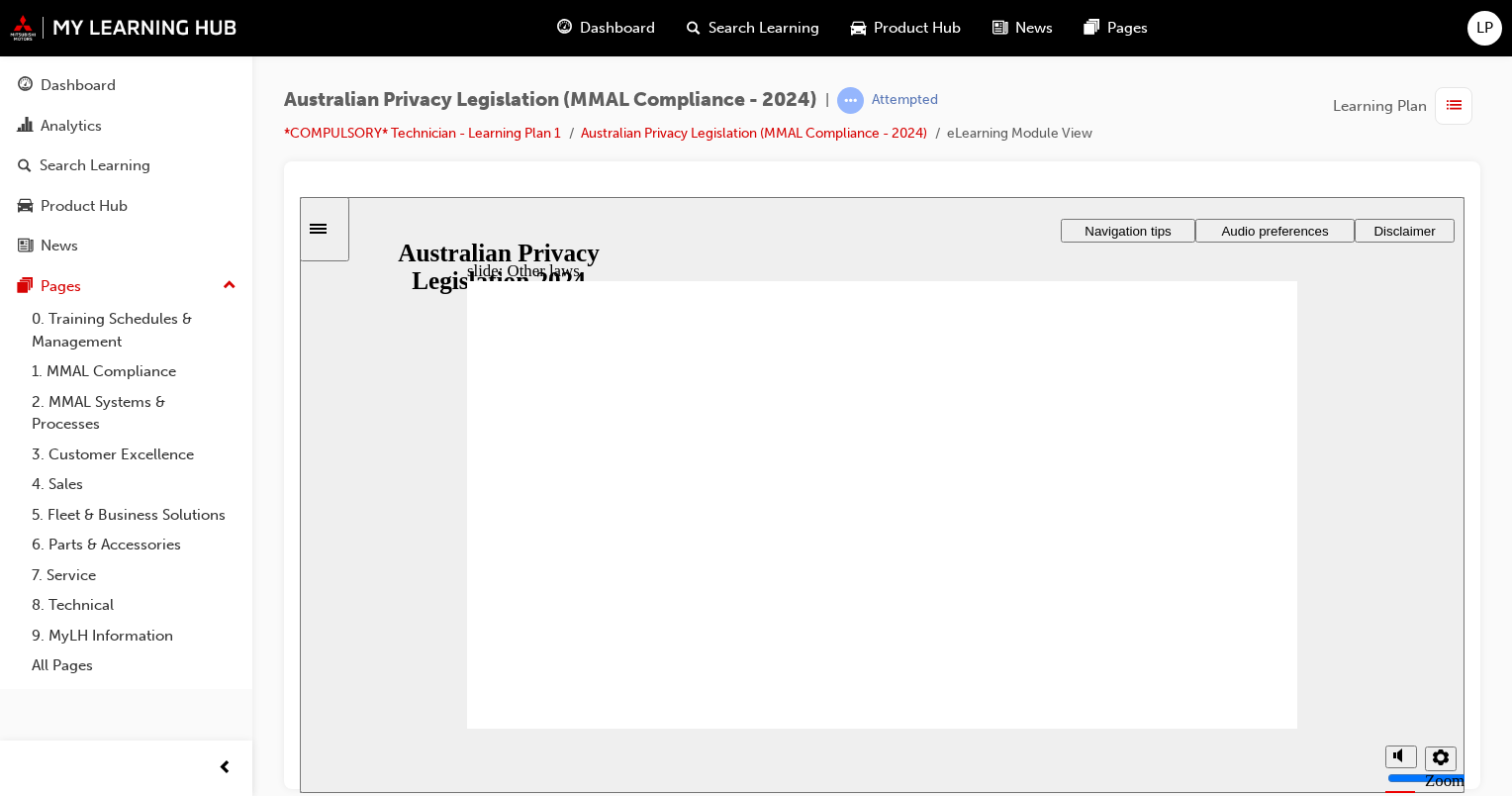click 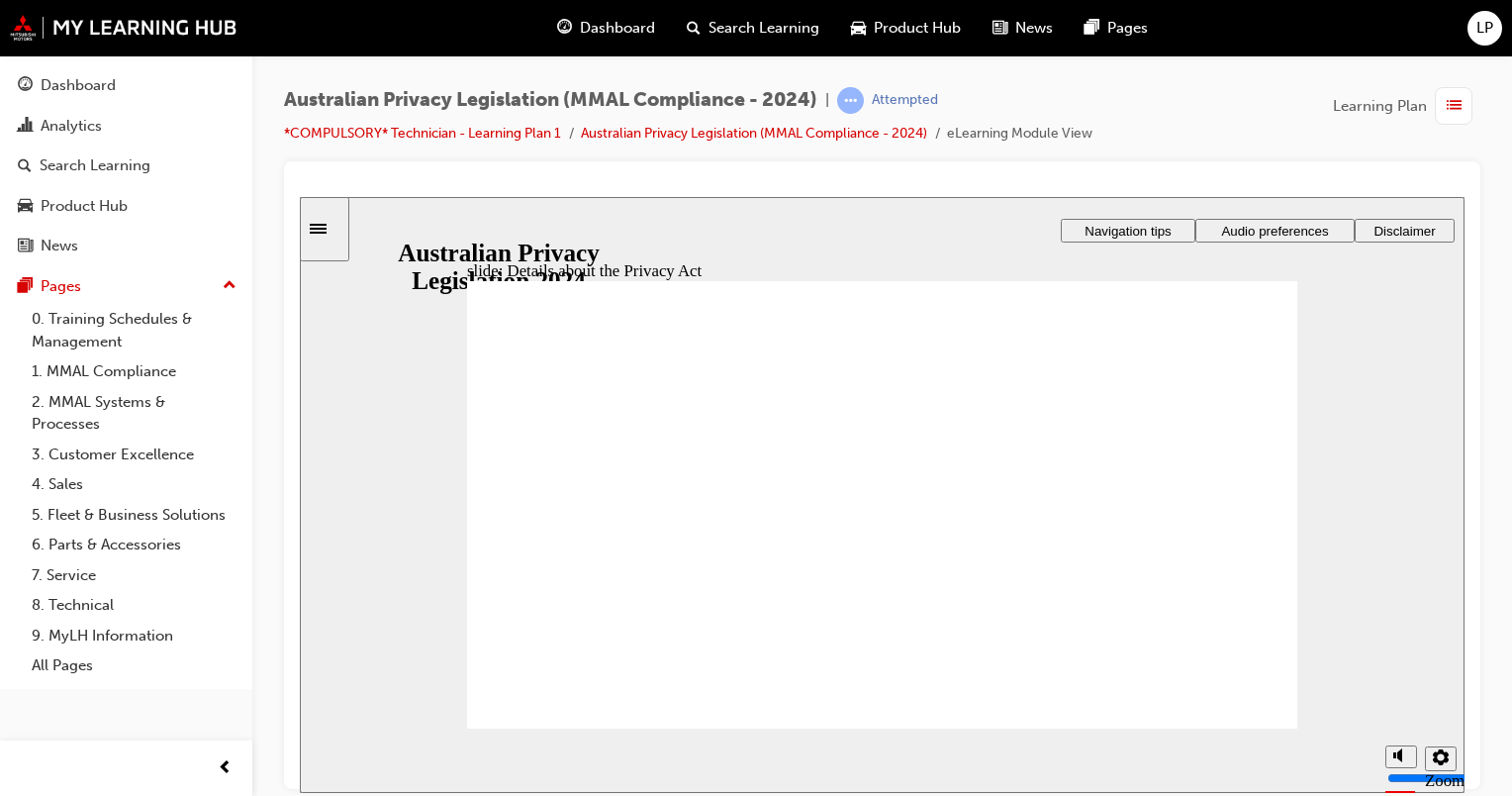 click 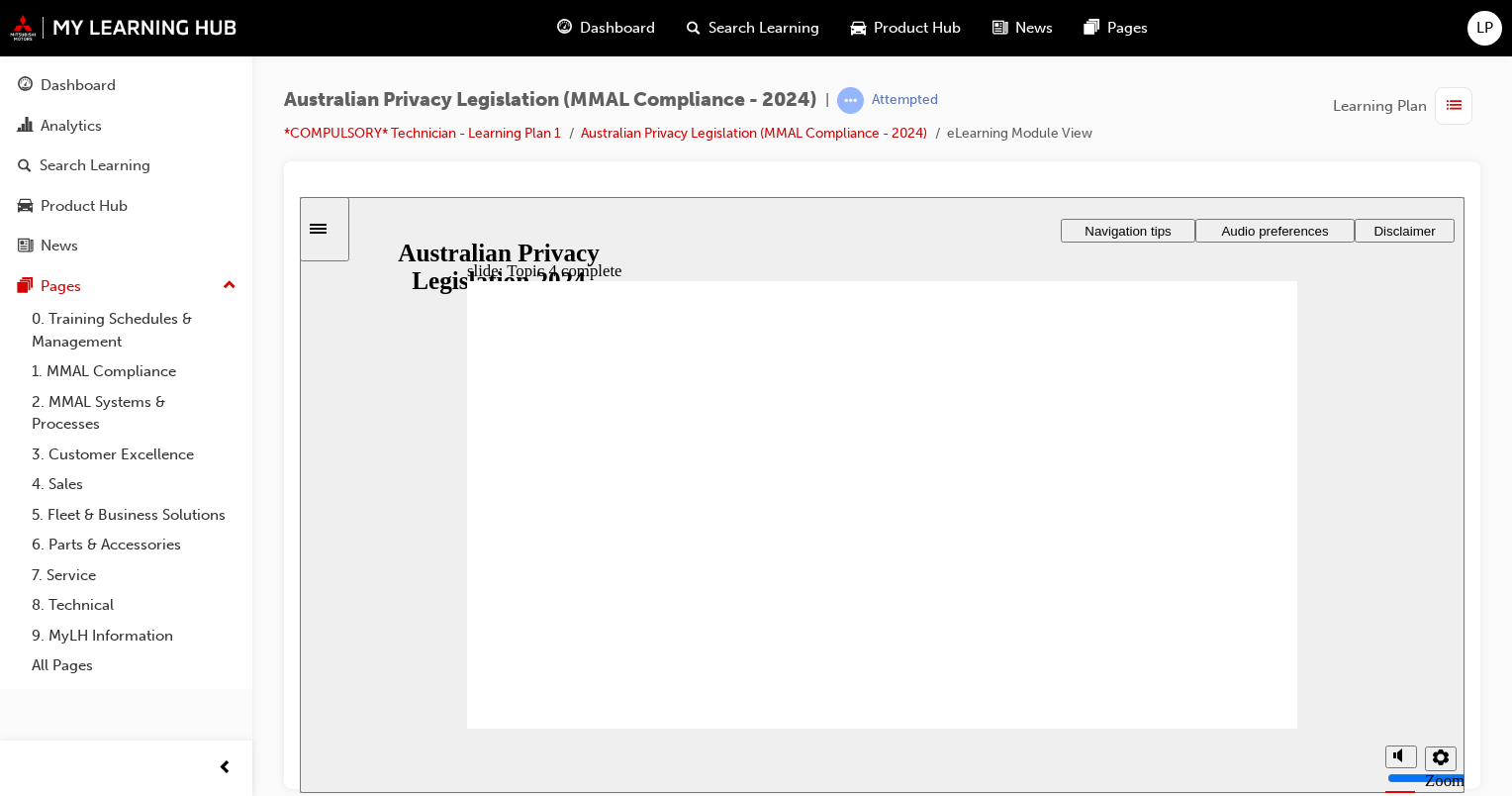 click 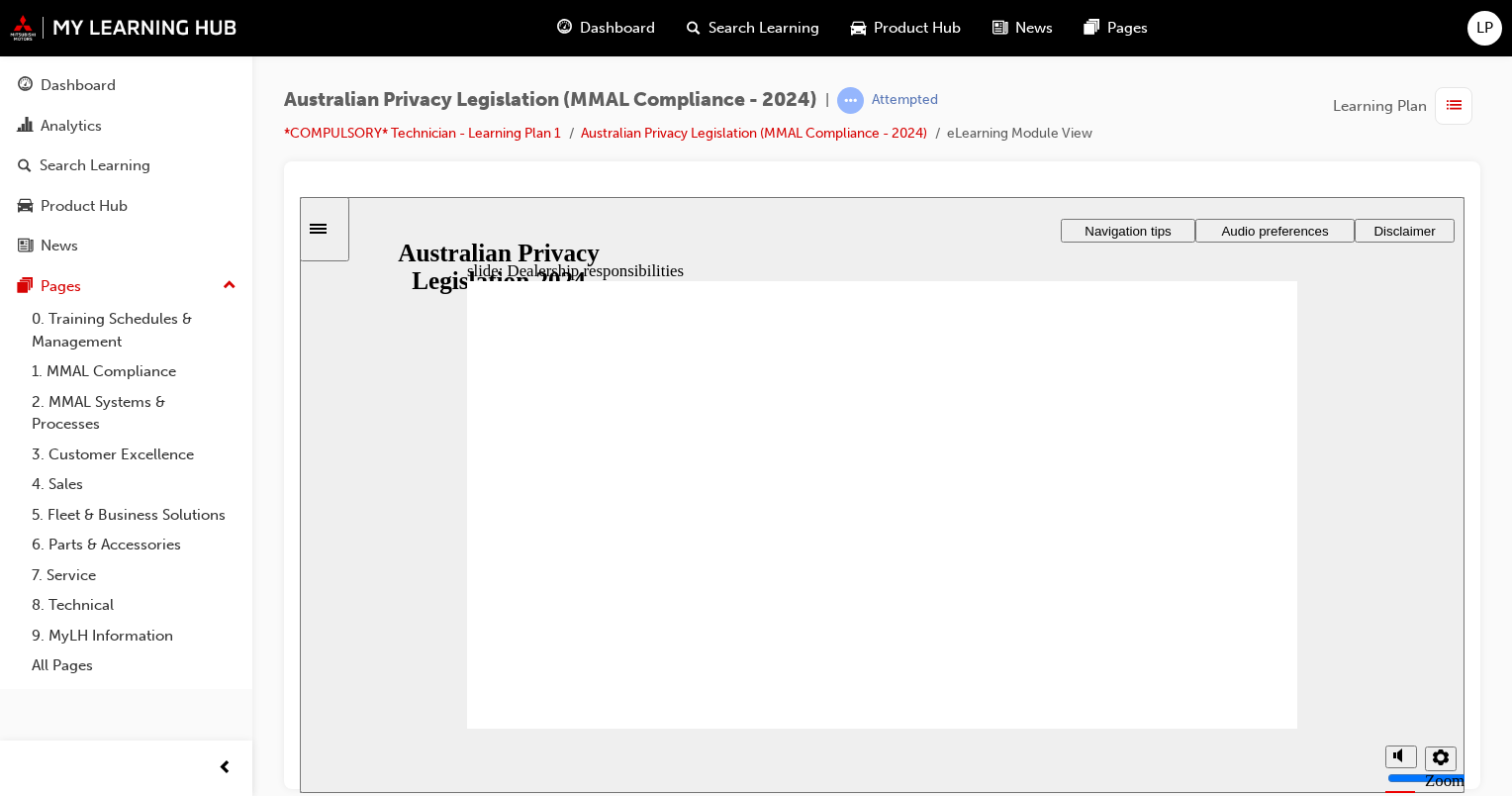 click 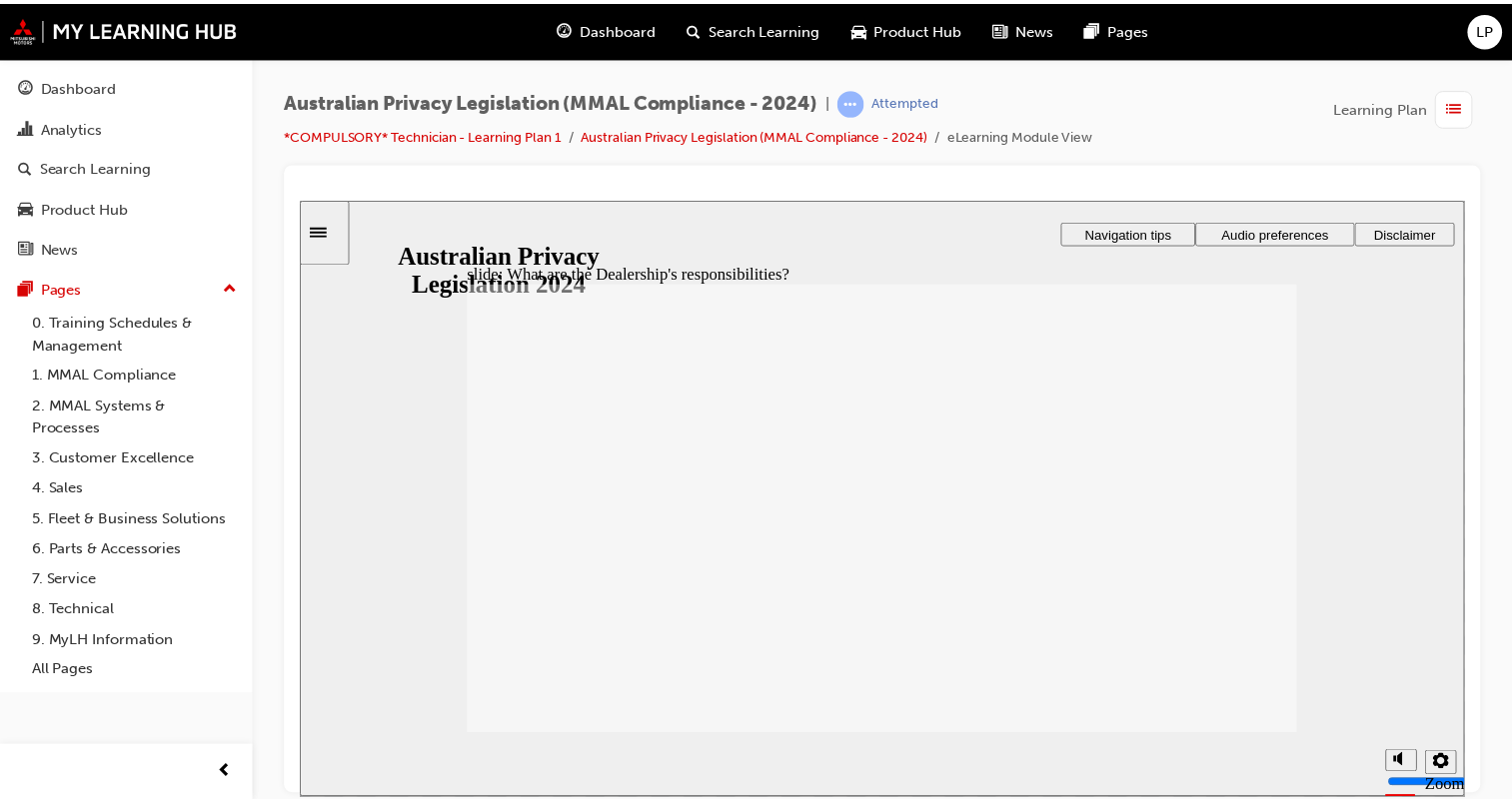scroll, scrollTop: 0, scrollLeft: 0, axis: both 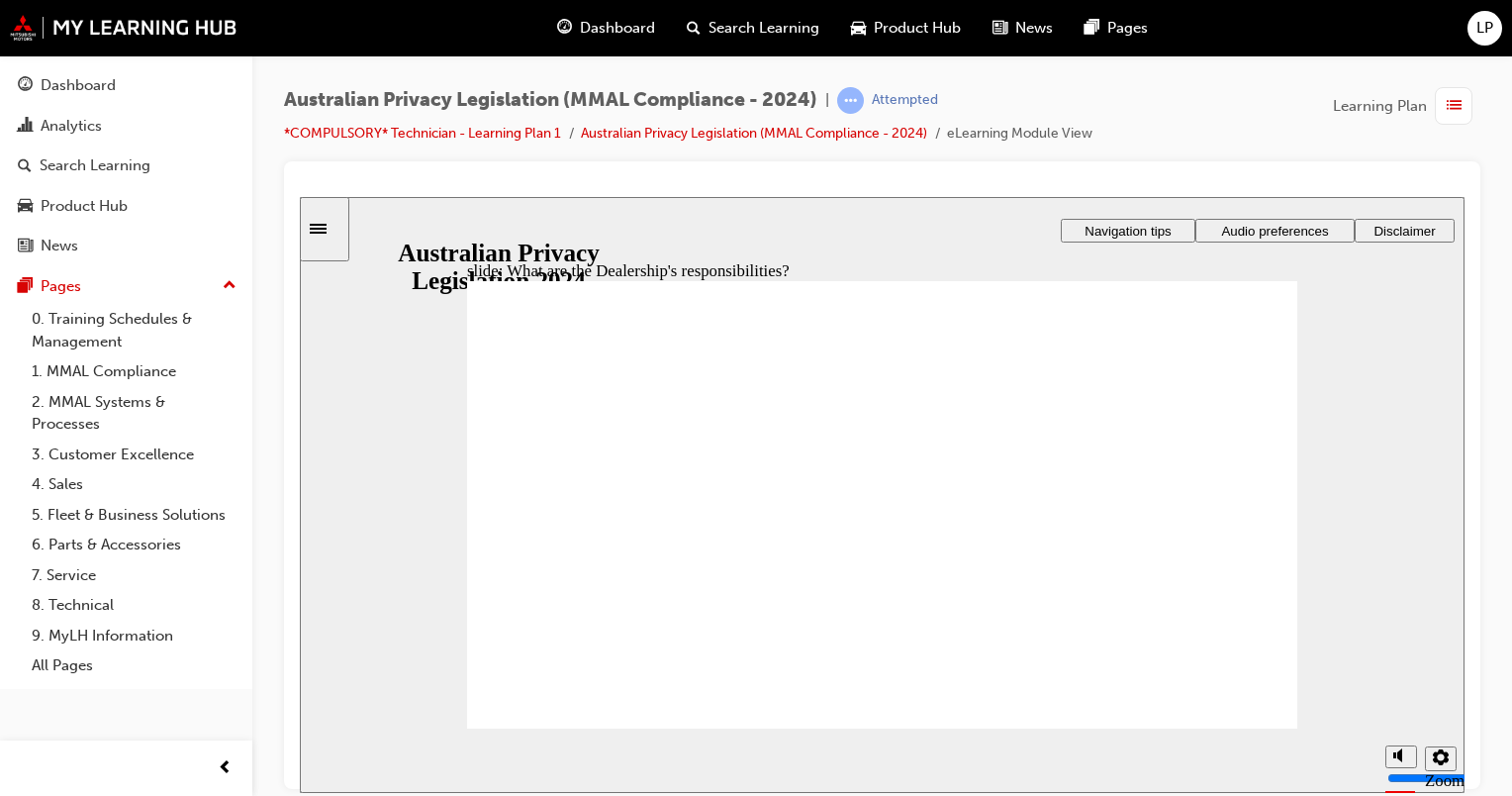 click 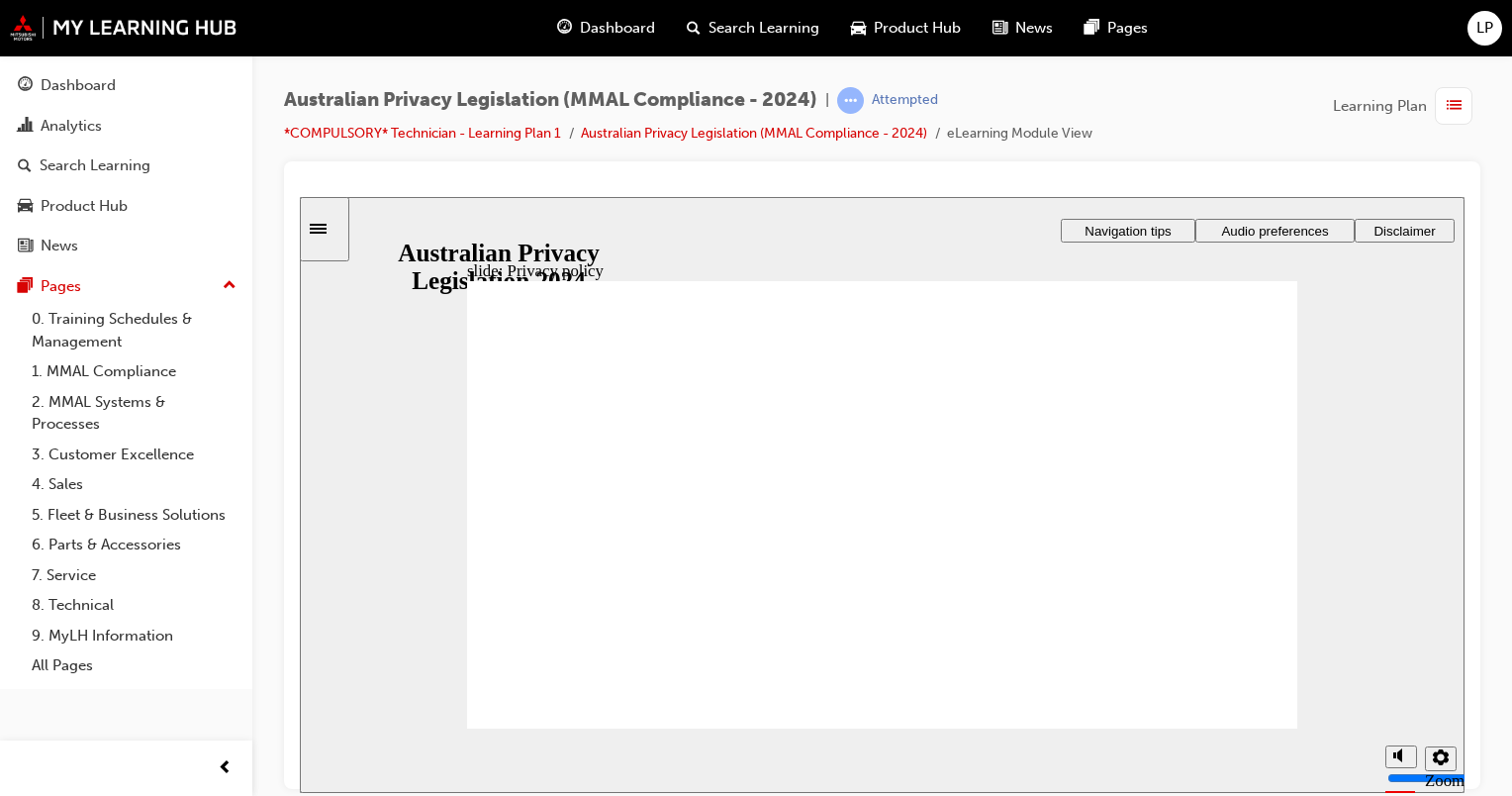 drag, startPoint x: 853, startPoint y: 584, endPoint x: 738, endPoint y: 534, distance: 125.39936 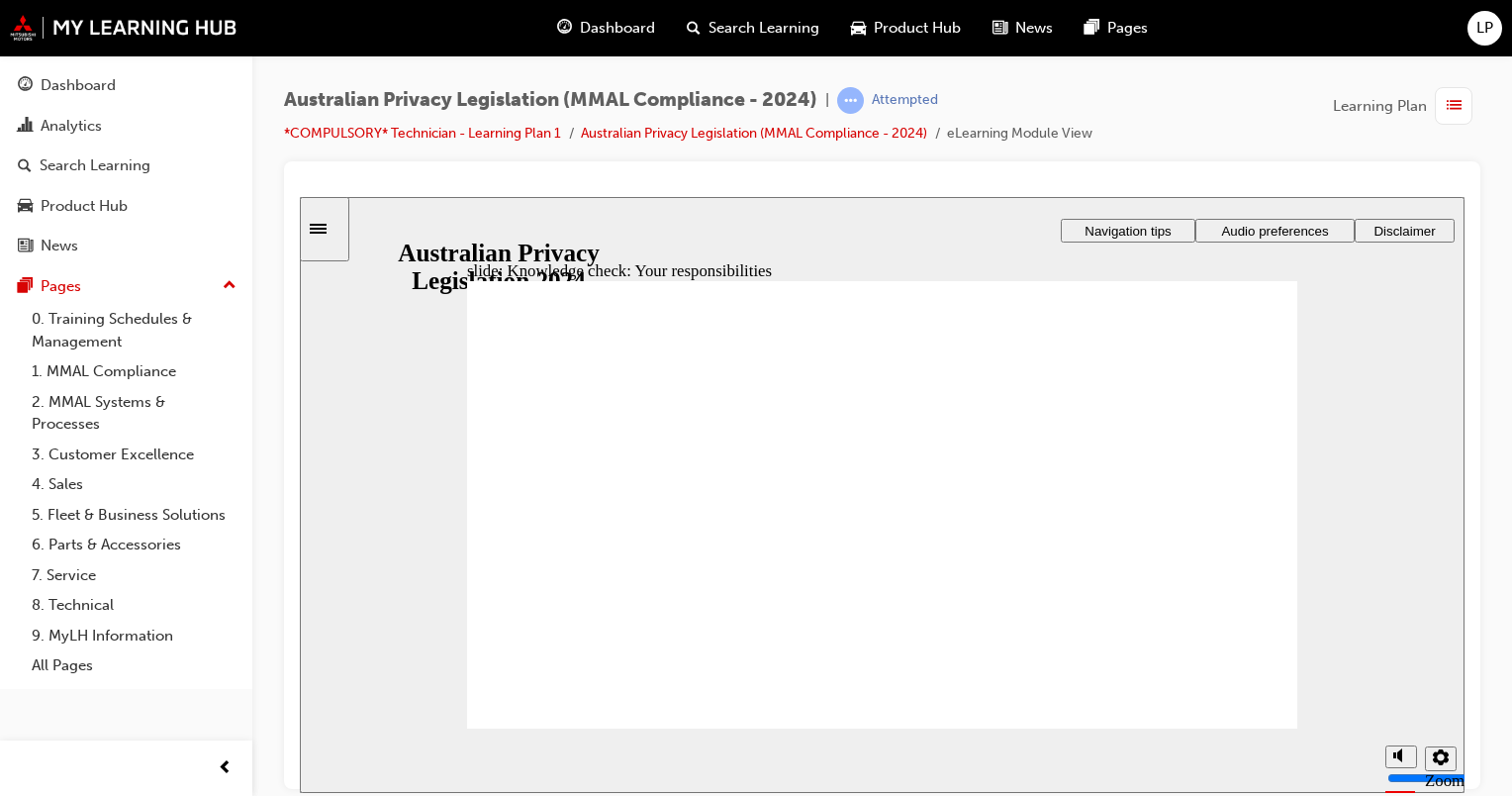 checkbox on "true" 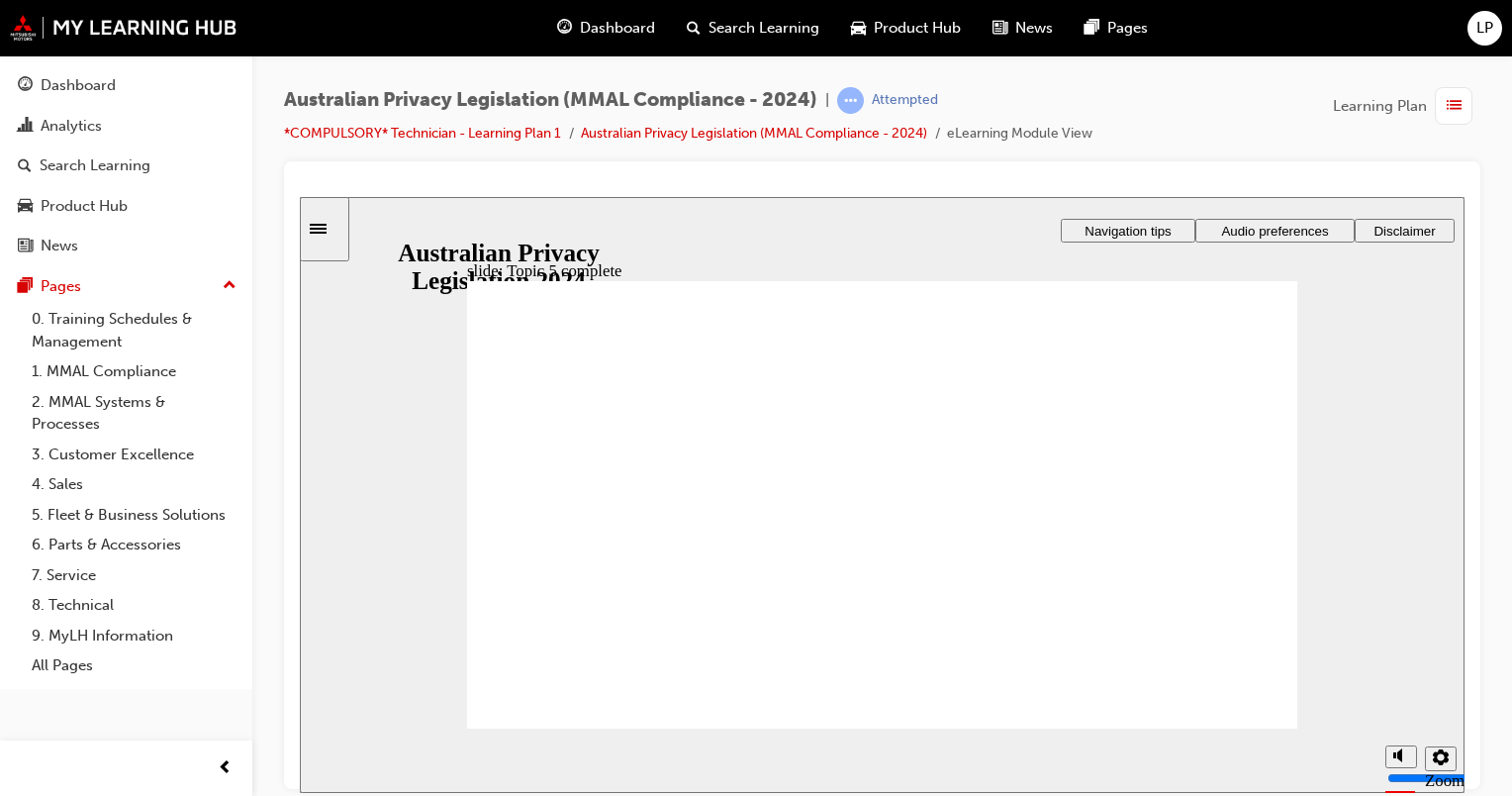 click 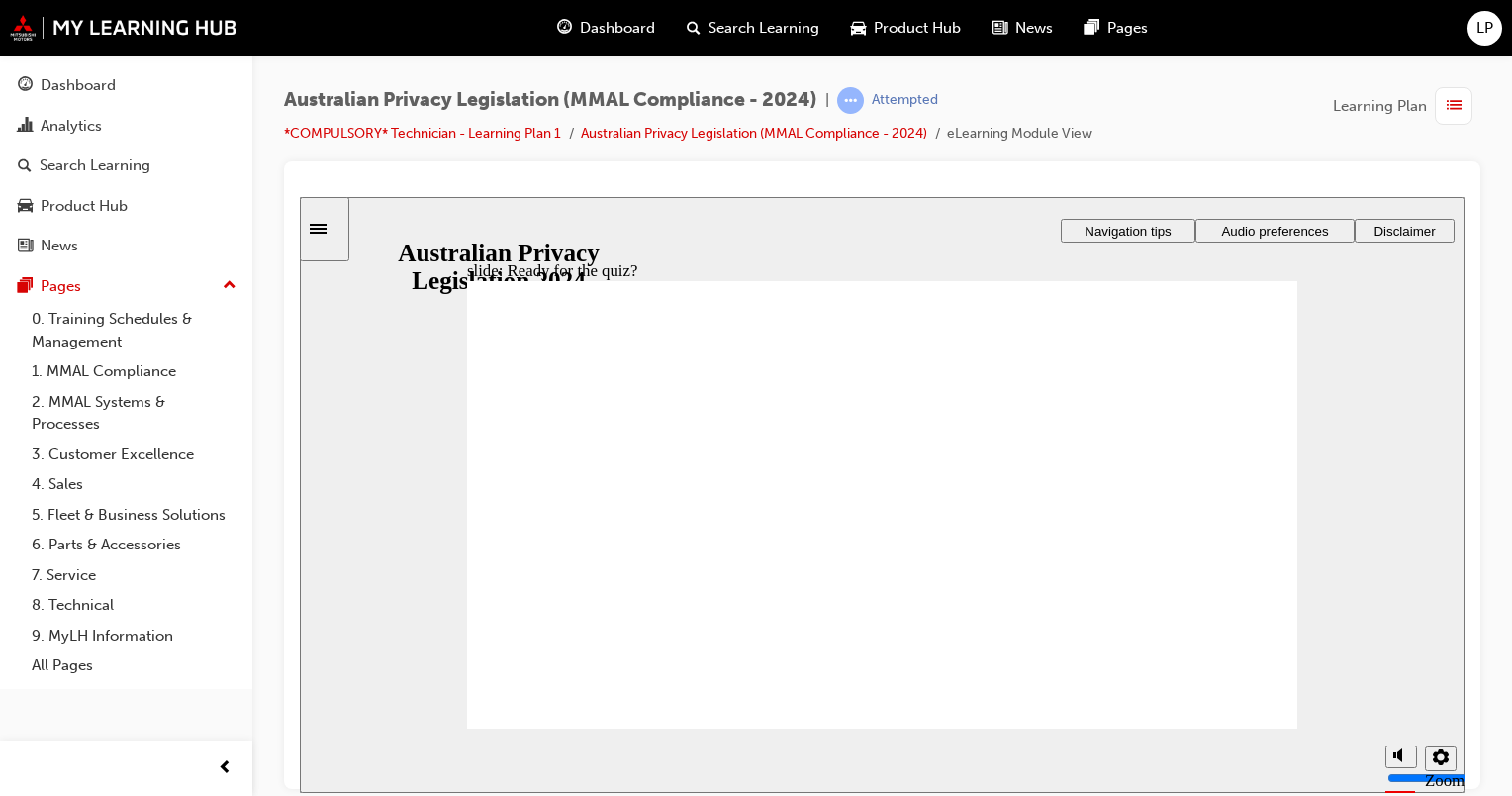 click 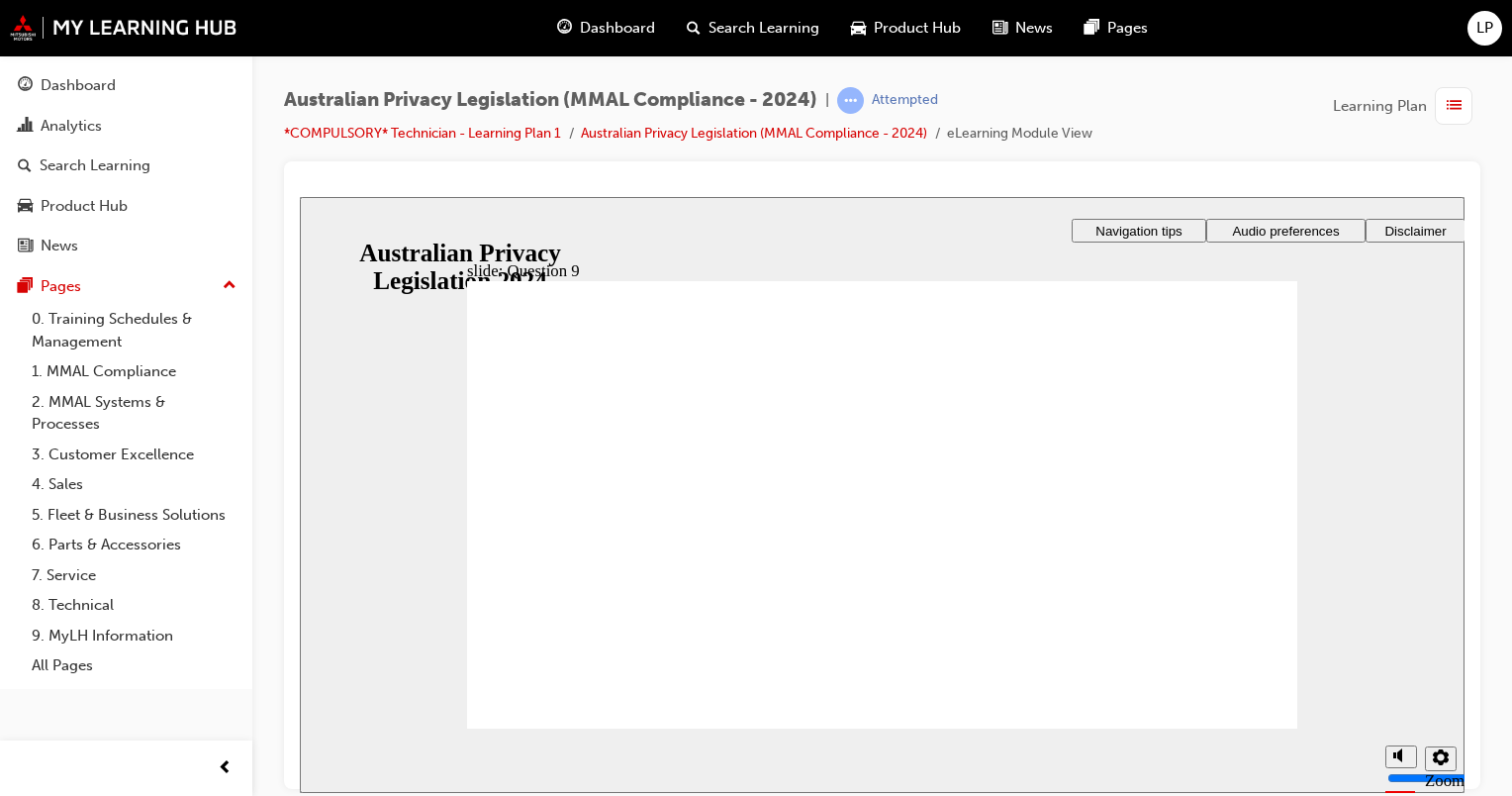 radio on "false" 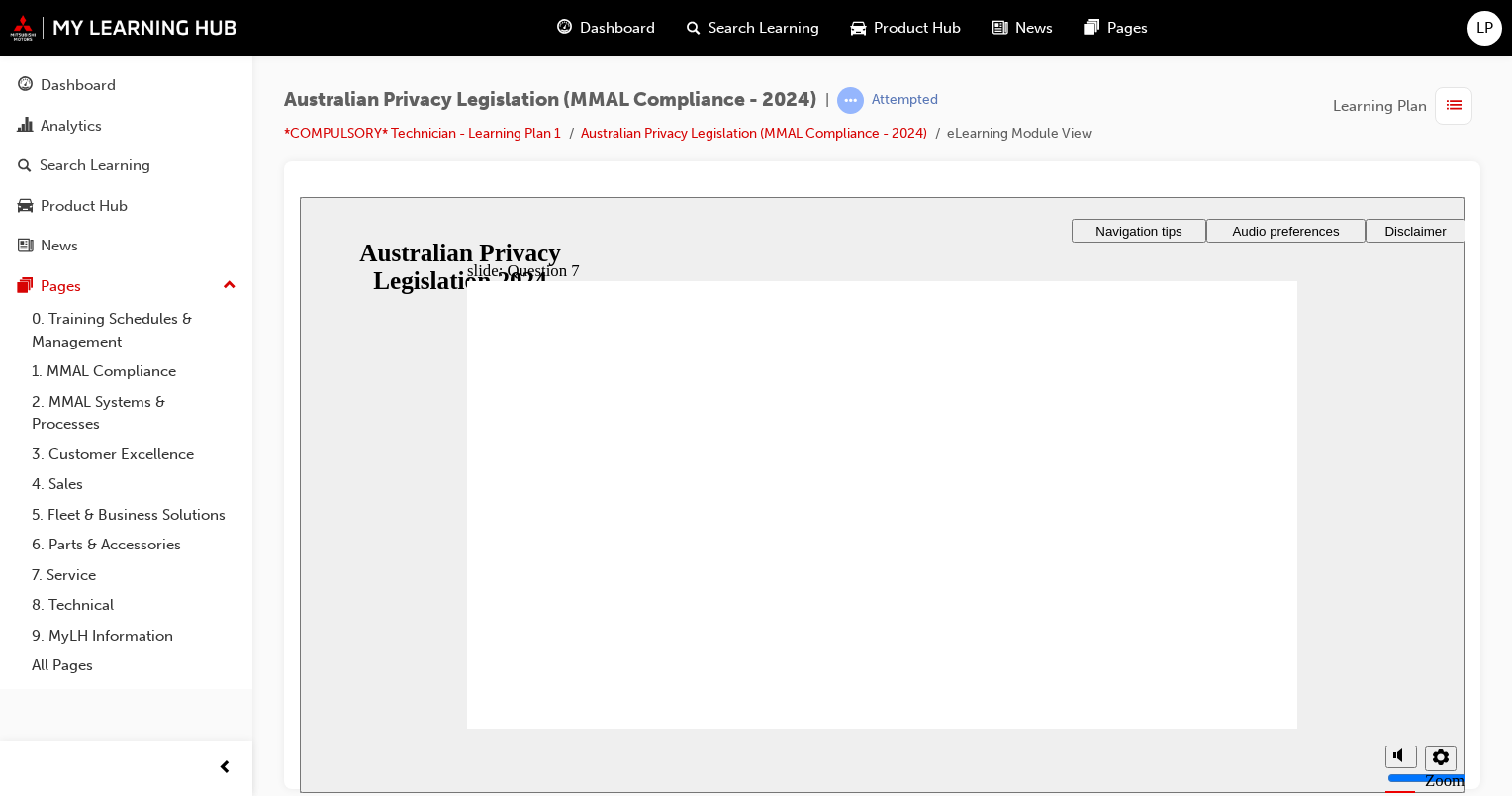 radio on "true" 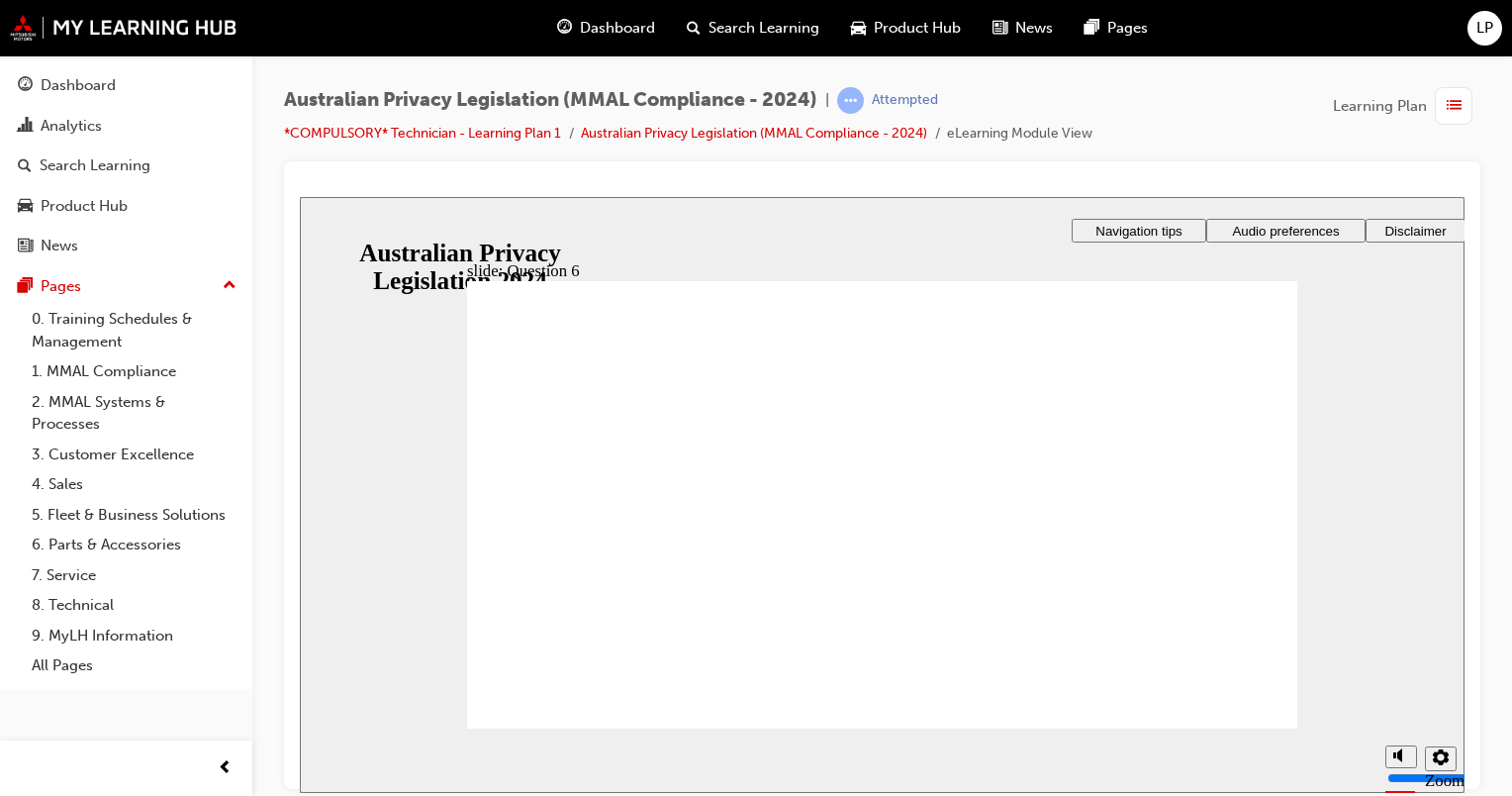 radio on "true" 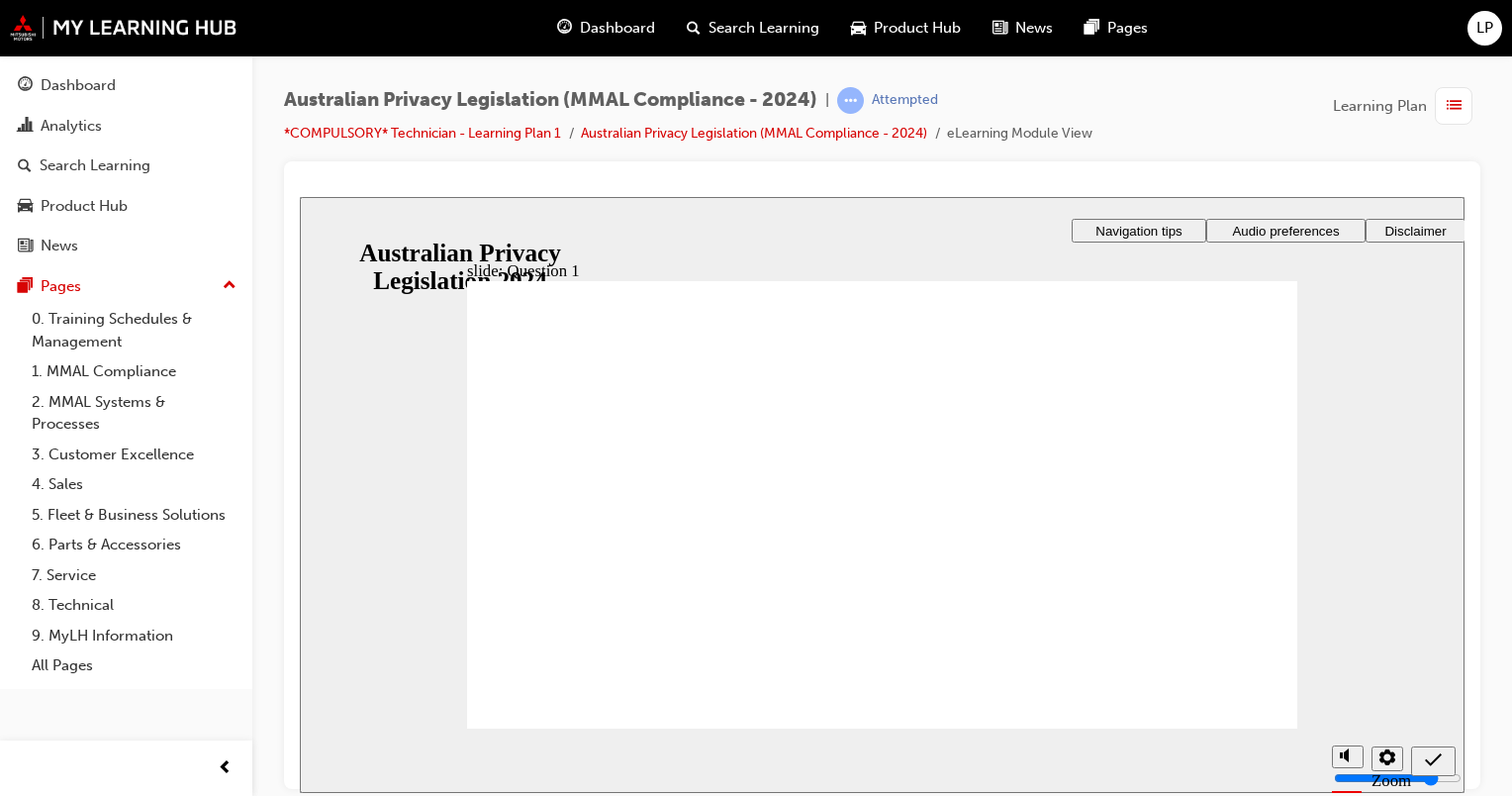 radio on "true" 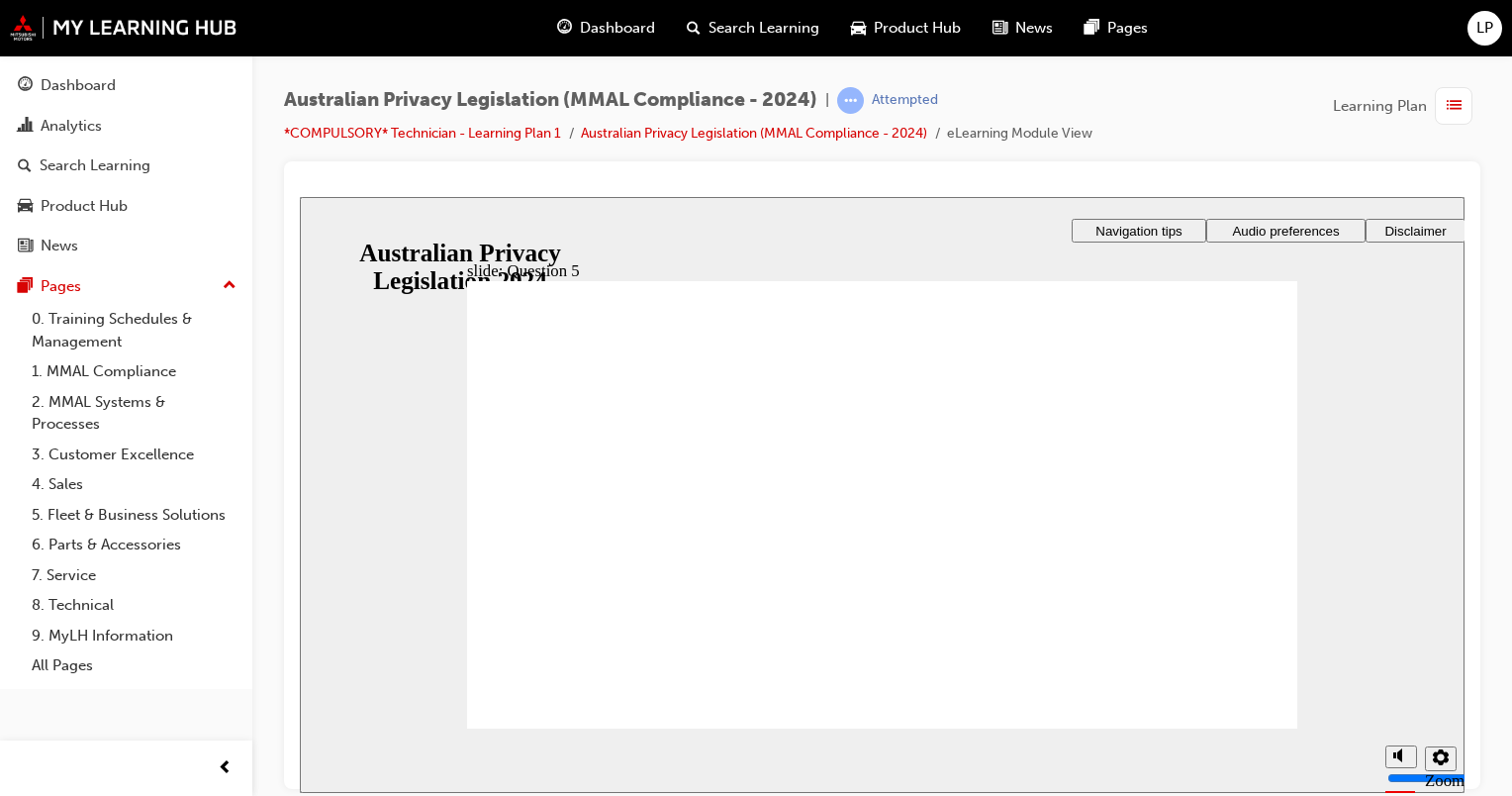 radio on "true" 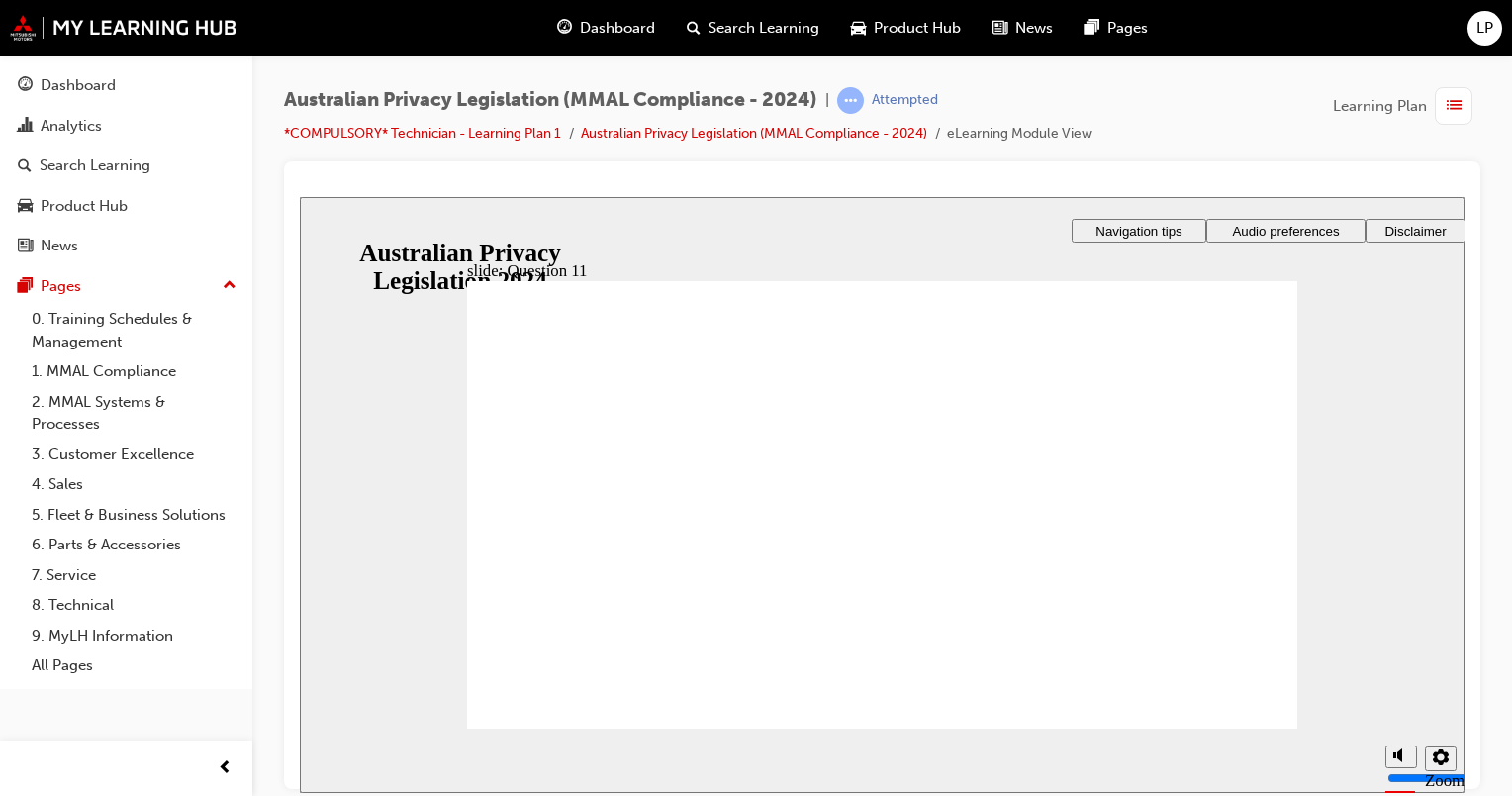 radio on "true" 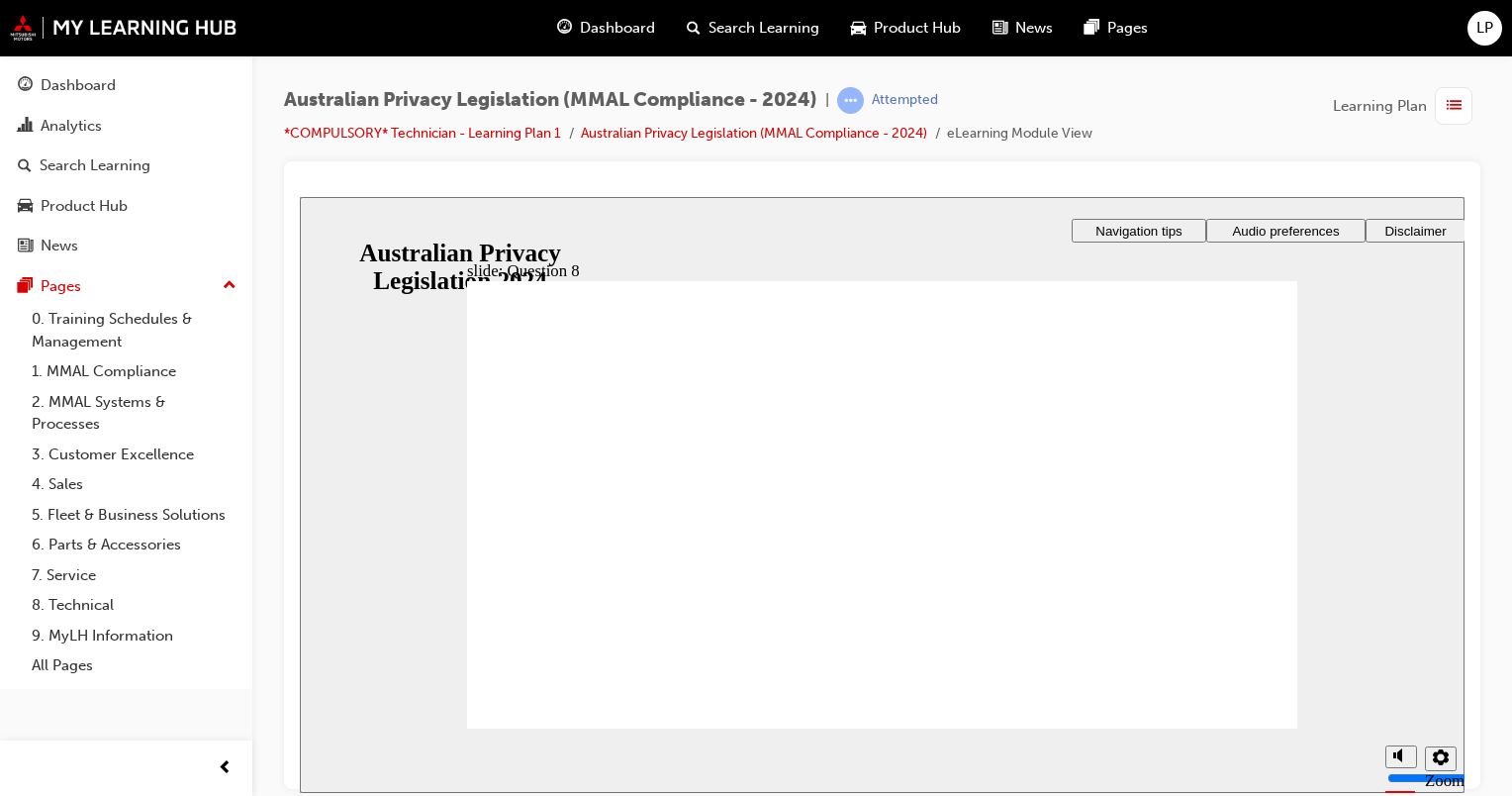 click at bounding box center [882, 1482] 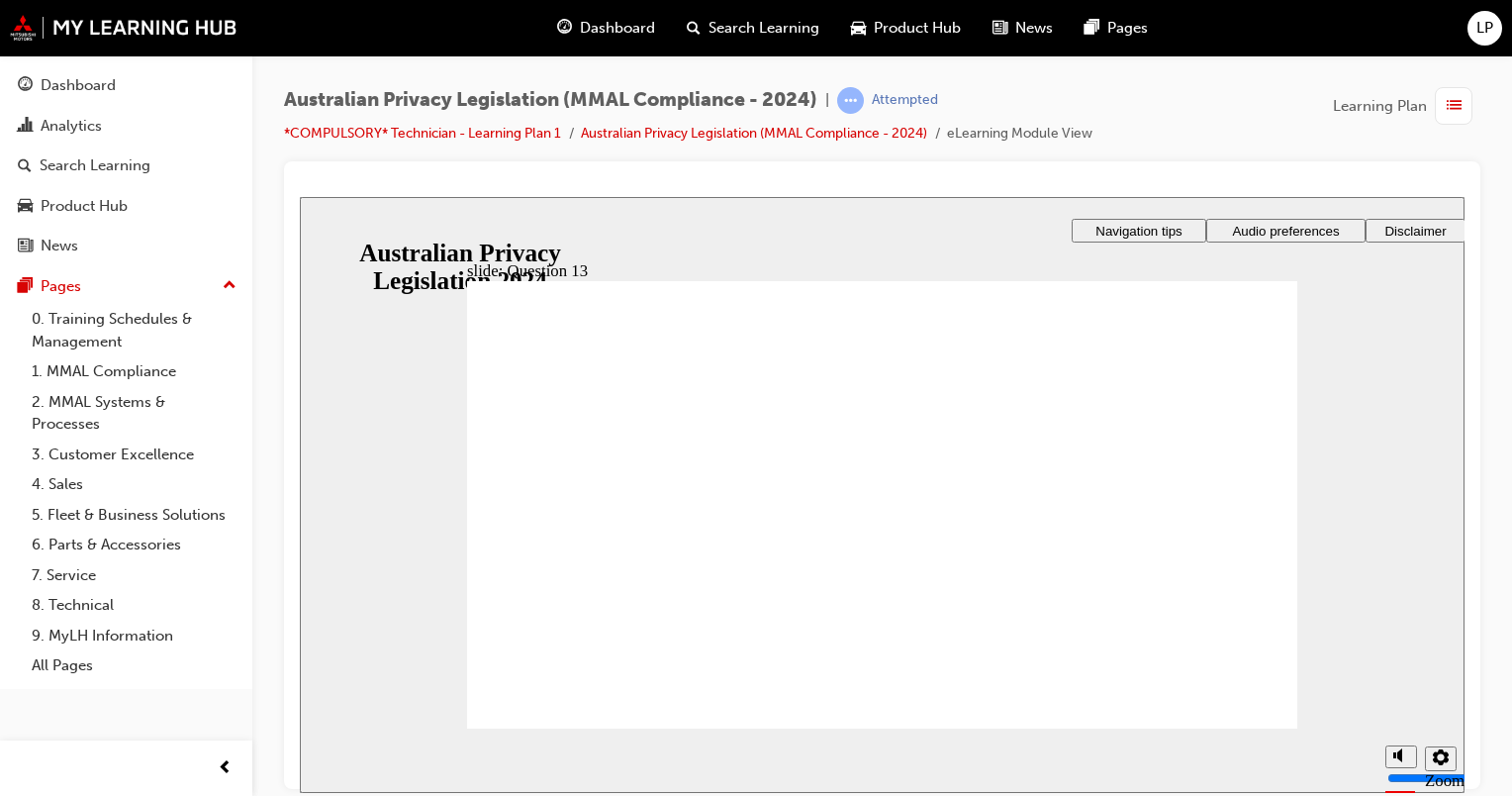 radio on "true" 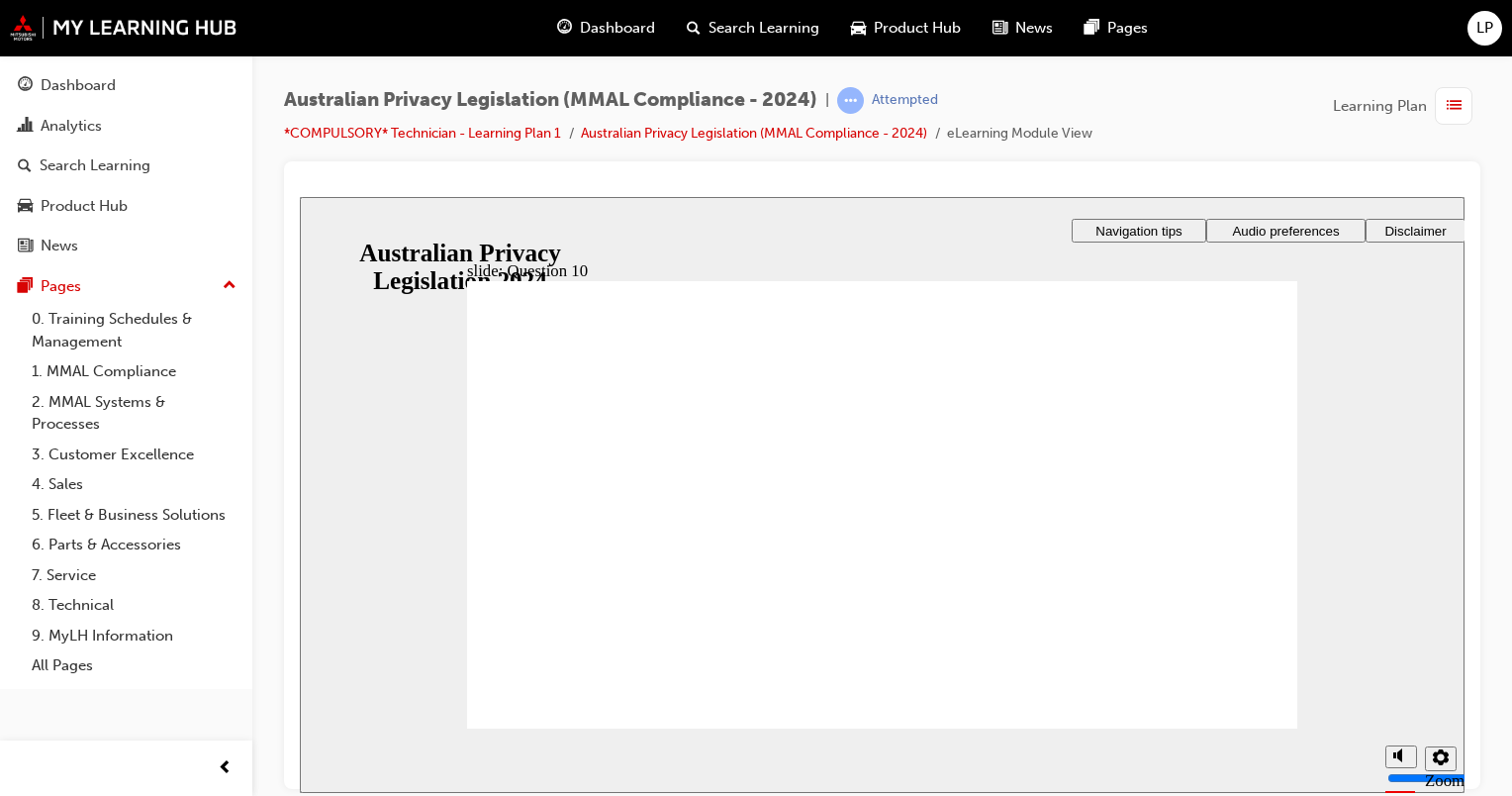 radio on "true" 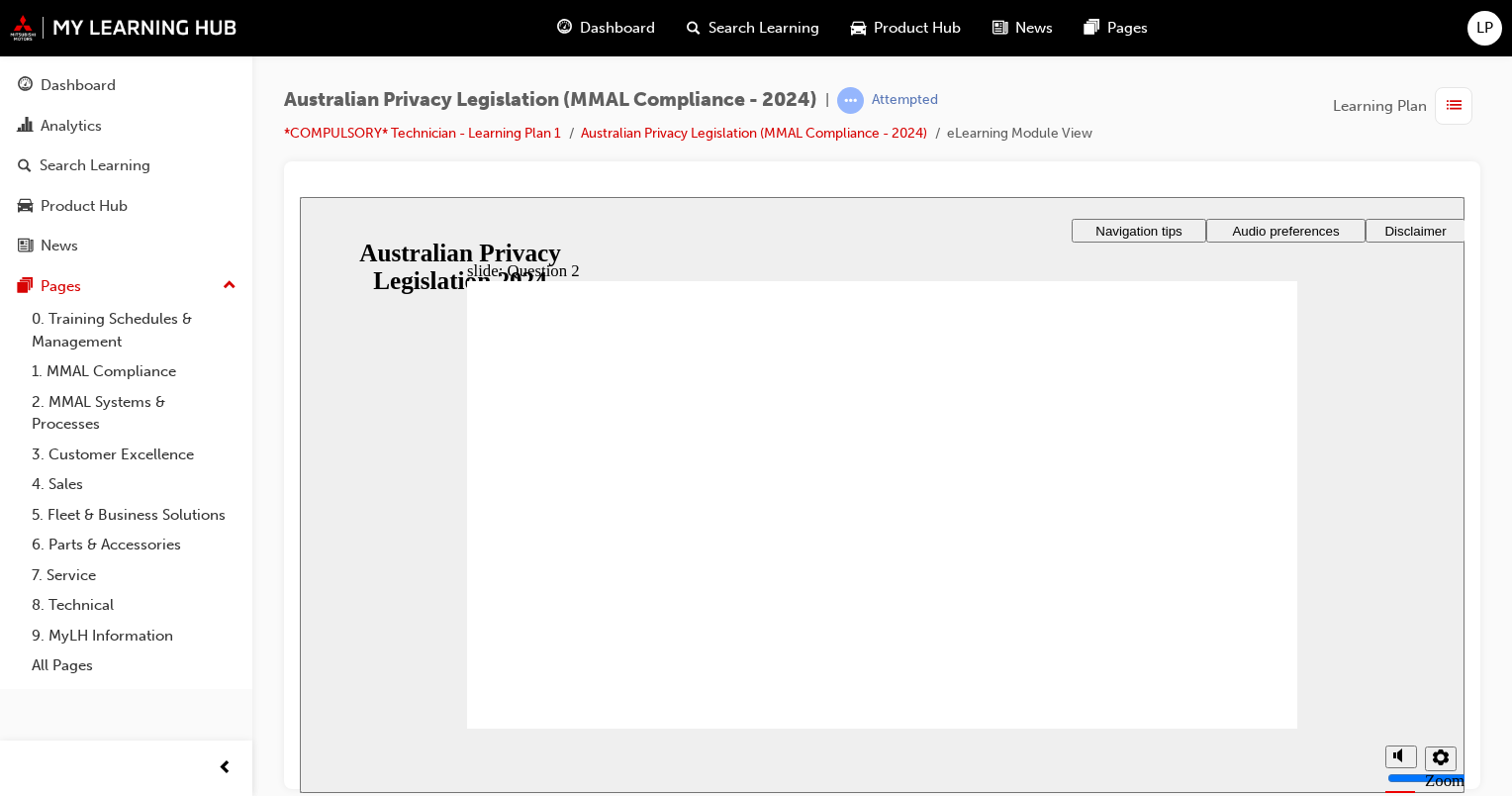 radio on "true" 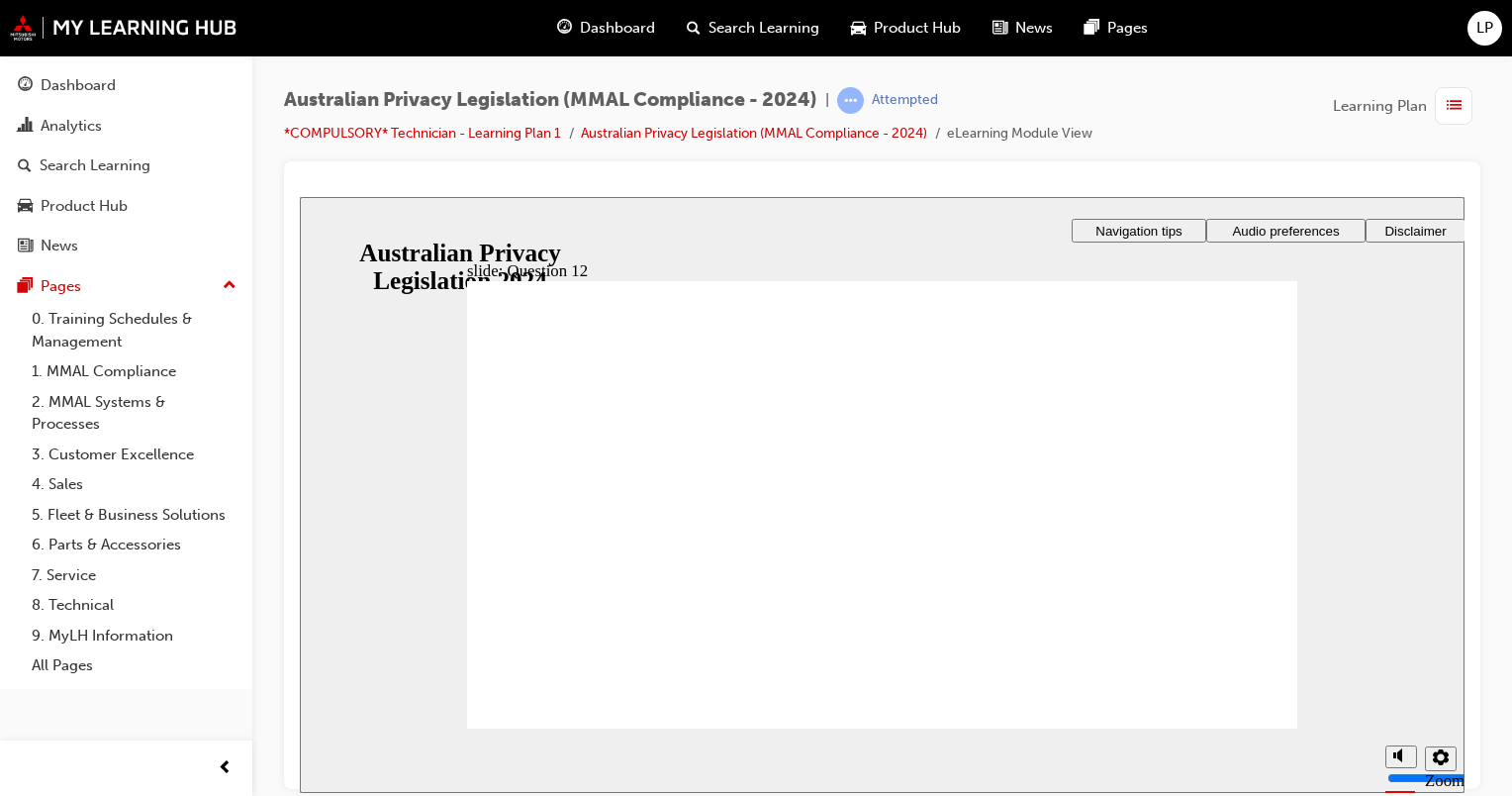 checkbox on "true" 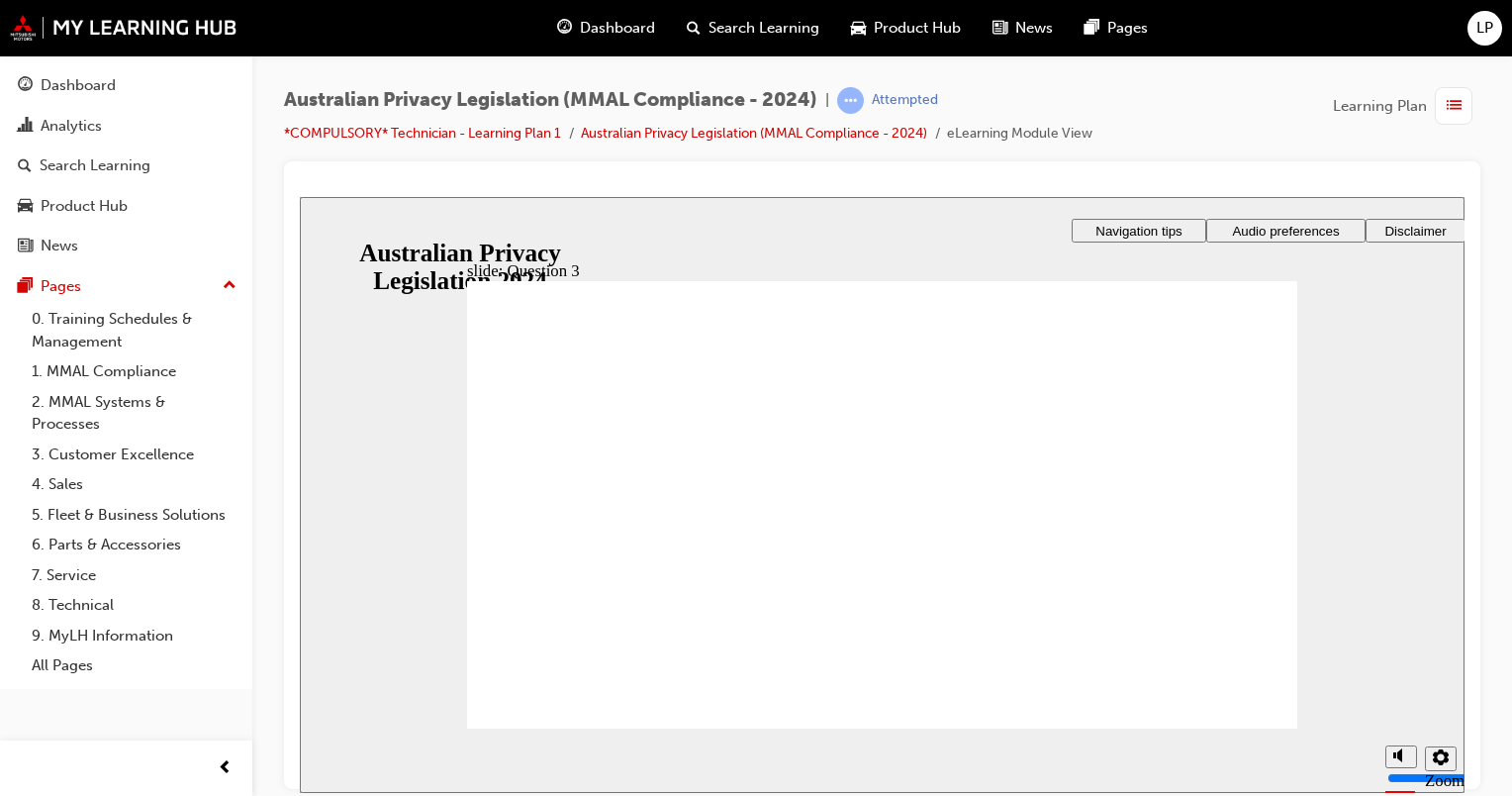 checkbox on "true" 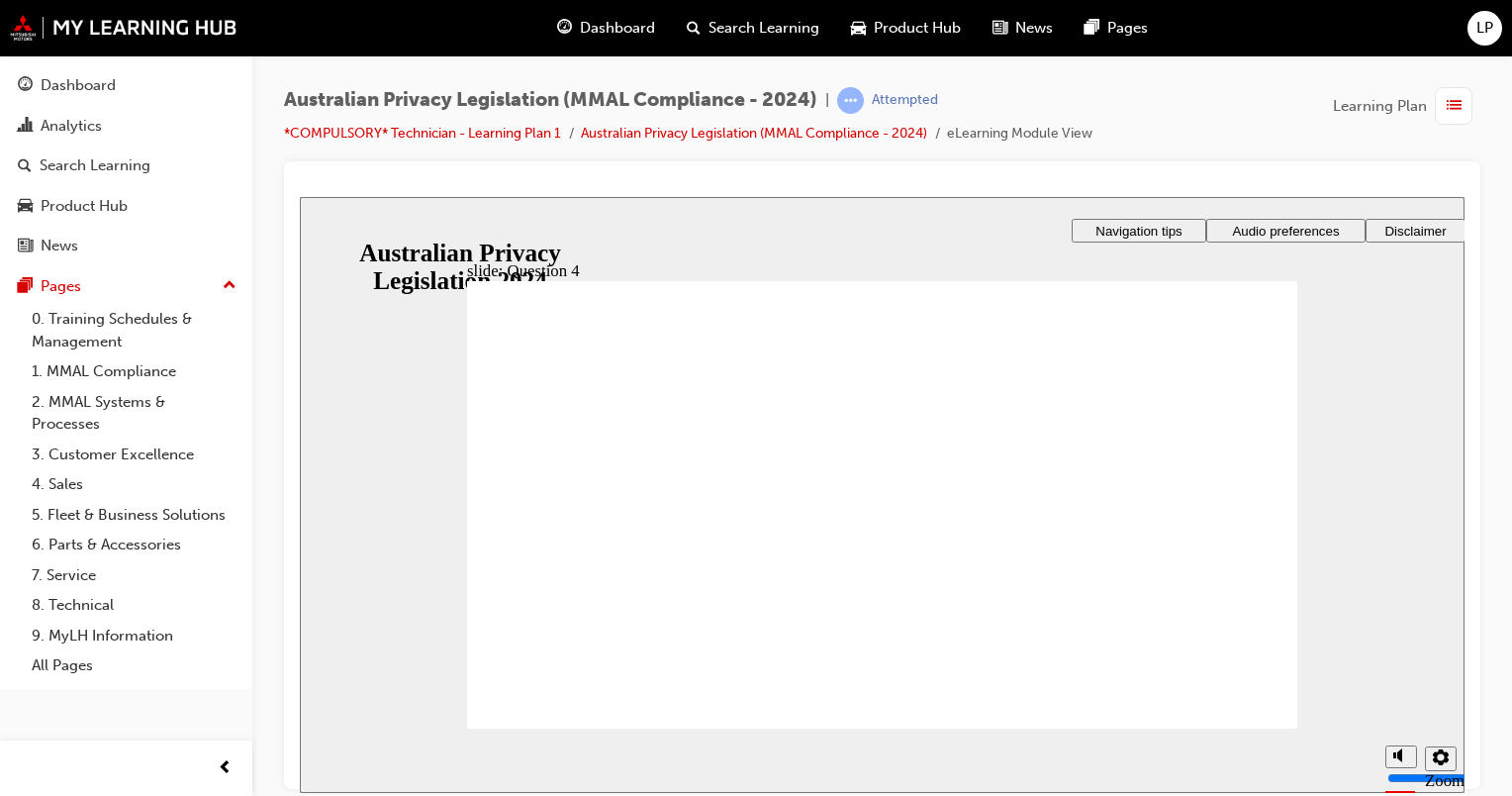 radio on "true" 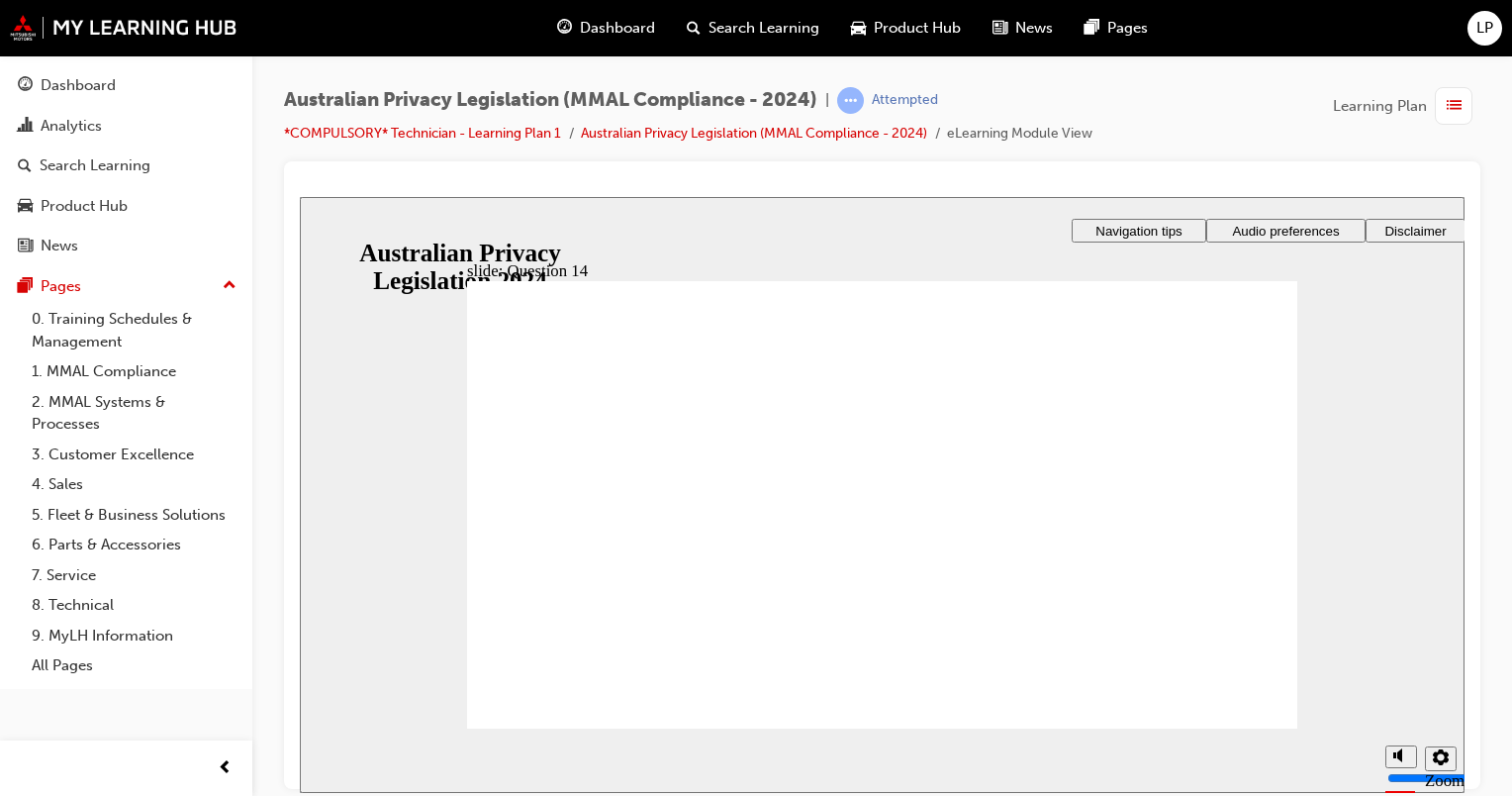 radio on "true" 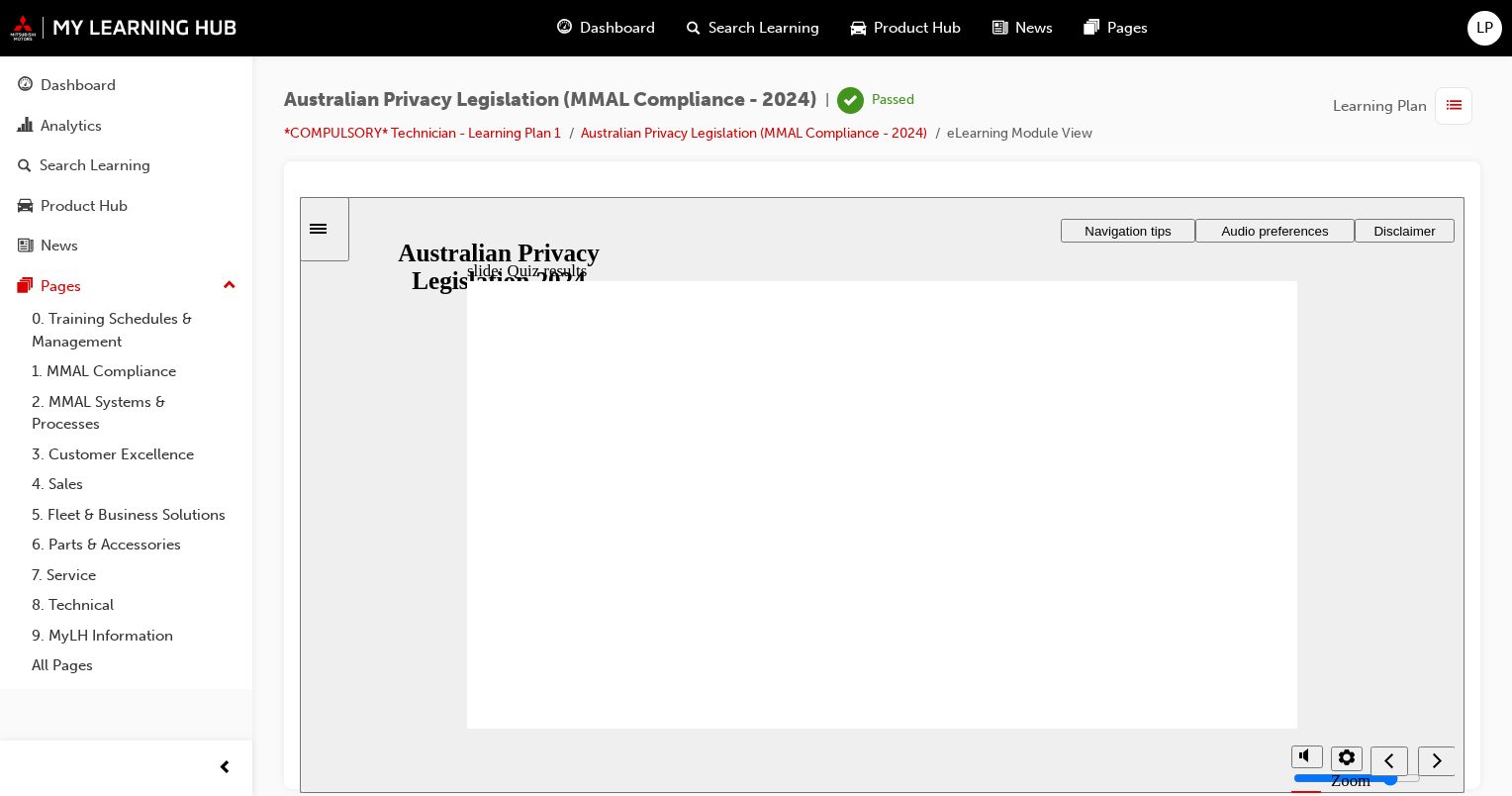 click 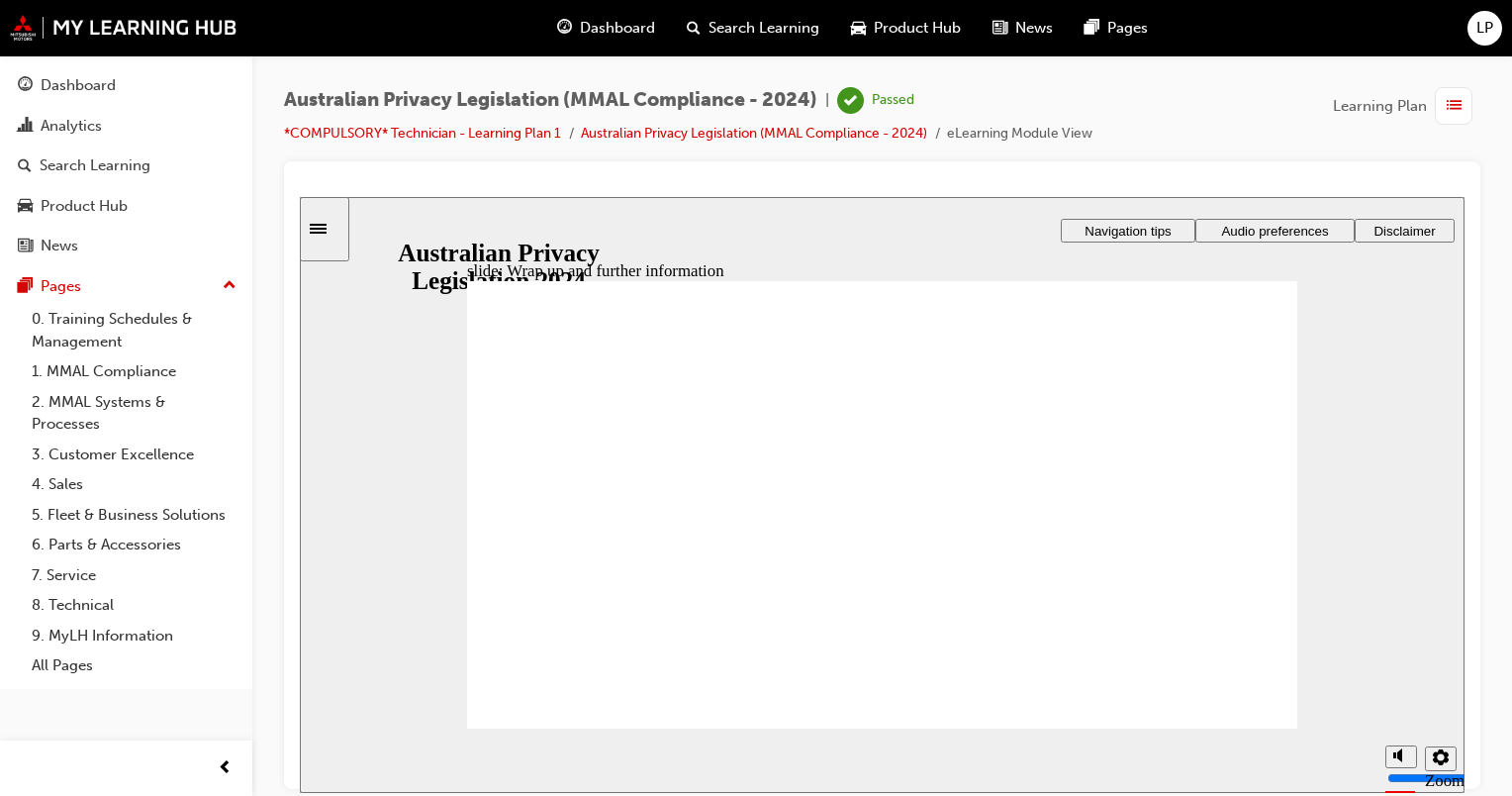 click 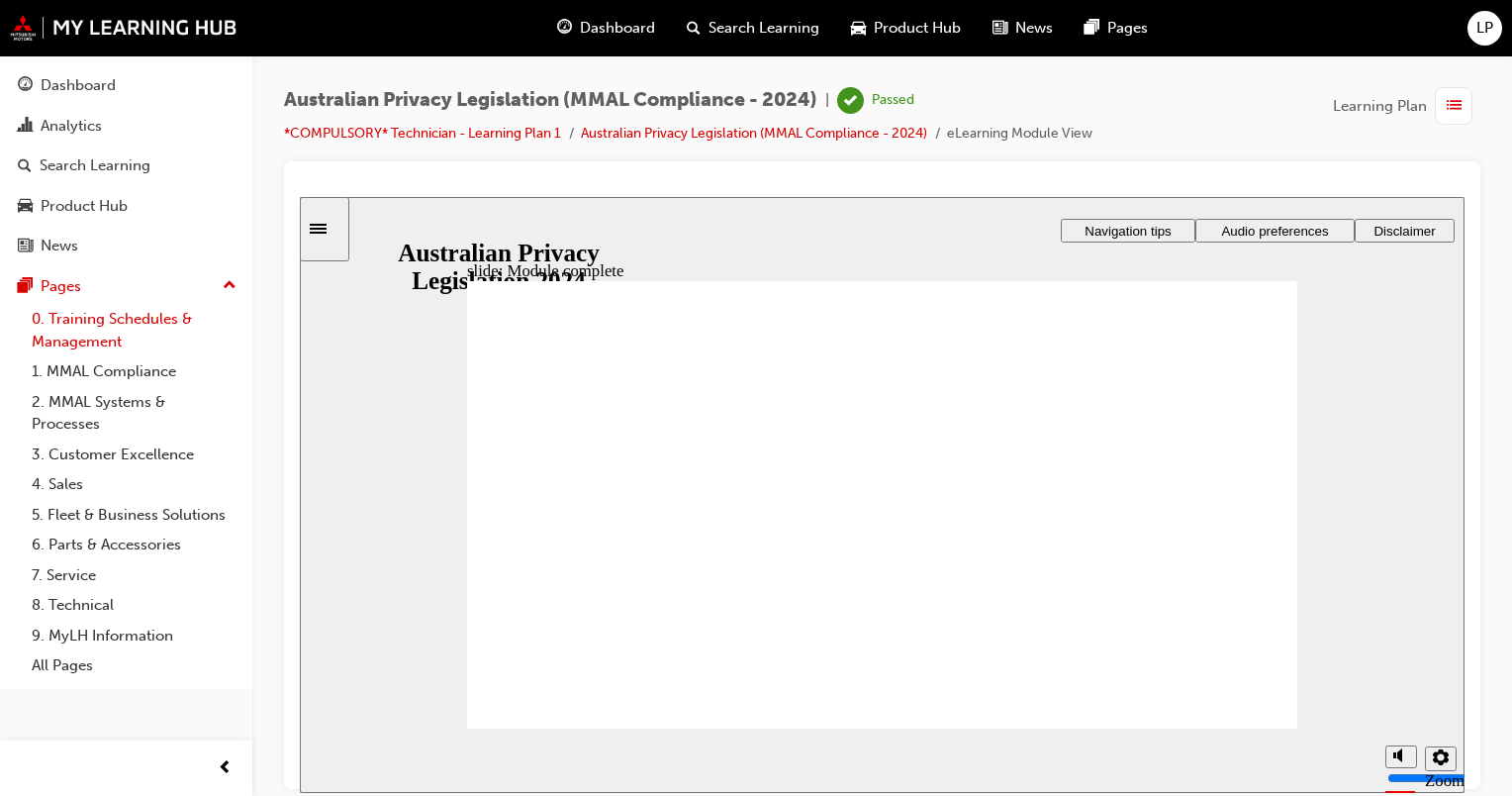 click on "0. Training Schedules & Management" at bounding box center [134, 330] 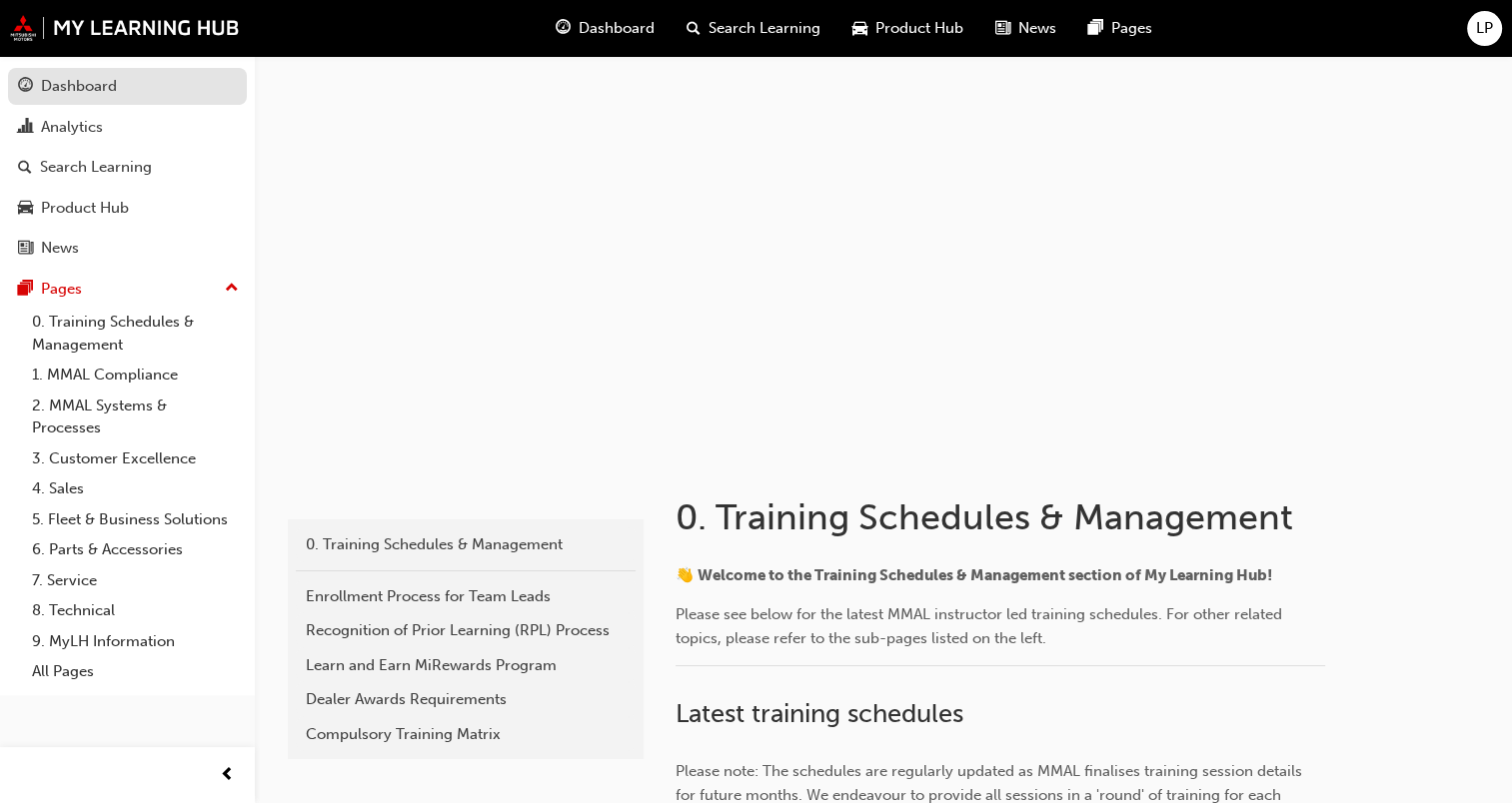 click on "Dashboard" at bounding box center [79, 86] 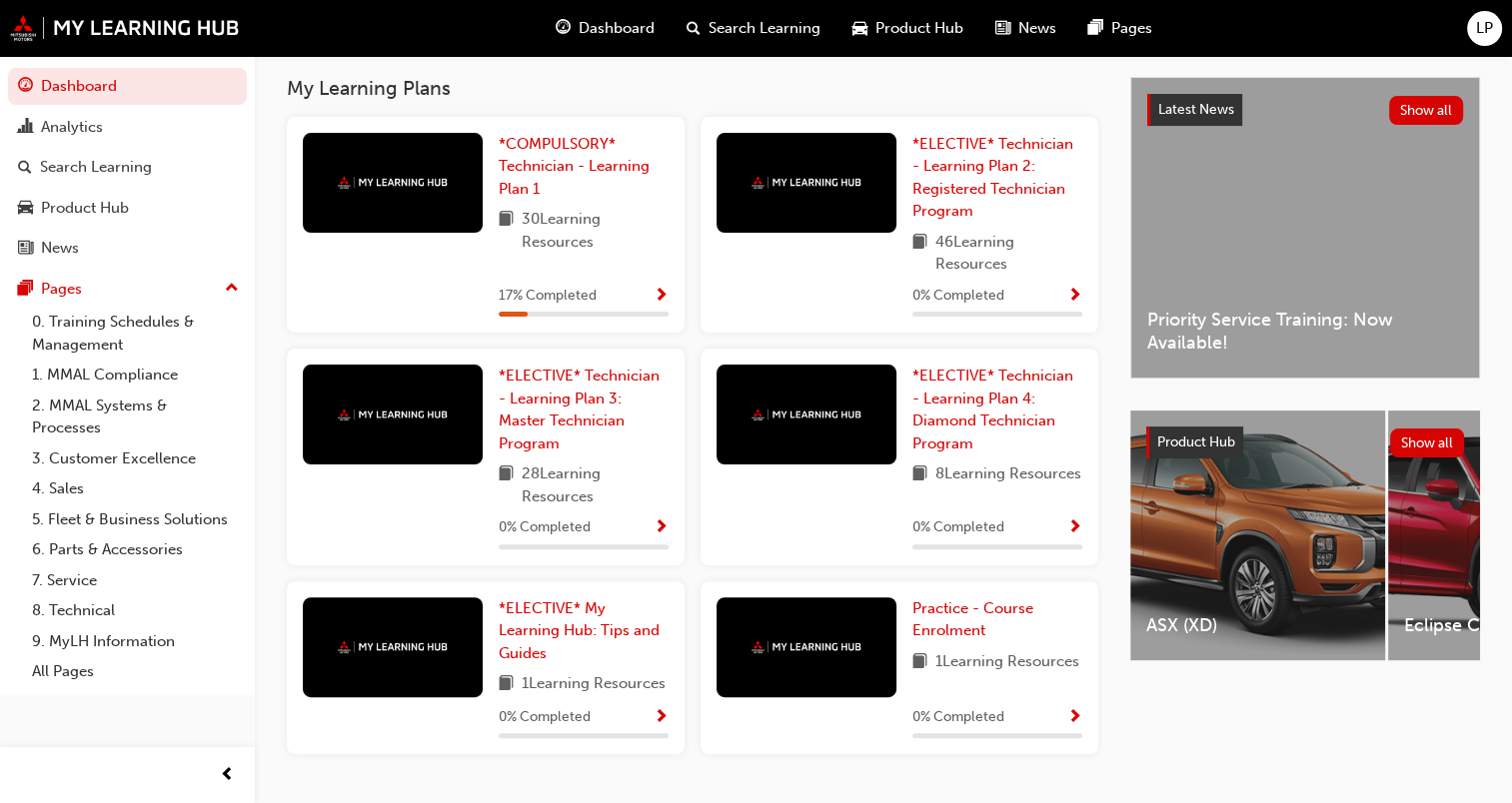 scroll, scrollTop: 427, scrollLeft: 0, axis: vertical 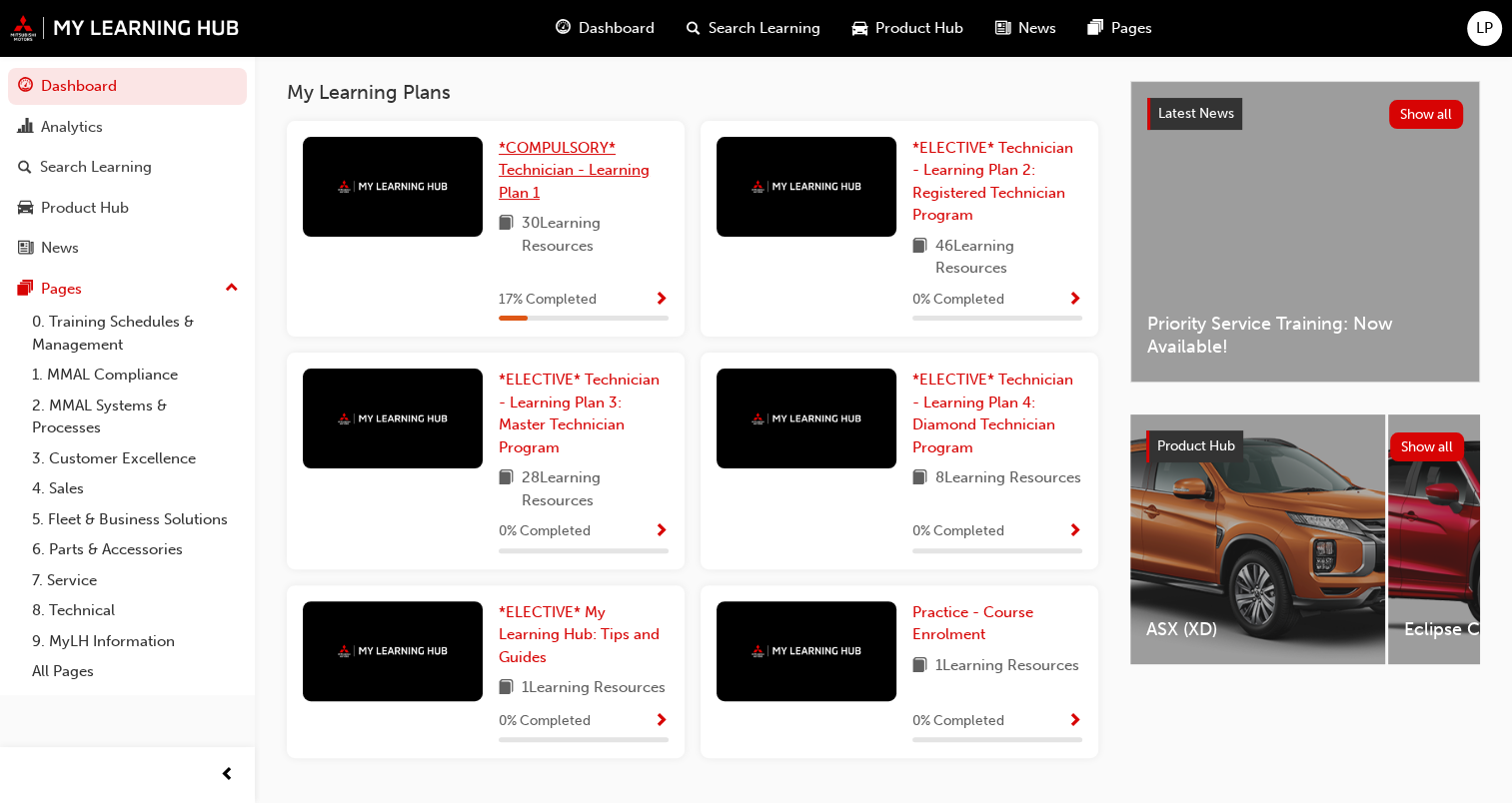 click on "*COMPULSORY* Technician - Learning Plan 1" at bounding box center (574, 170) 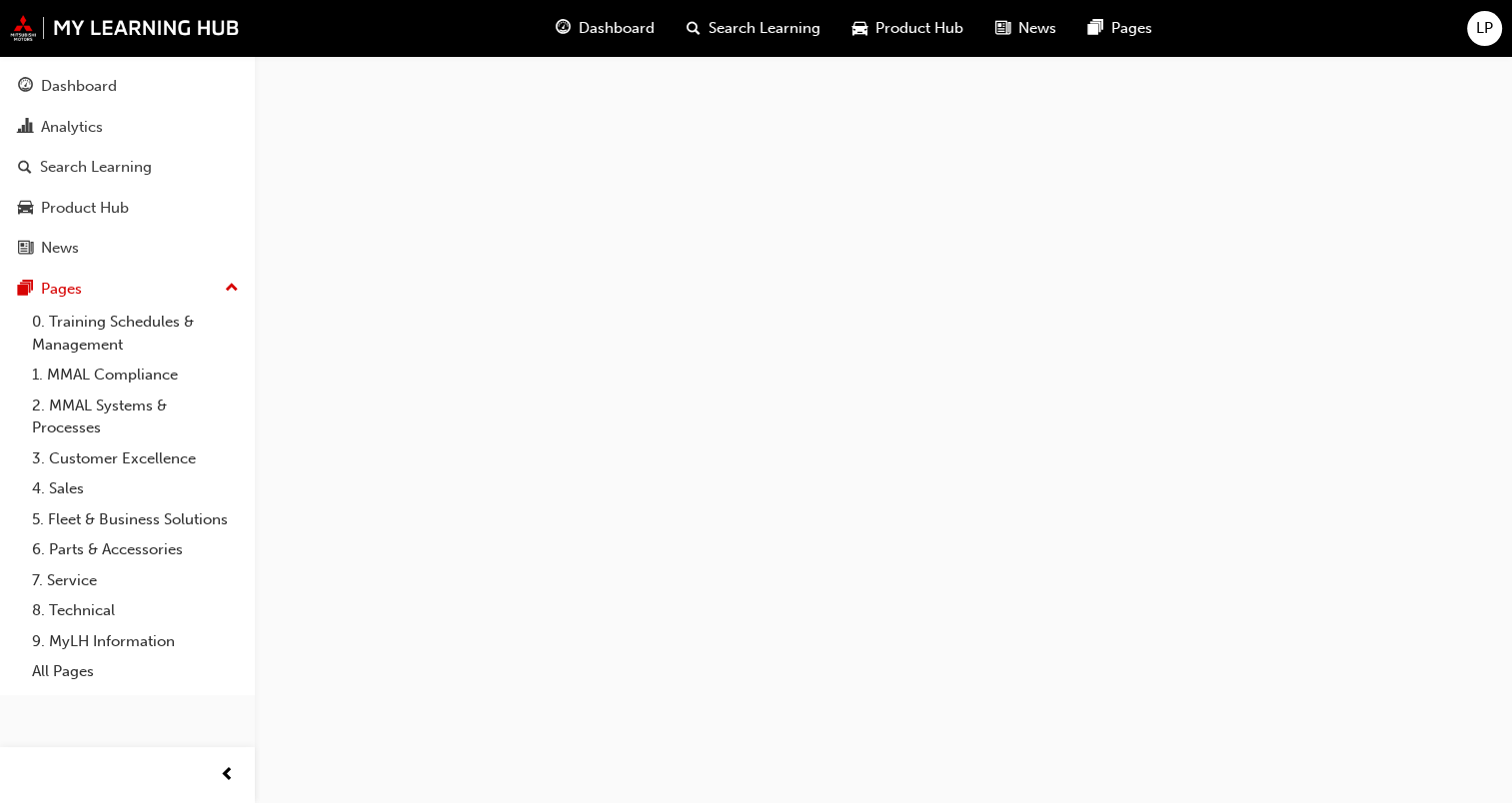 scroll, scrollTop: 0, scrollLeft: 0, axis: both 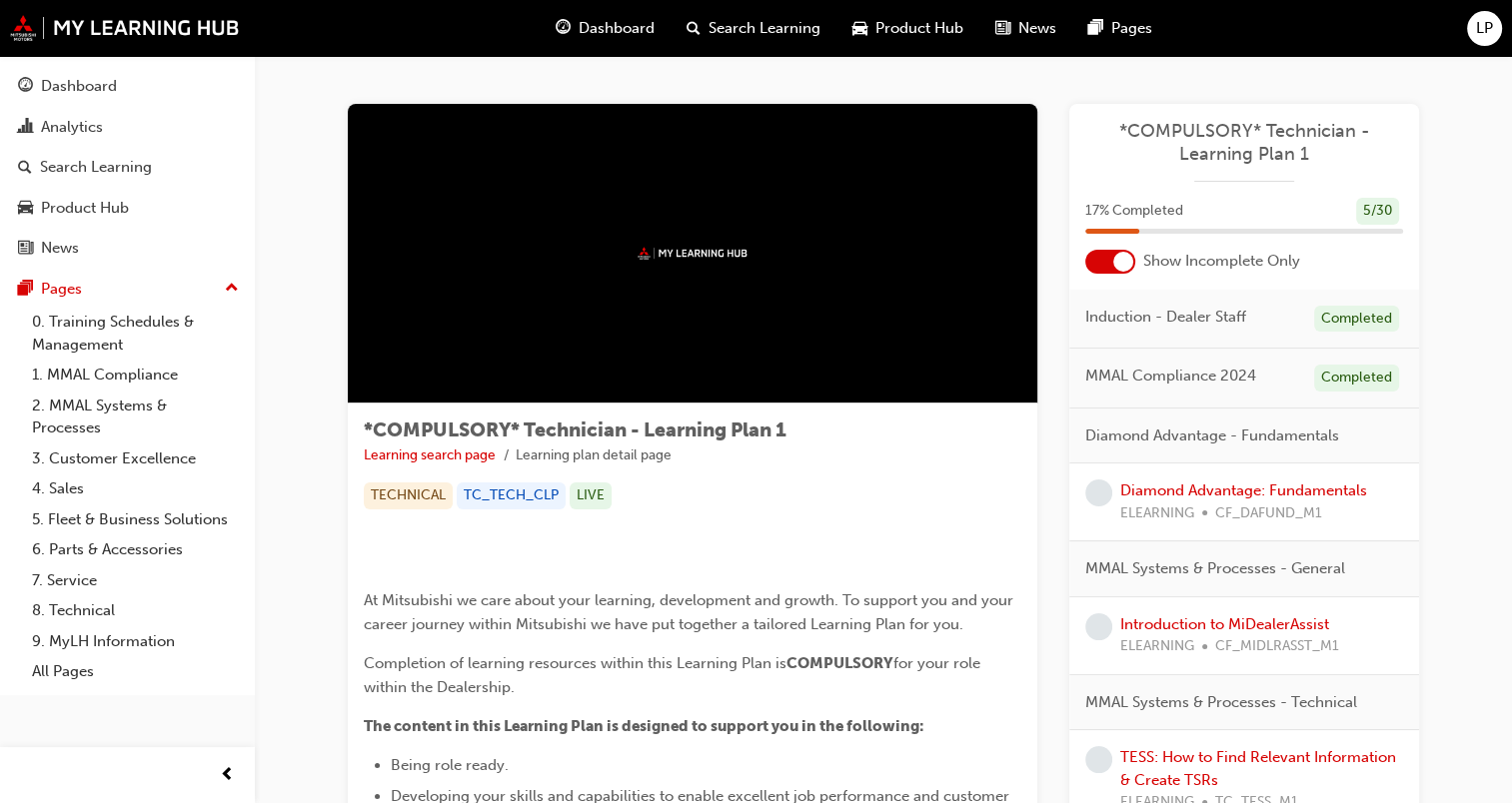 click at bounding box center (693, 254) 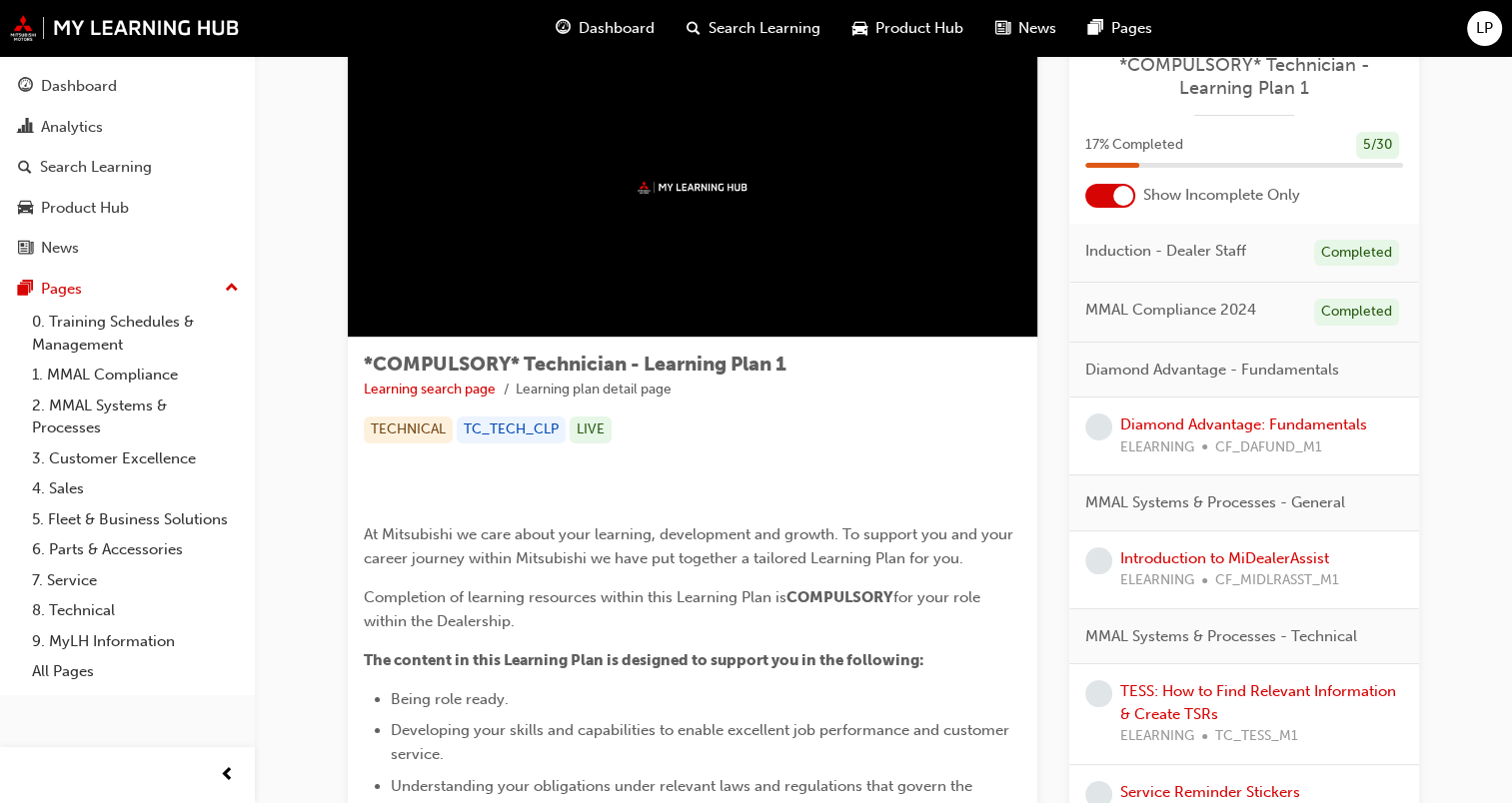 scroll, scrollTop: 58, scrollLeft: 0, axis: vertical 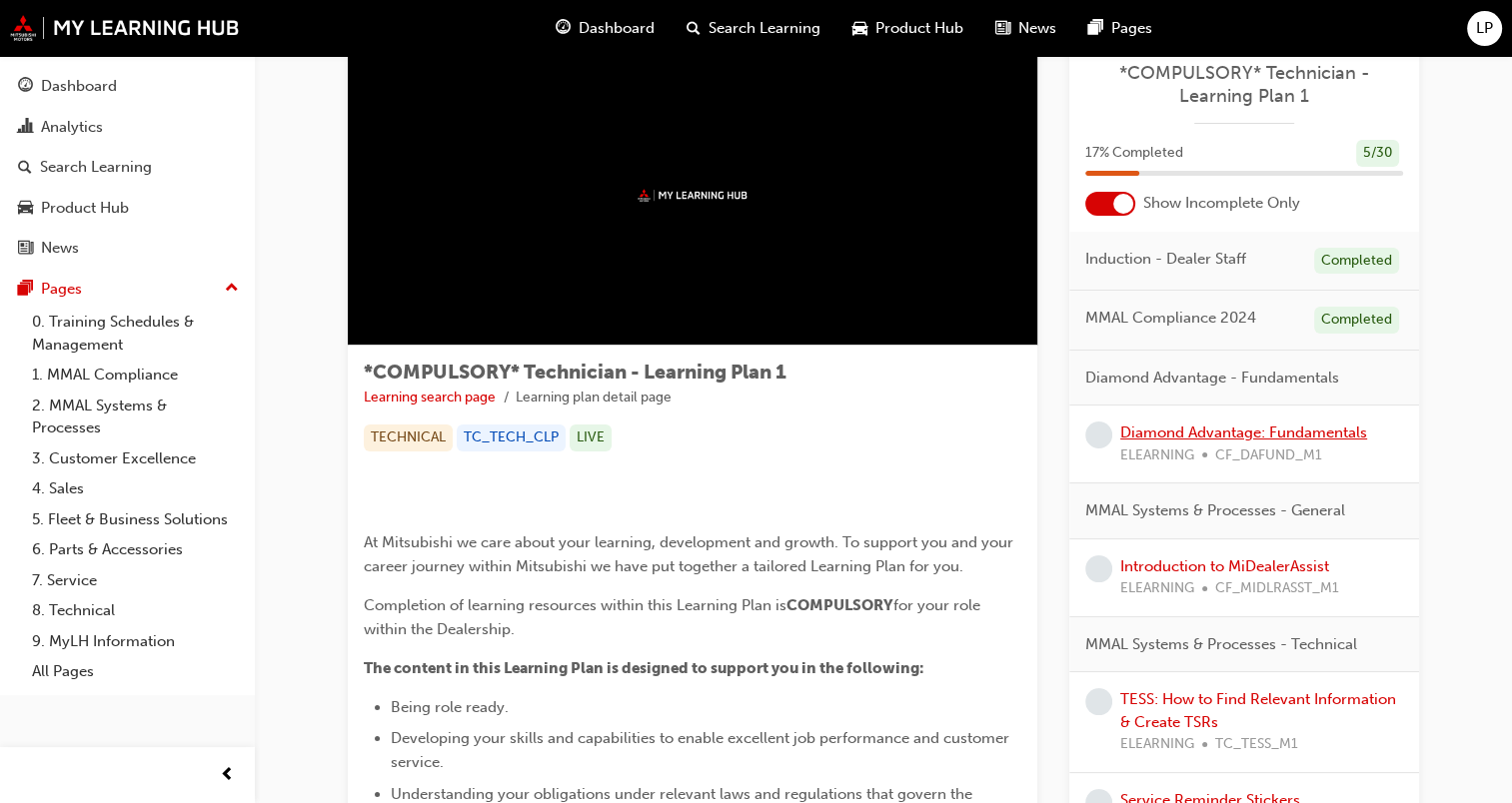 click on "Diamond Advantage: Fundamentals" at bounding box center (1243, 432) 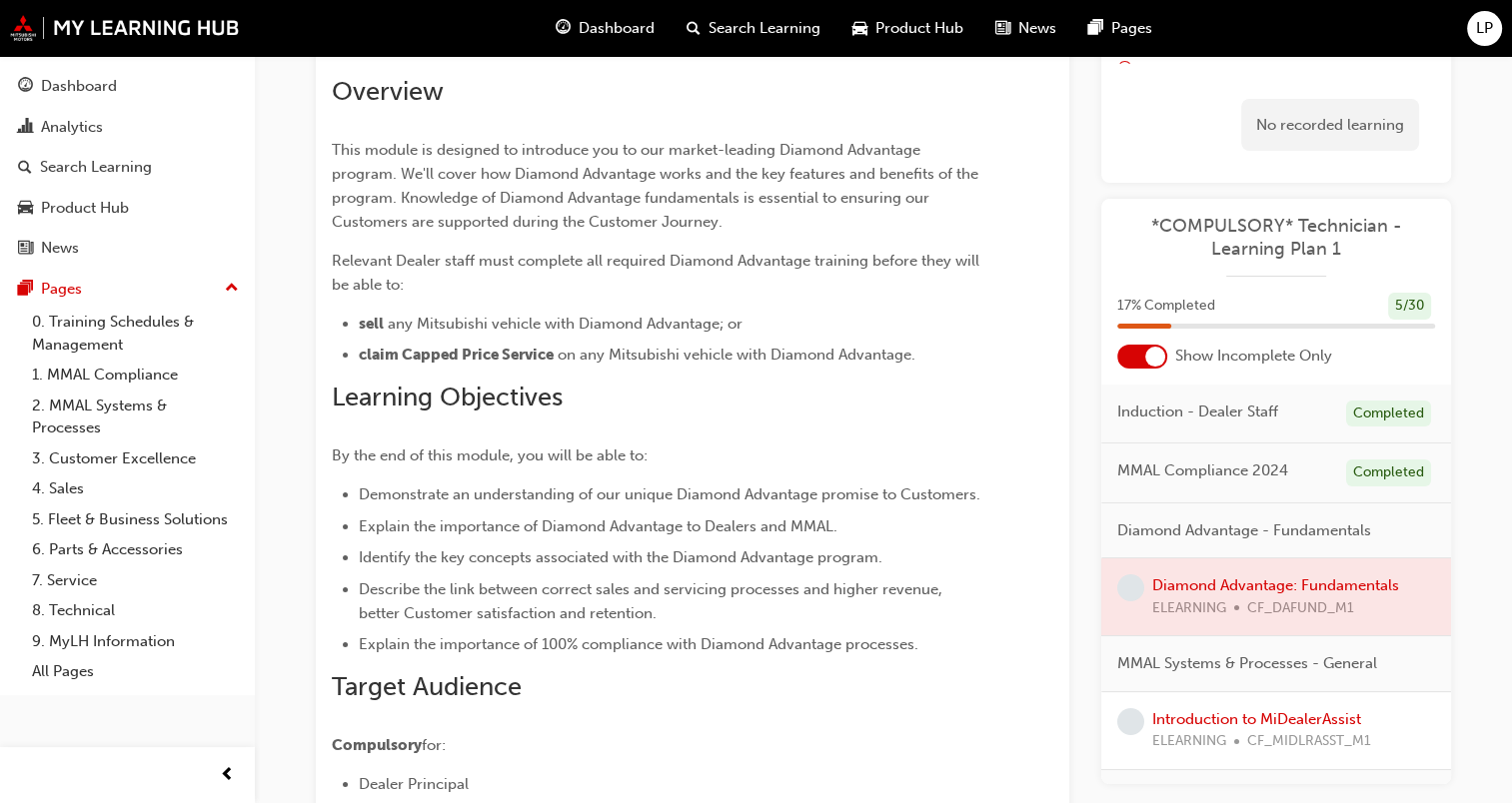 scroll, scrollTop: 64, scrollLeft: 0, axis: vertical 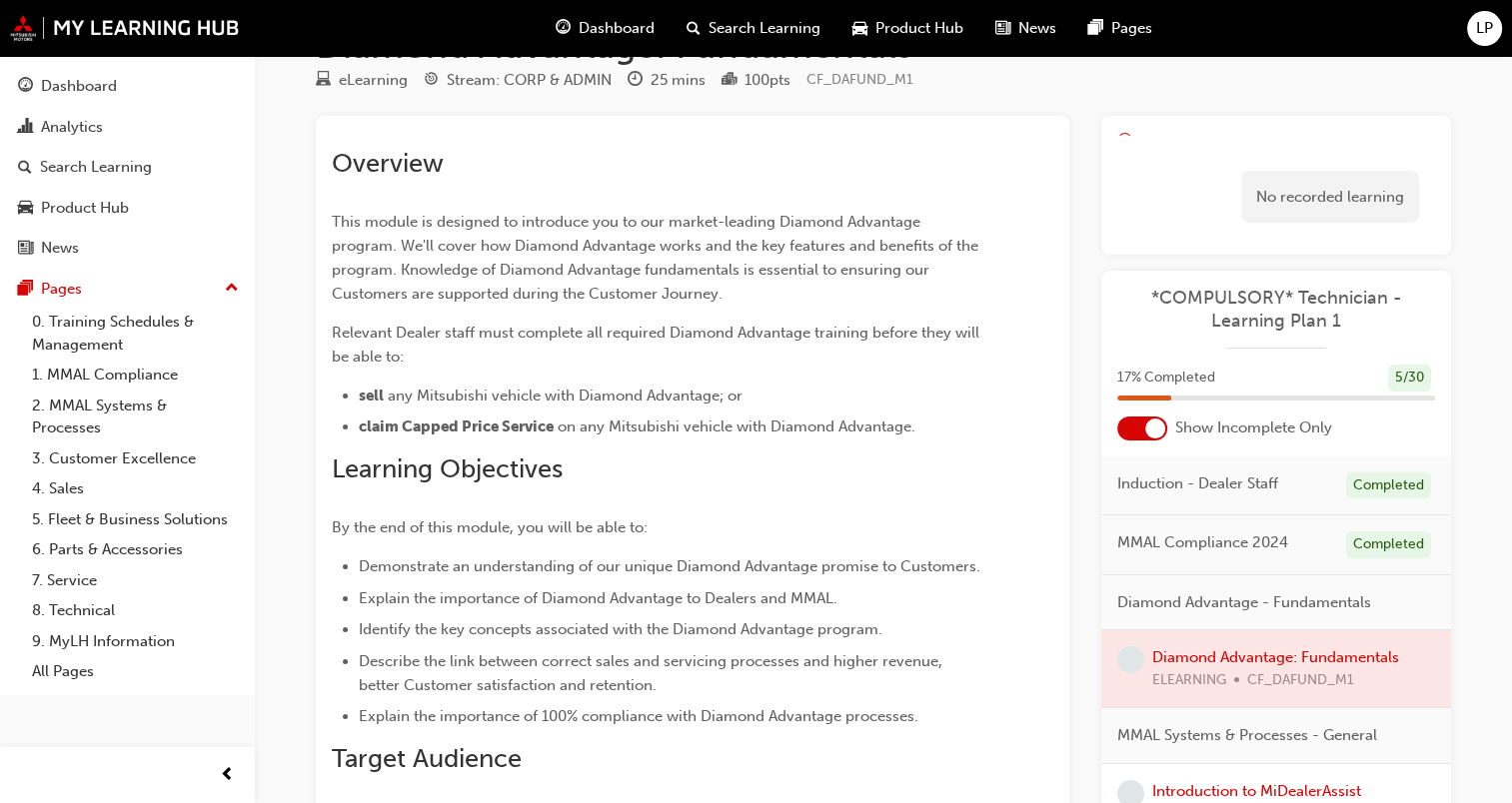 click on "No recorded learning" at bounding box center [1330, 197] 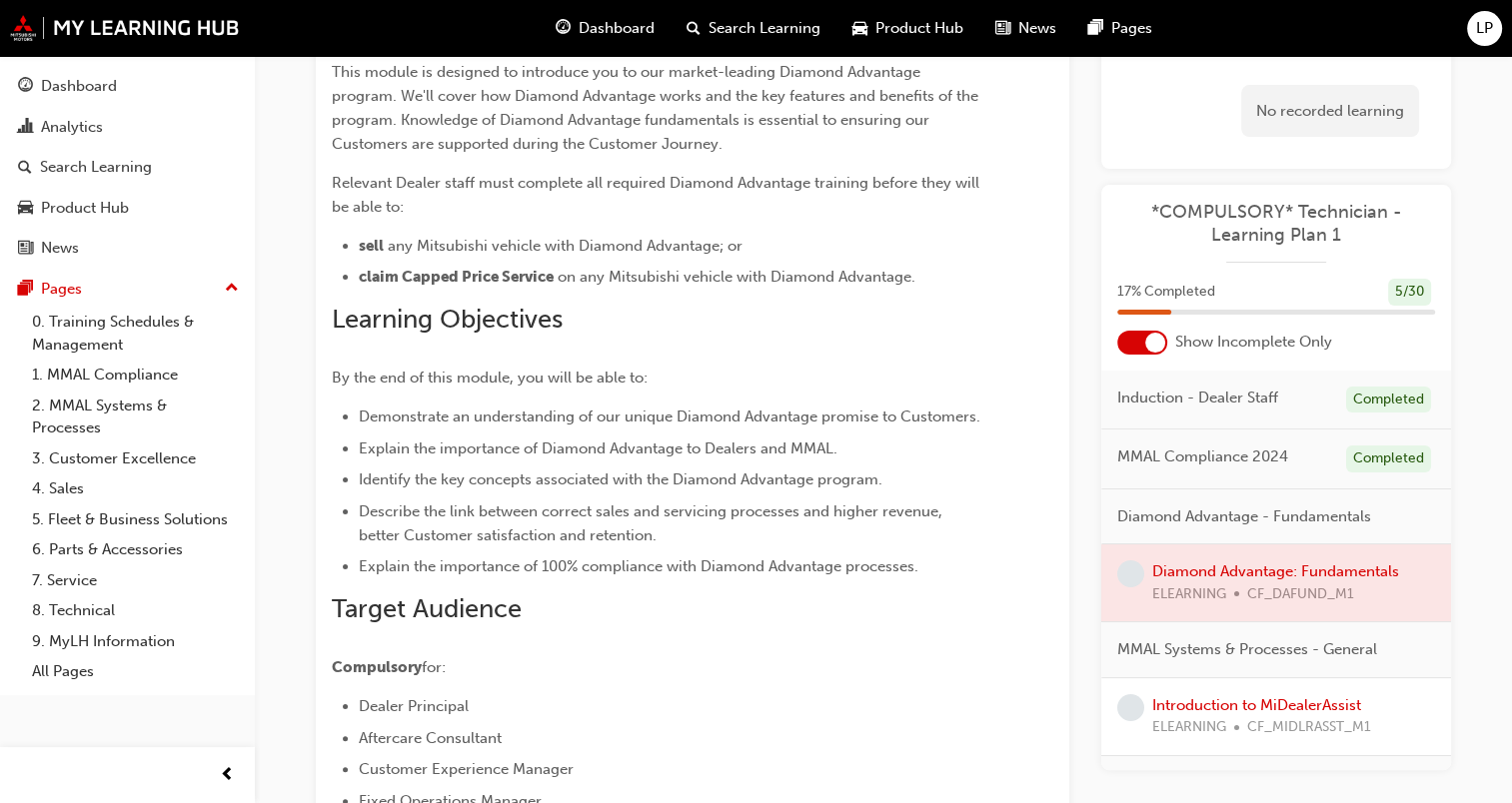 scroll, scrollTop: 223, scrollLeft: 0, axis: vertical 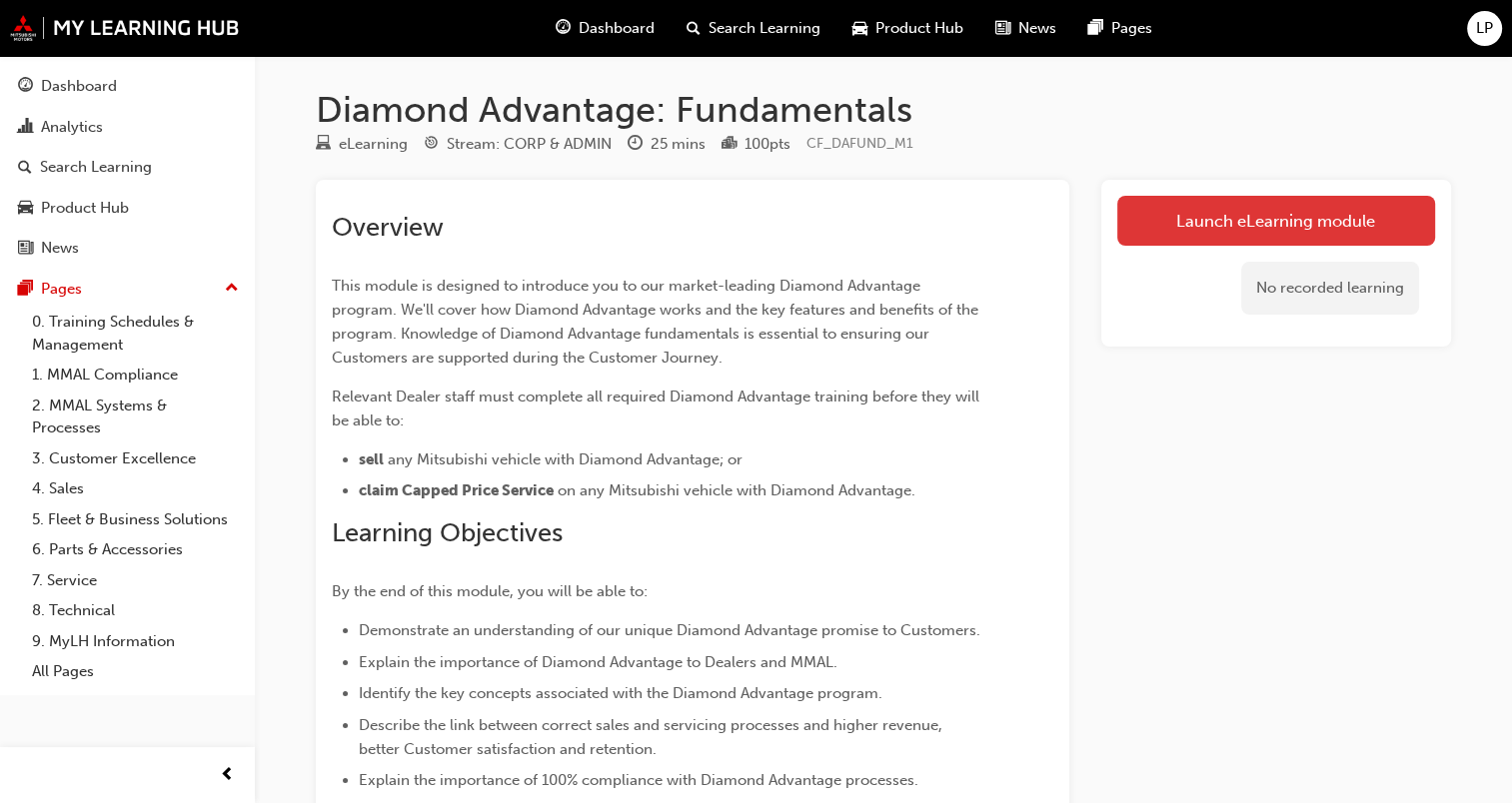 click on "Launch eLearning module" at bounding box center (1276, 221) 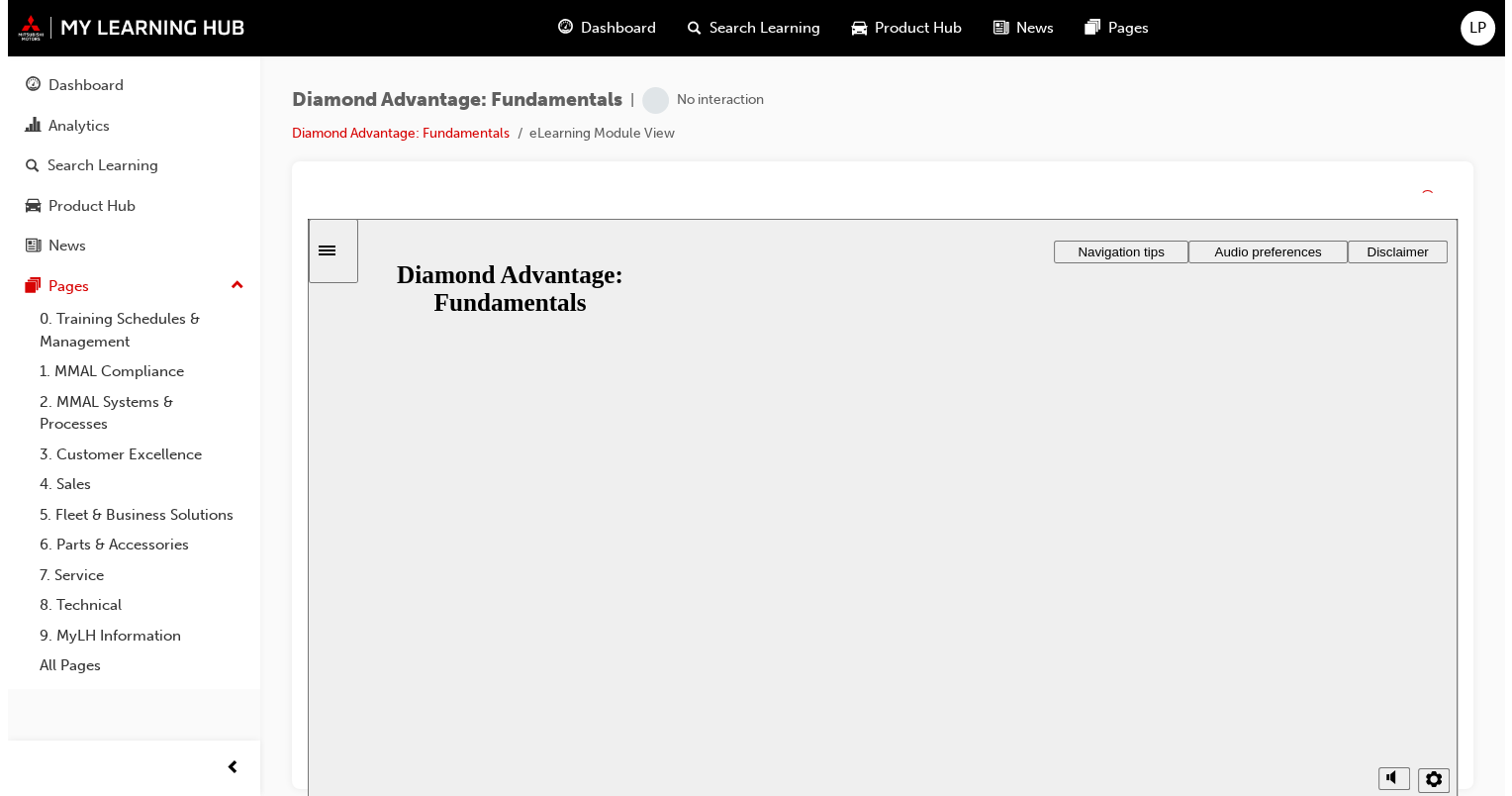 scroll, scrollTop: 0, scrollLeft: 0, axis: both 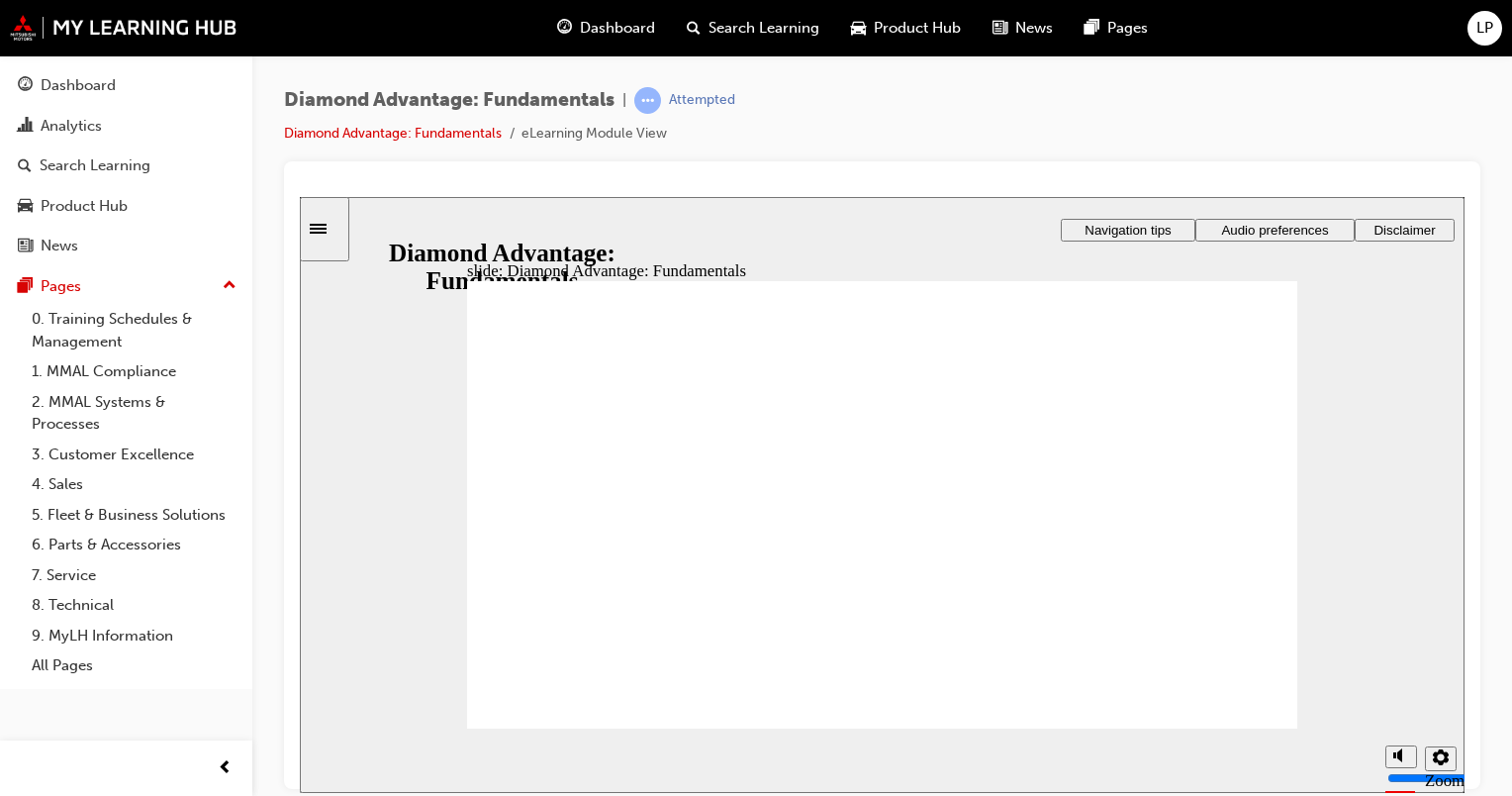 click 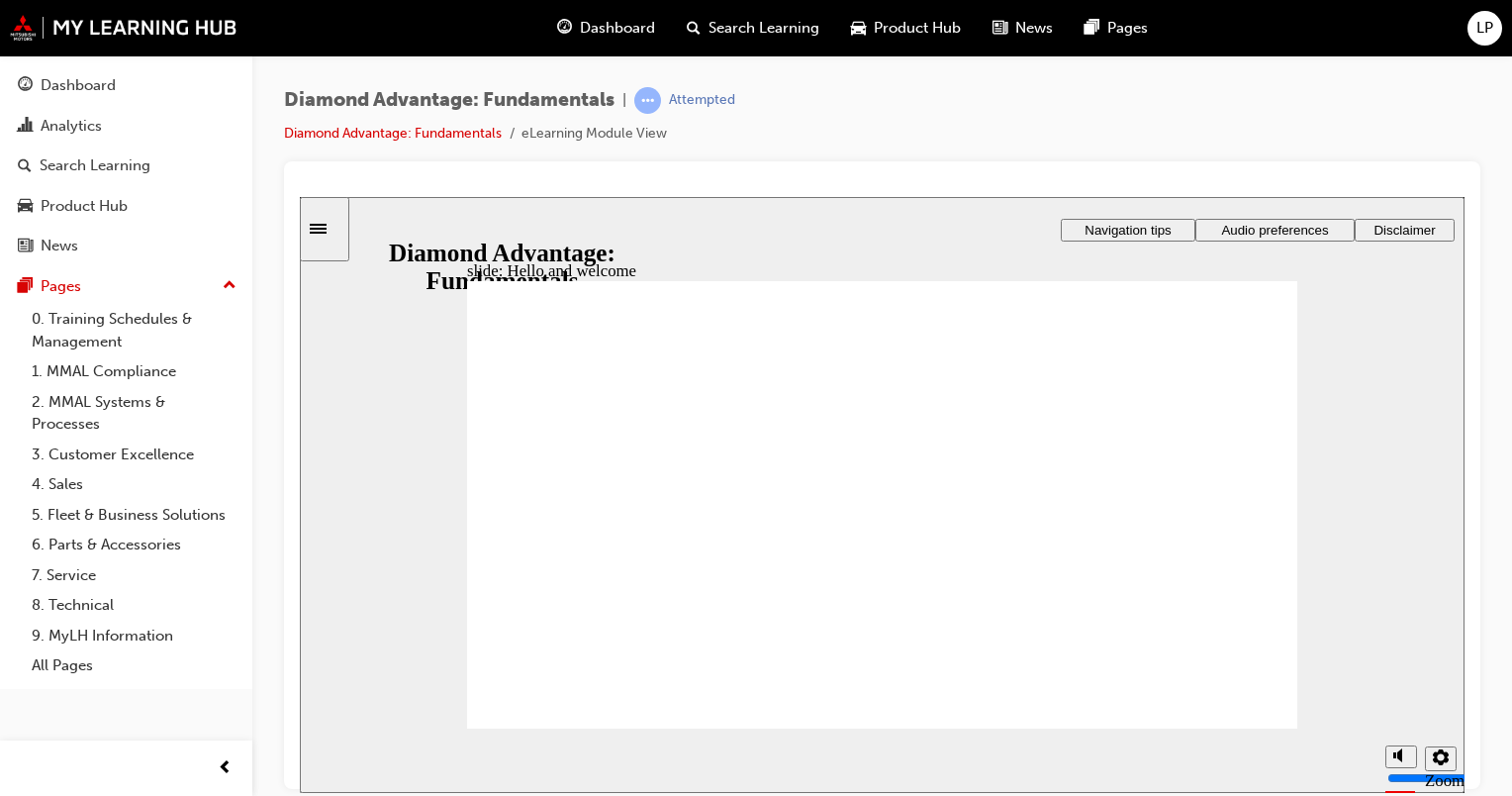 click 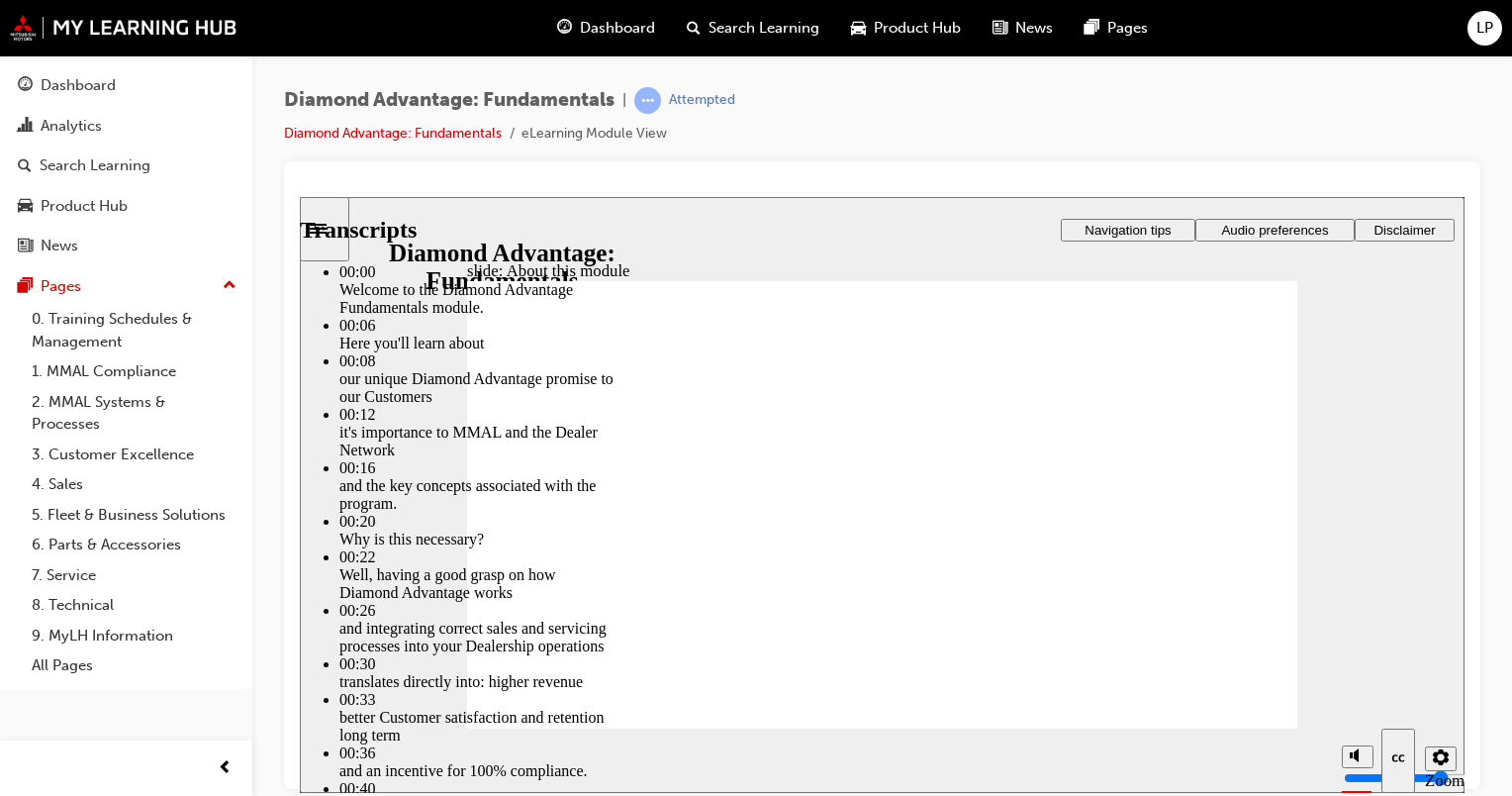 click at bounding box center [828, 2437] 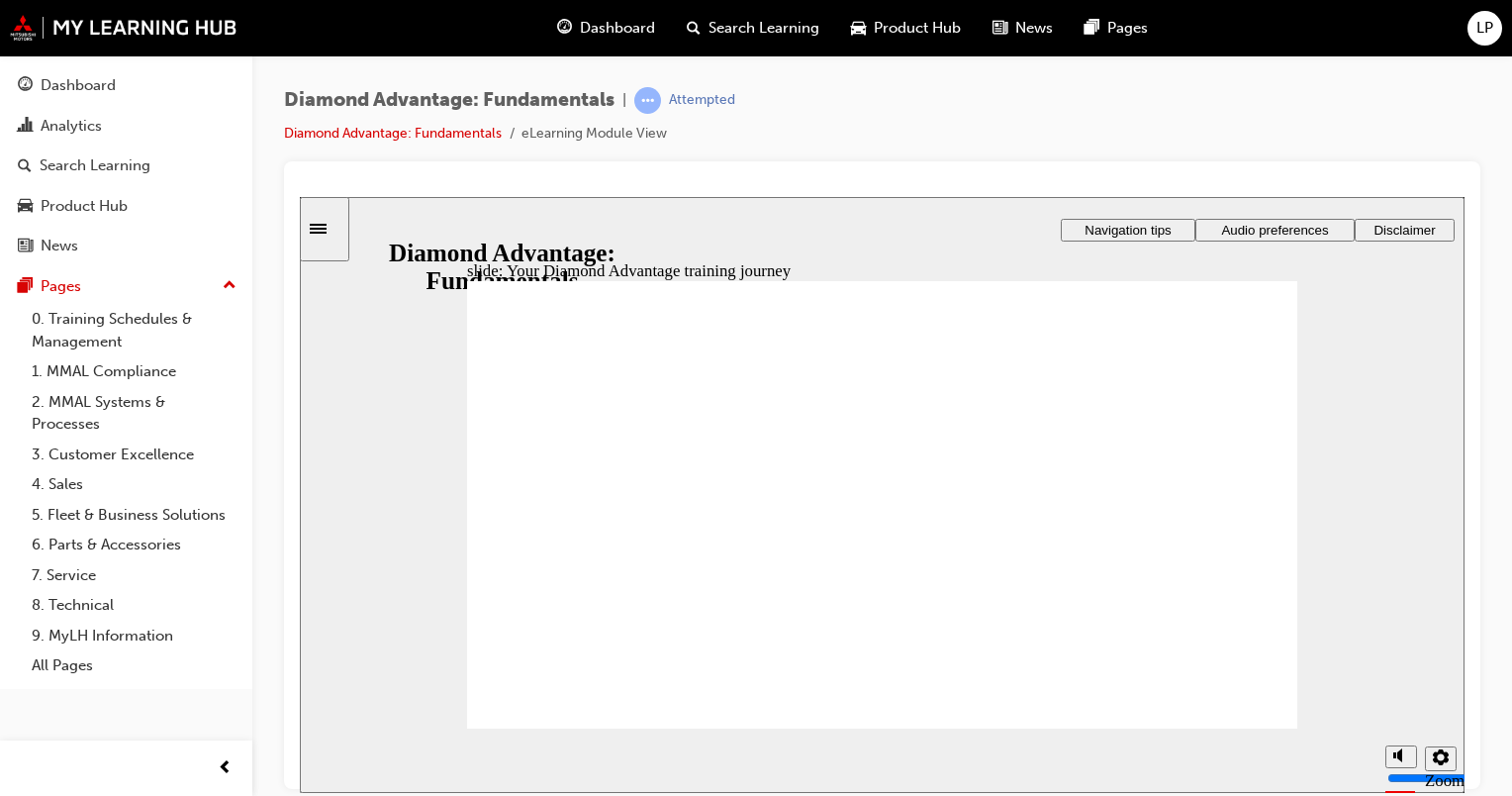 click 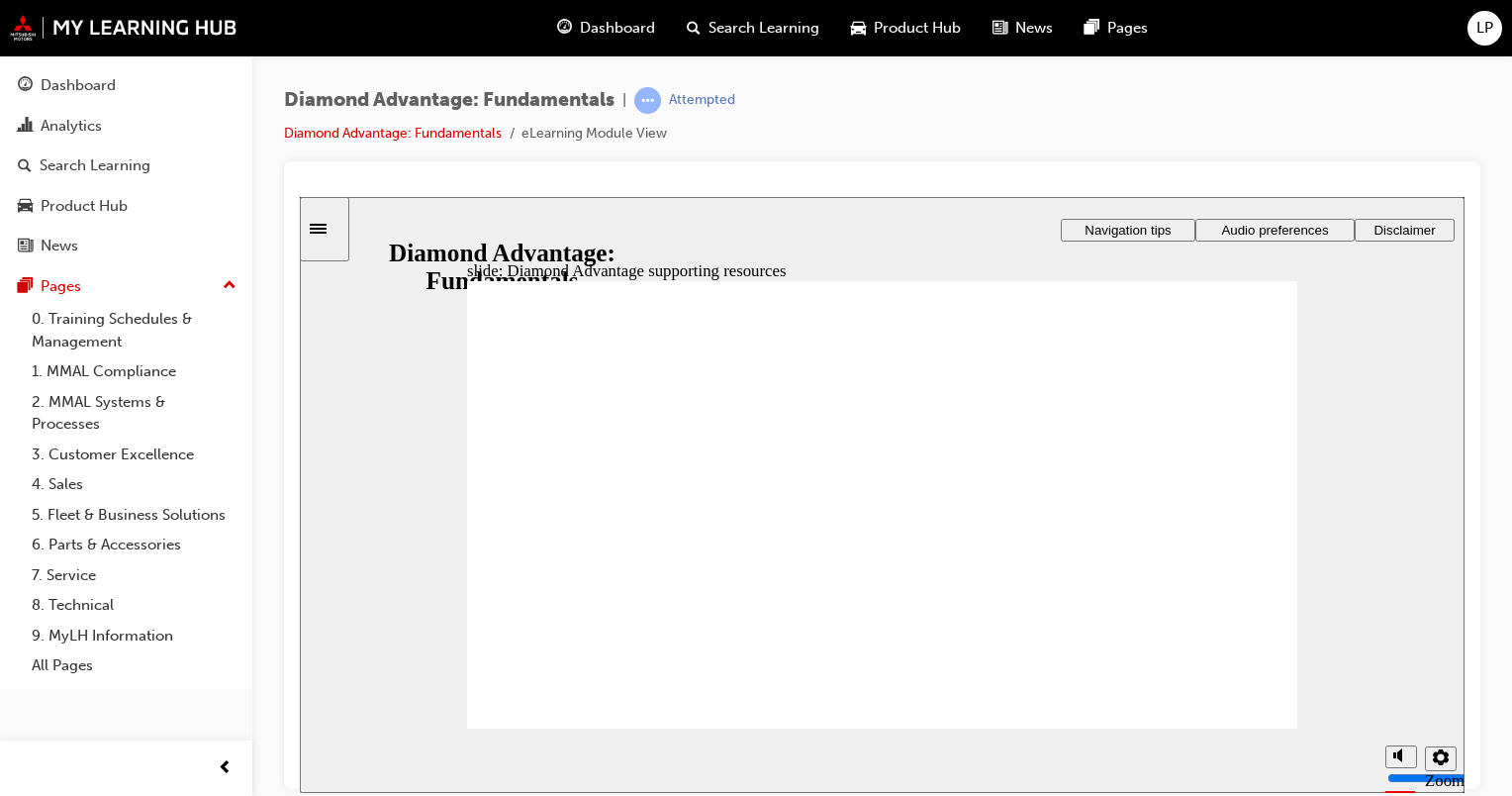 click 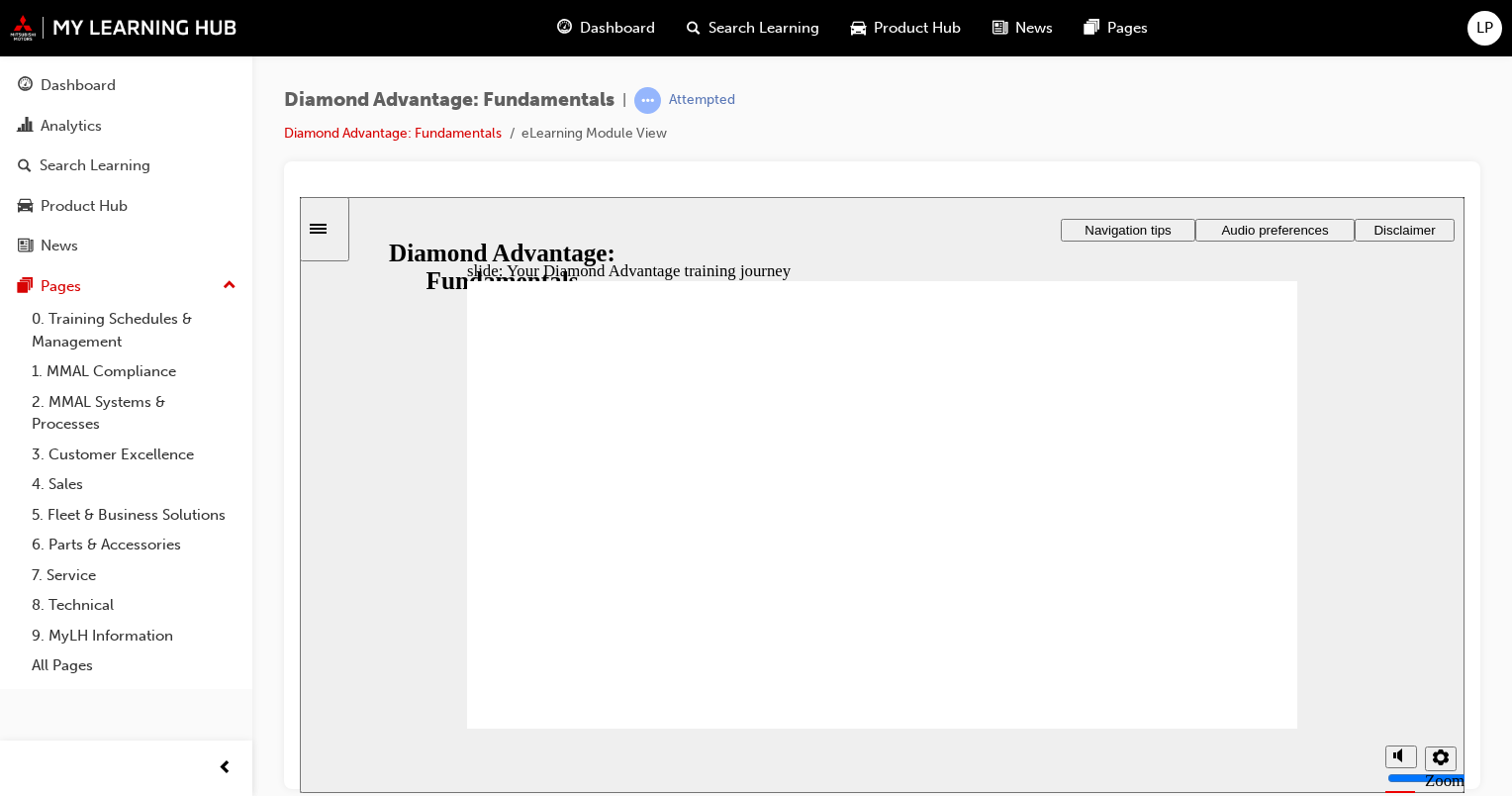 click 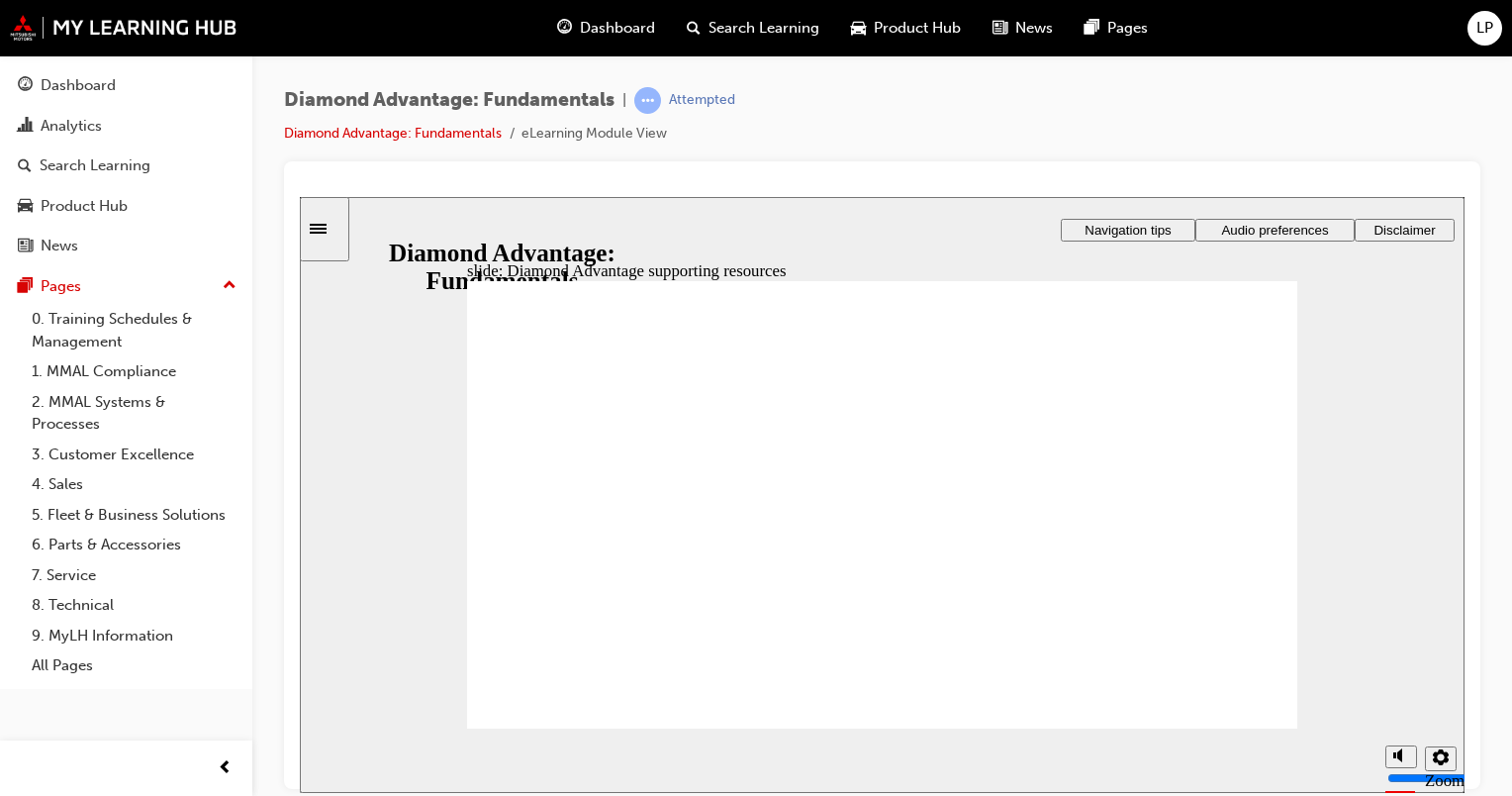 click 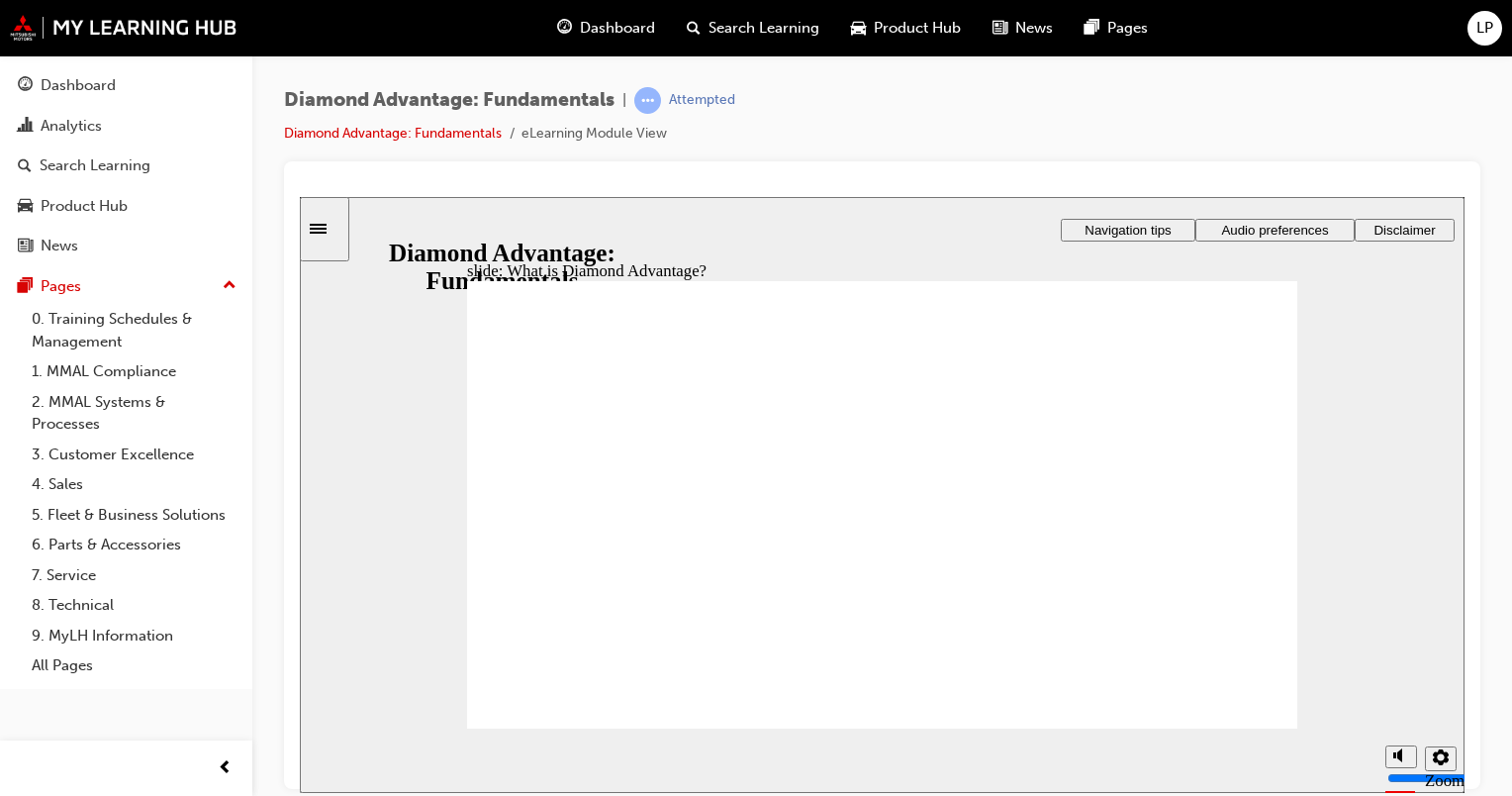 click 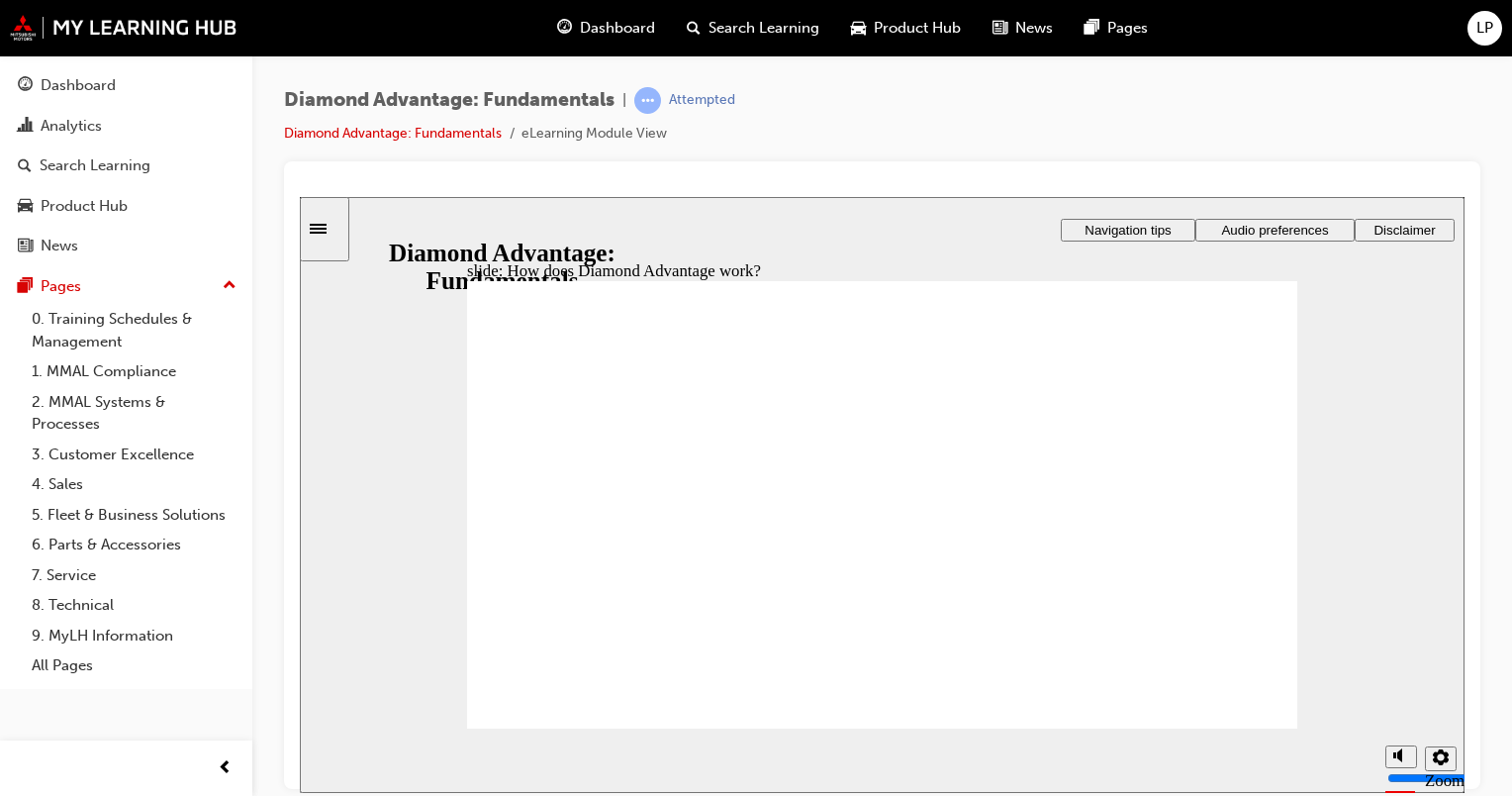 click 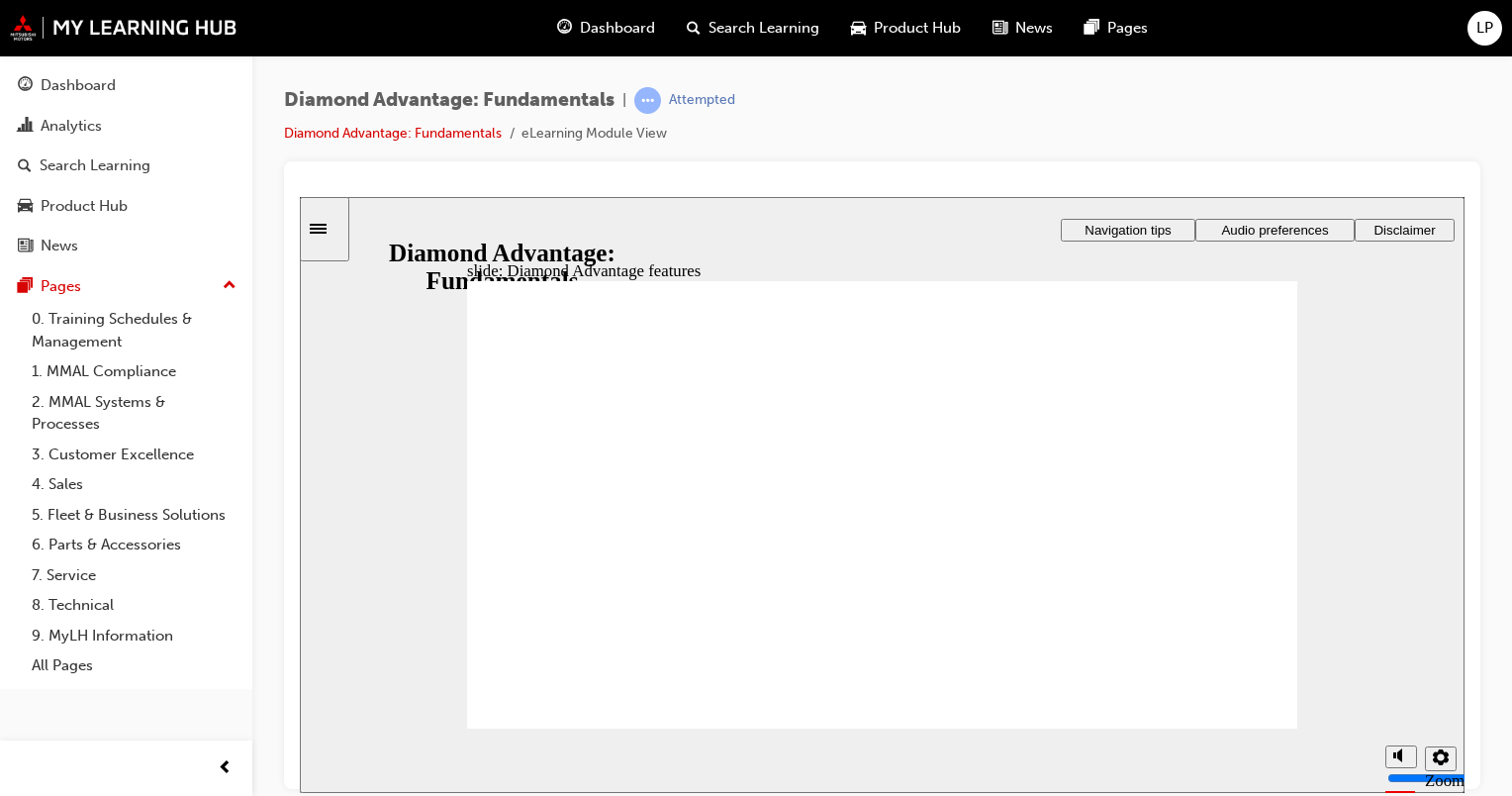 click 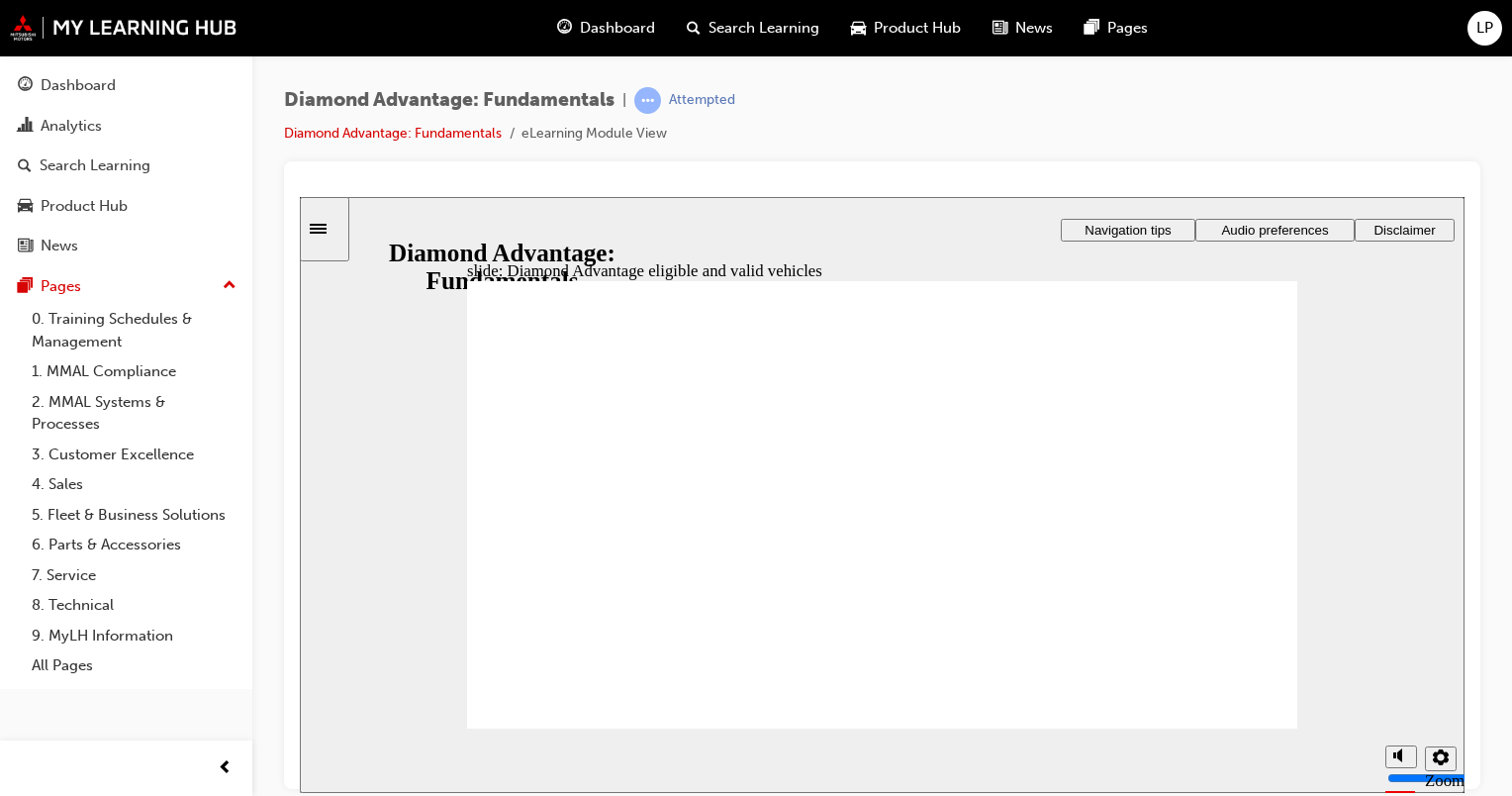 click 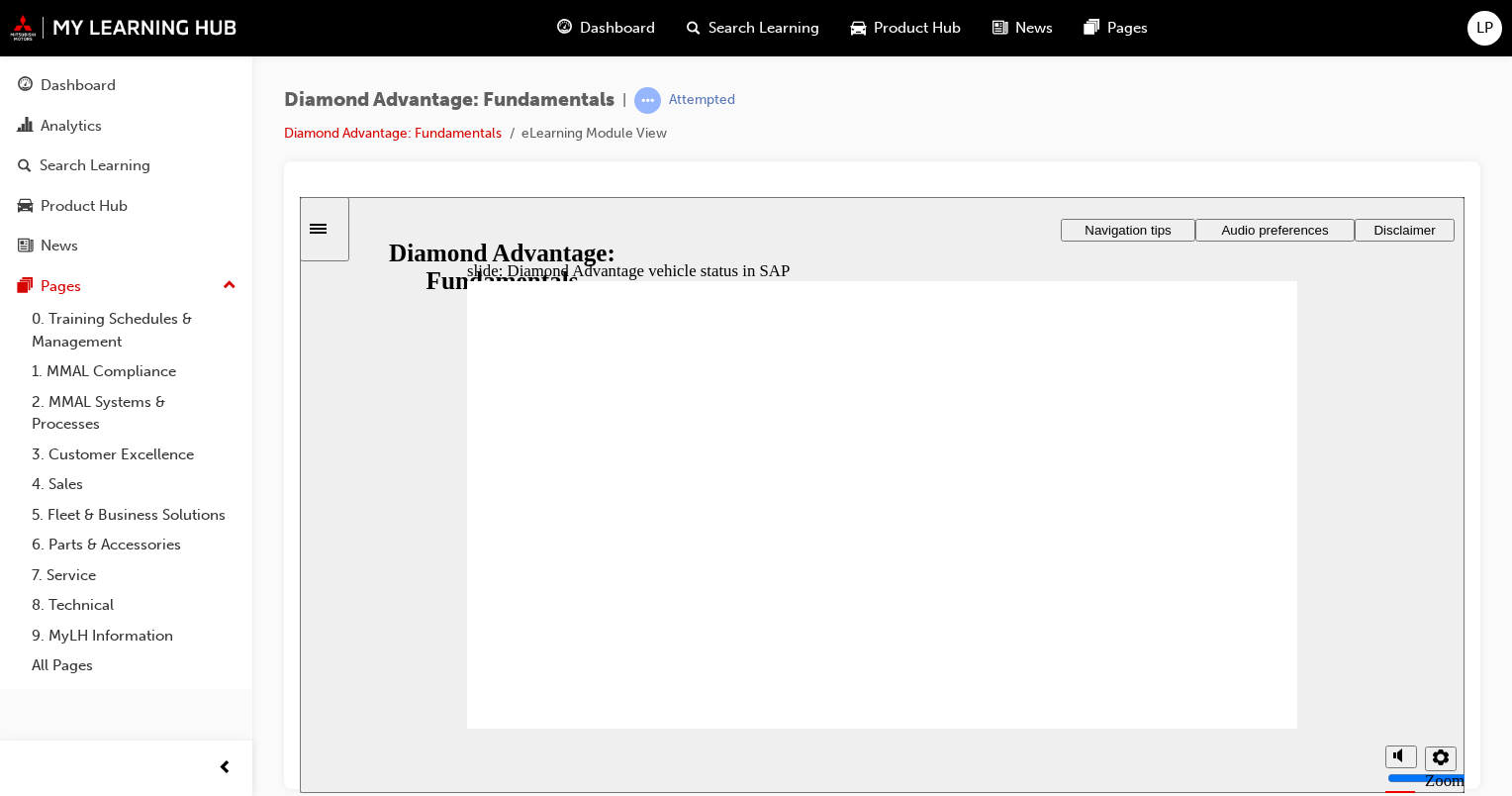 click 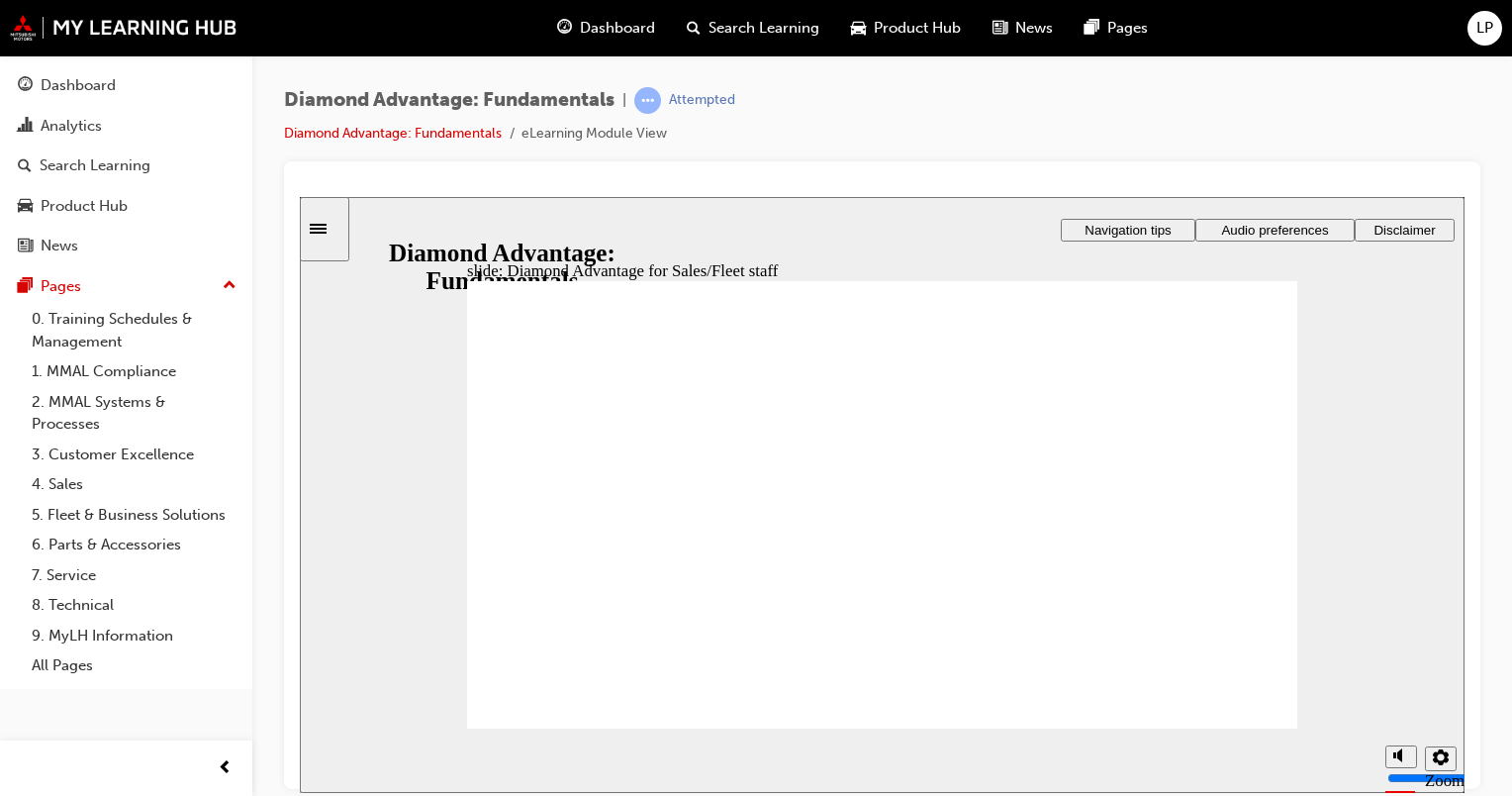 click 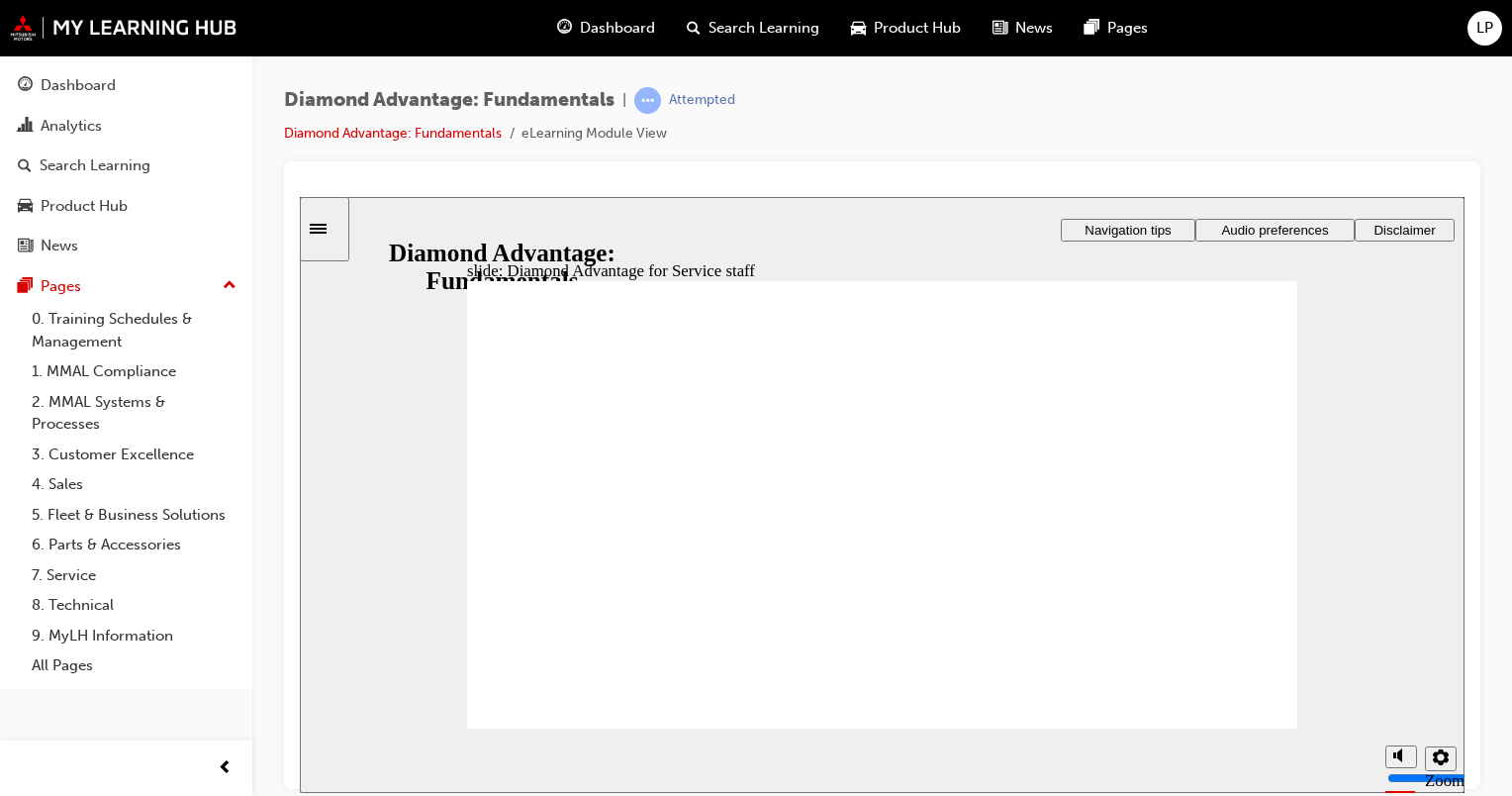 click 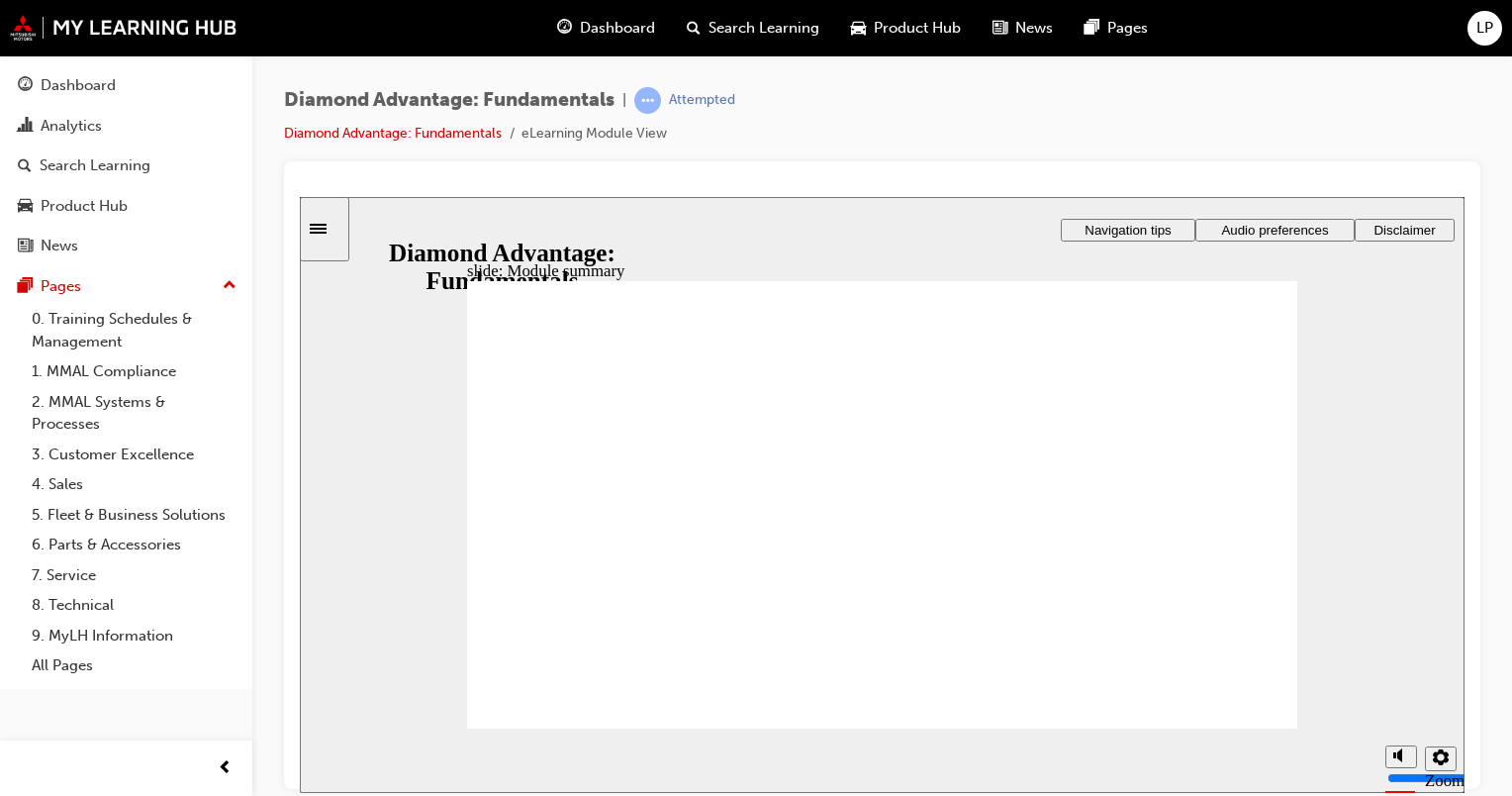 click 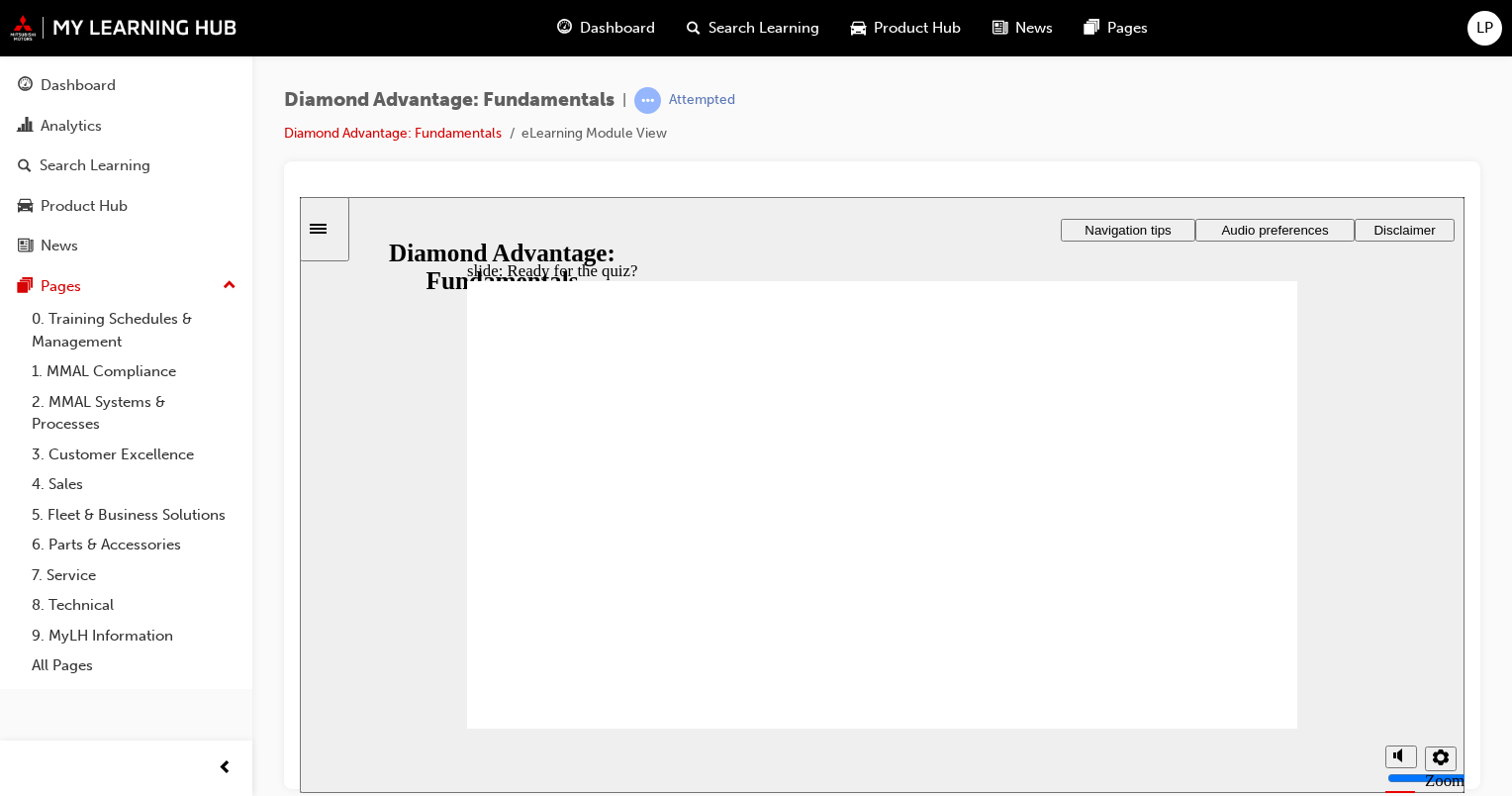 click 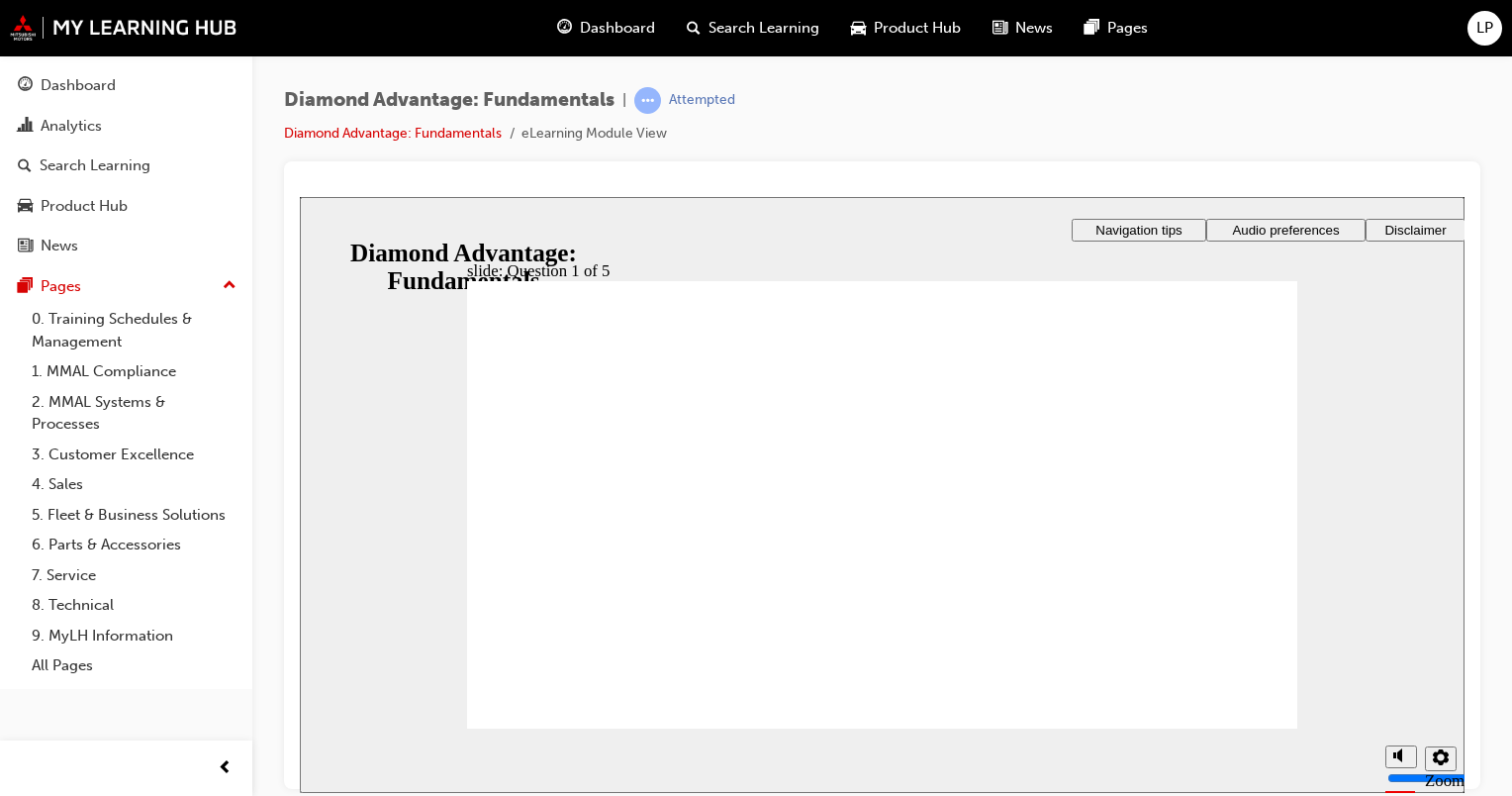 click 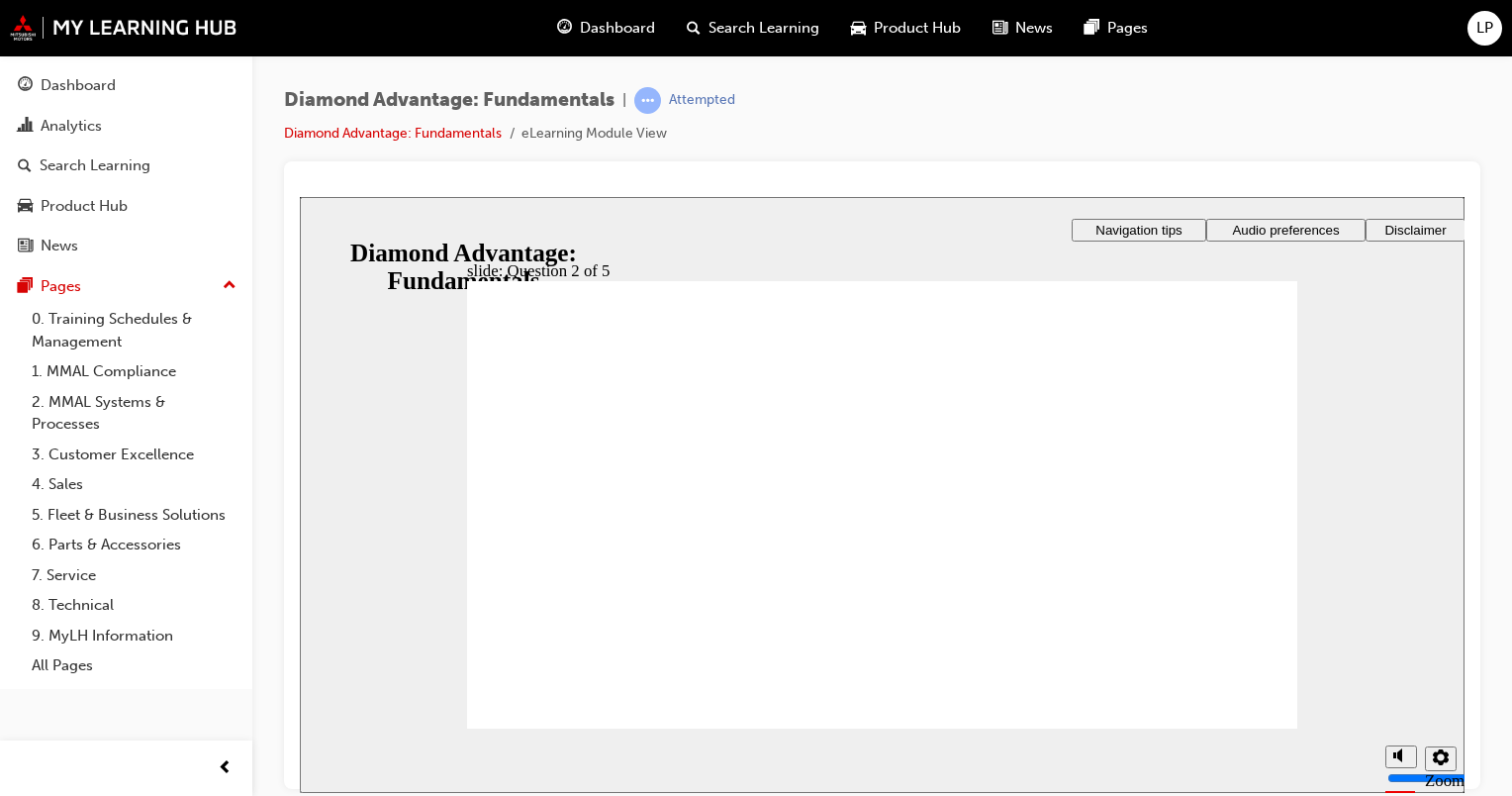 click 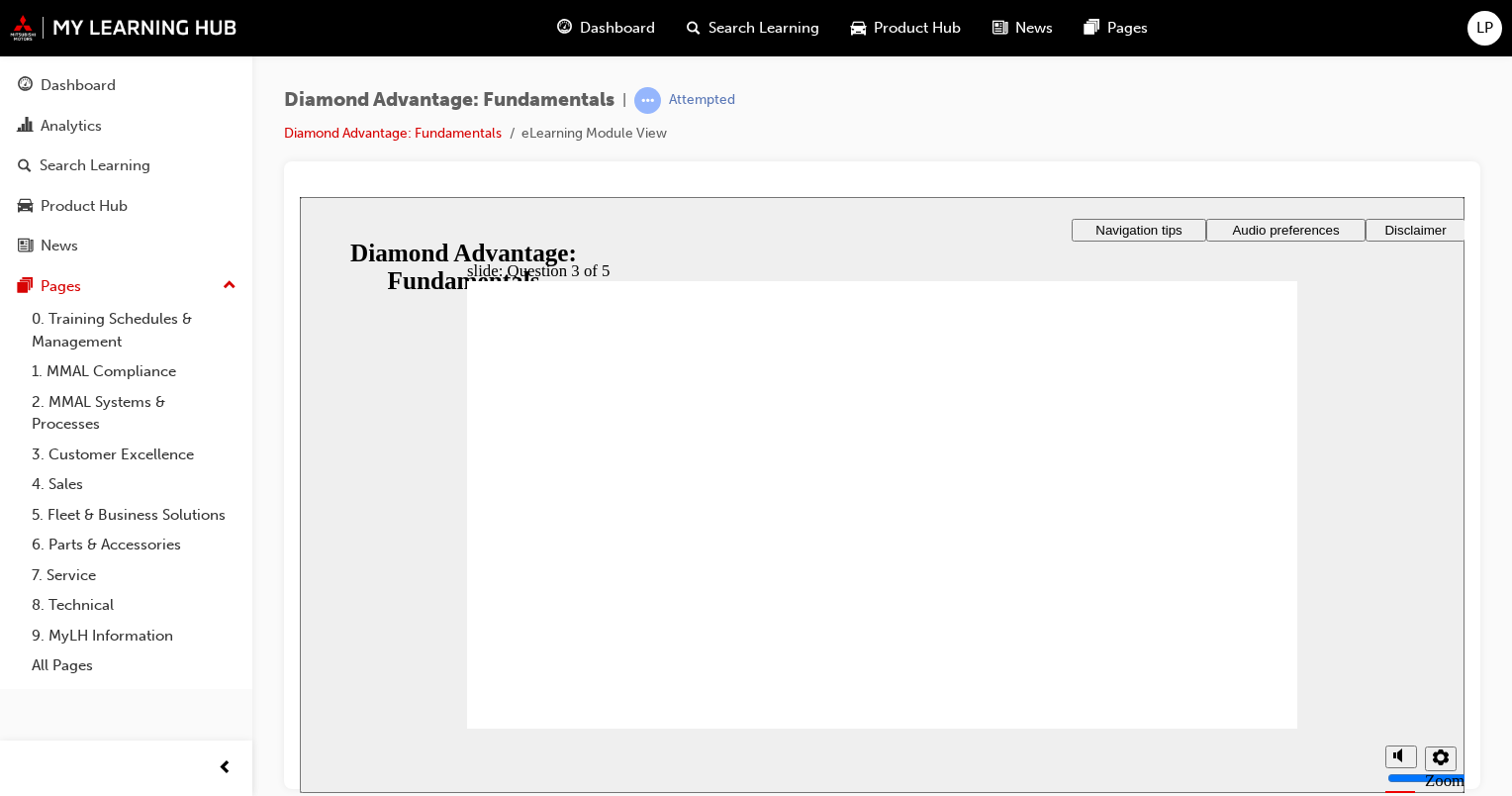 click 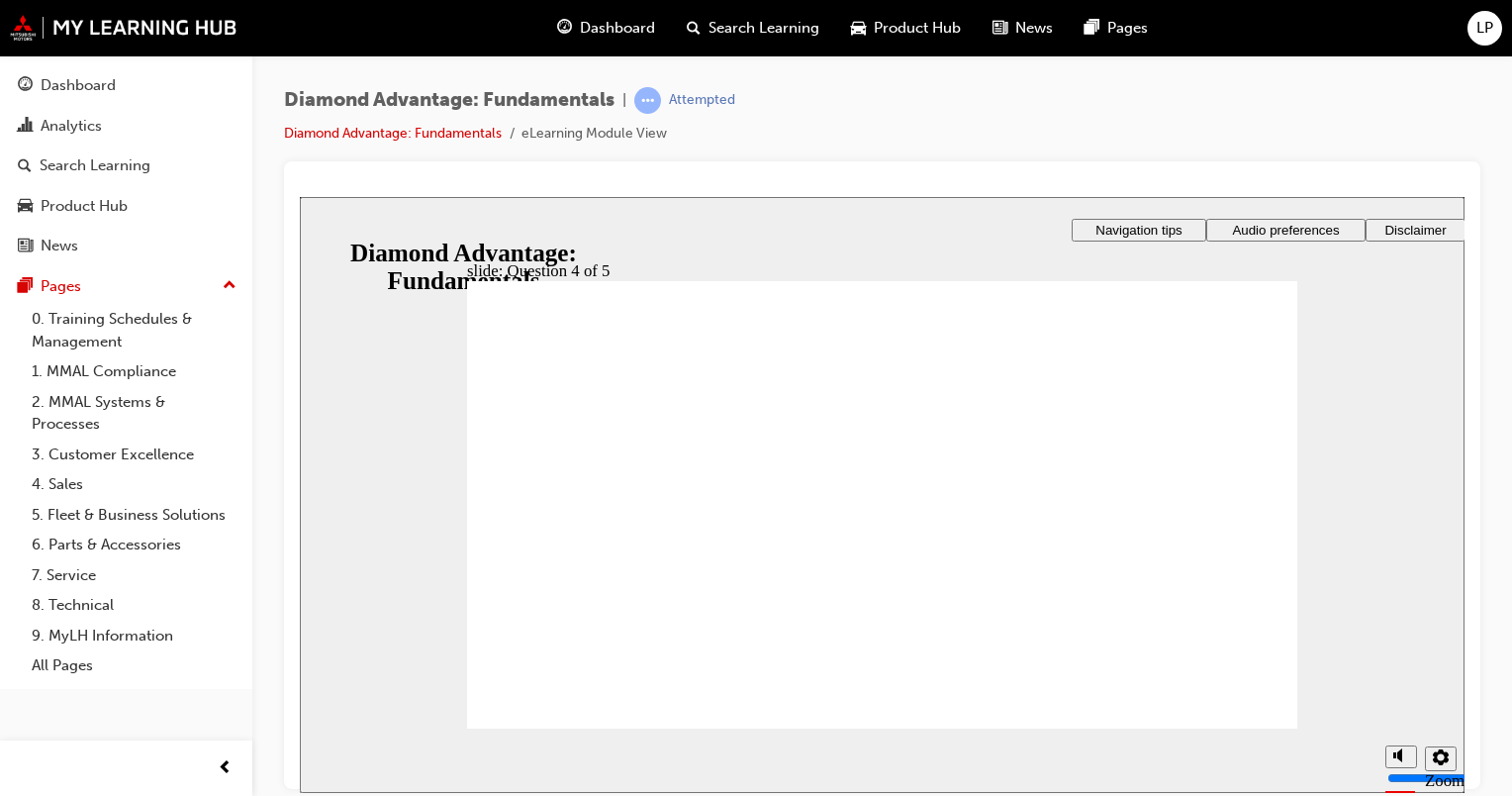 drag, startPoint x: 589, startPoint y: 459, endPoint x: 600, endPoint y: 495, distance: 37.64306 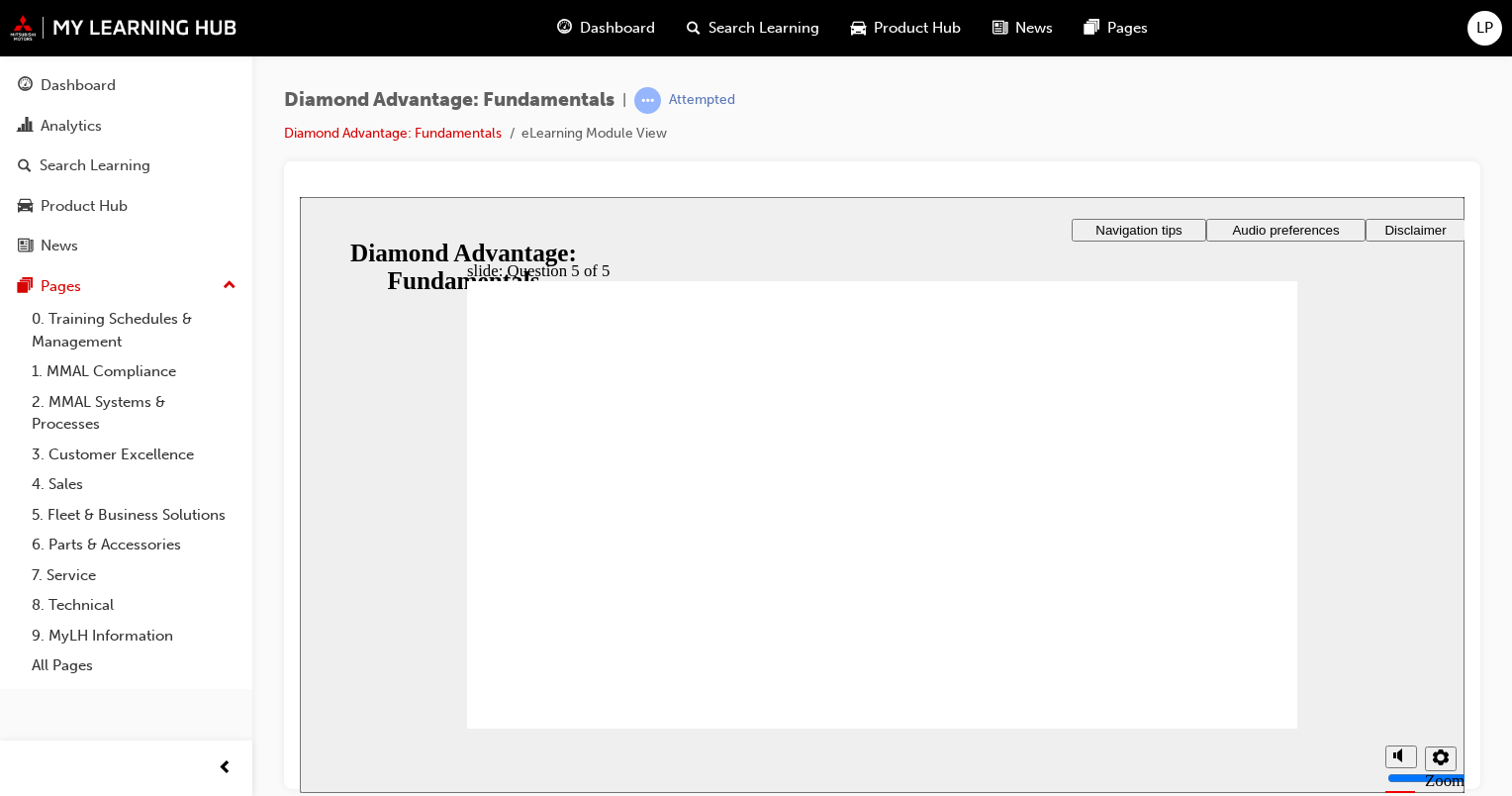 click 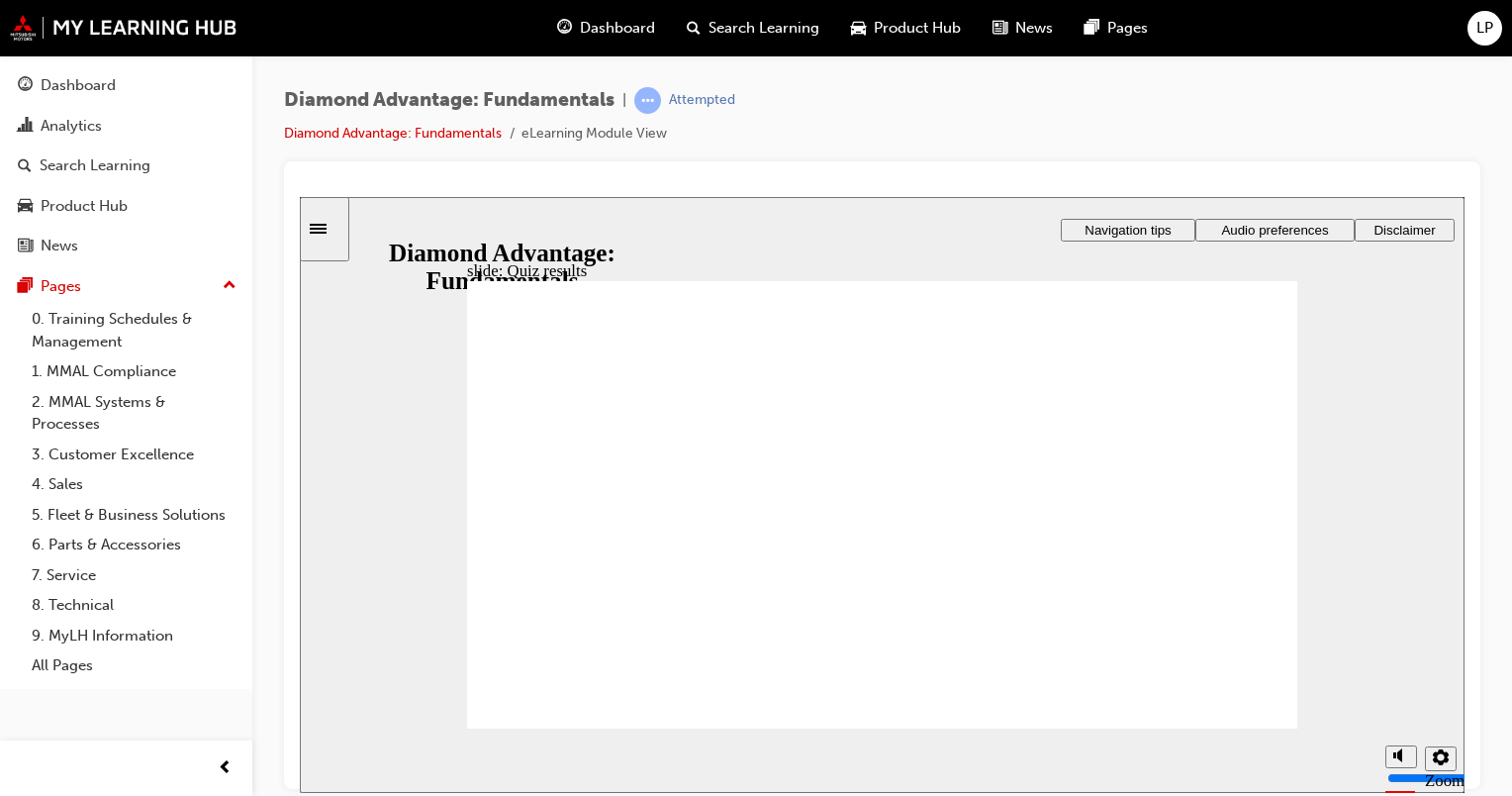 click 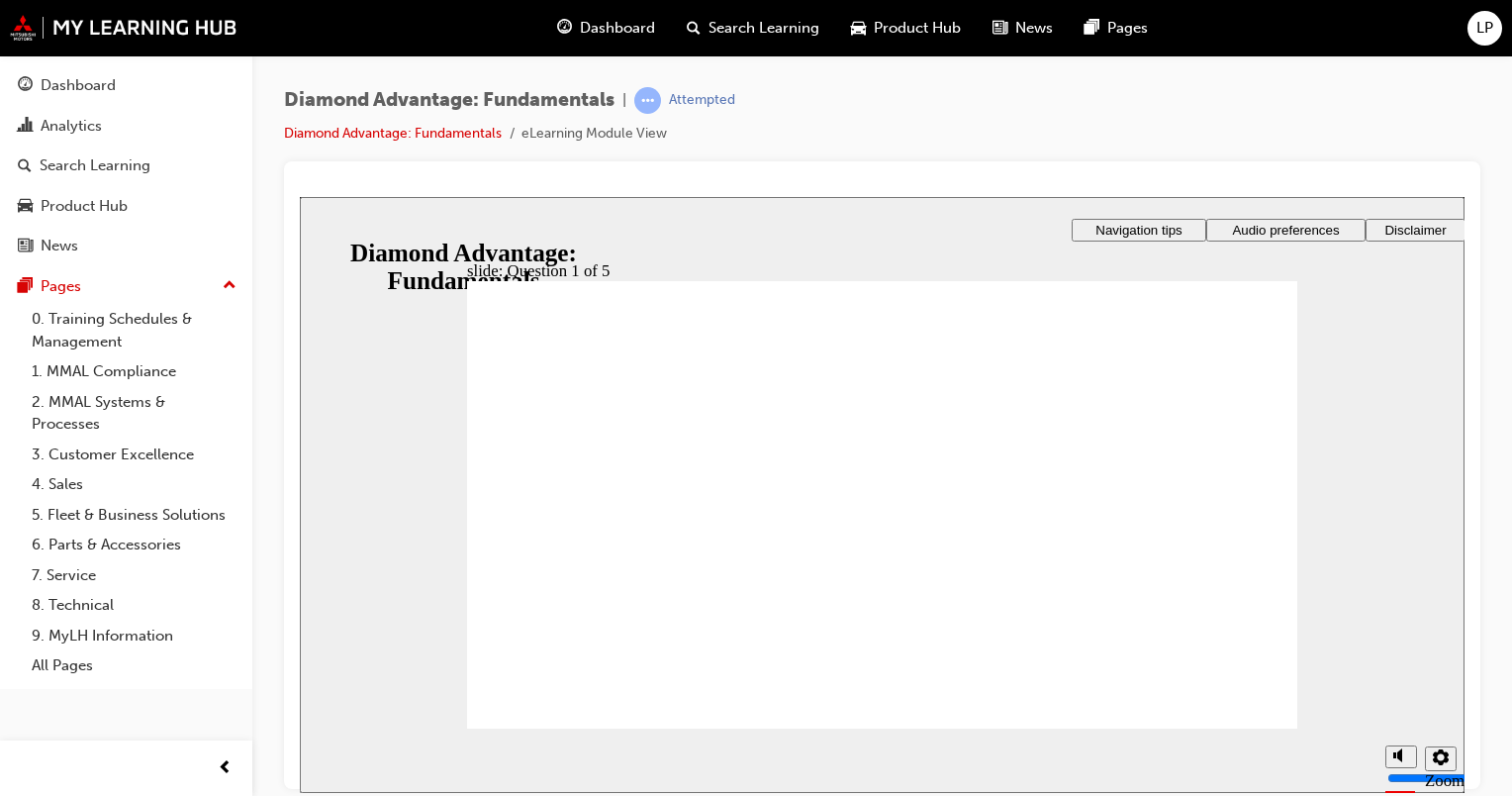 drag, startPoint x: 859, startPoint y: 626, endPoint x: 689, endPoint y: 573, distance: 178.07021 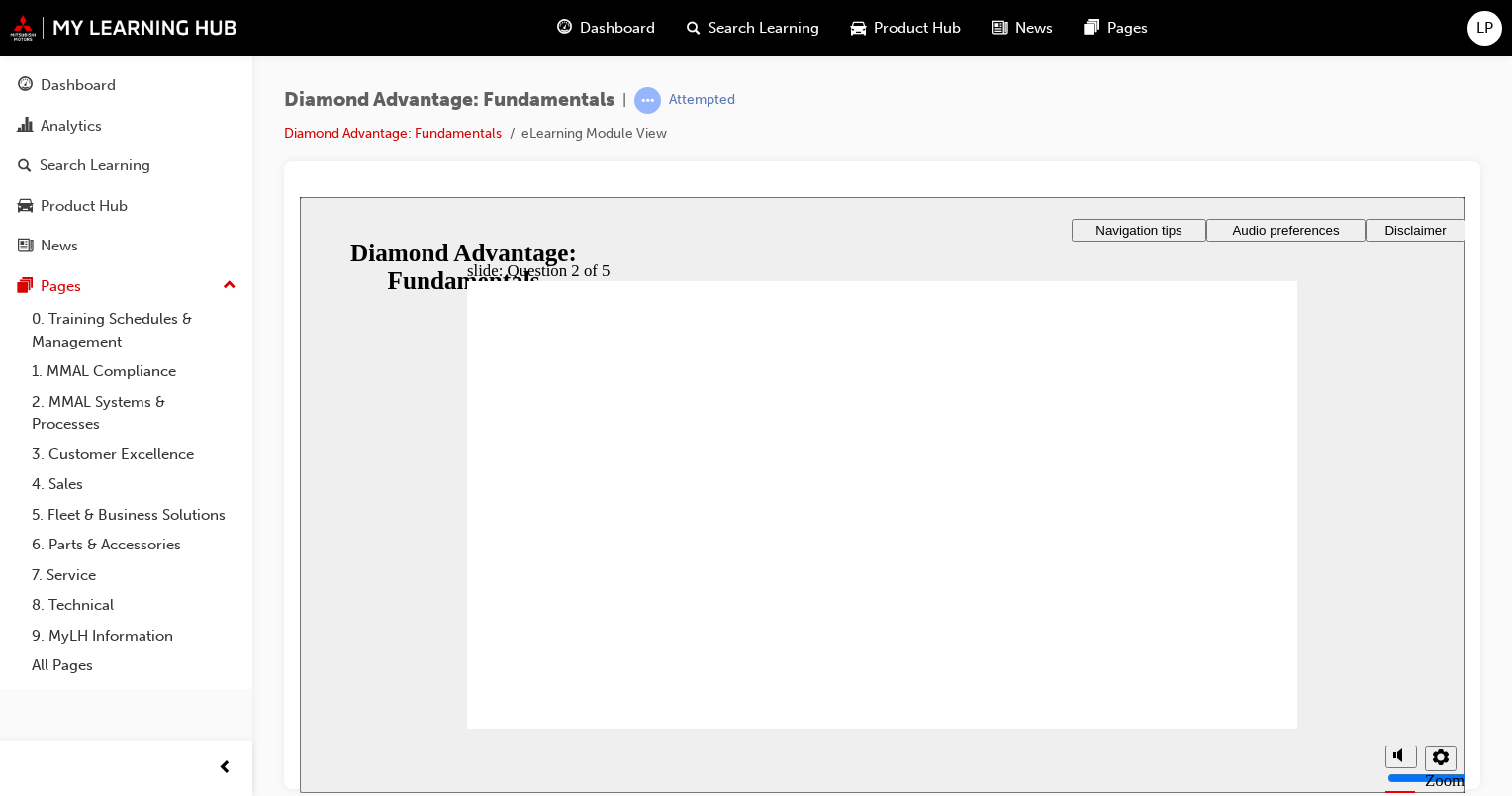 click 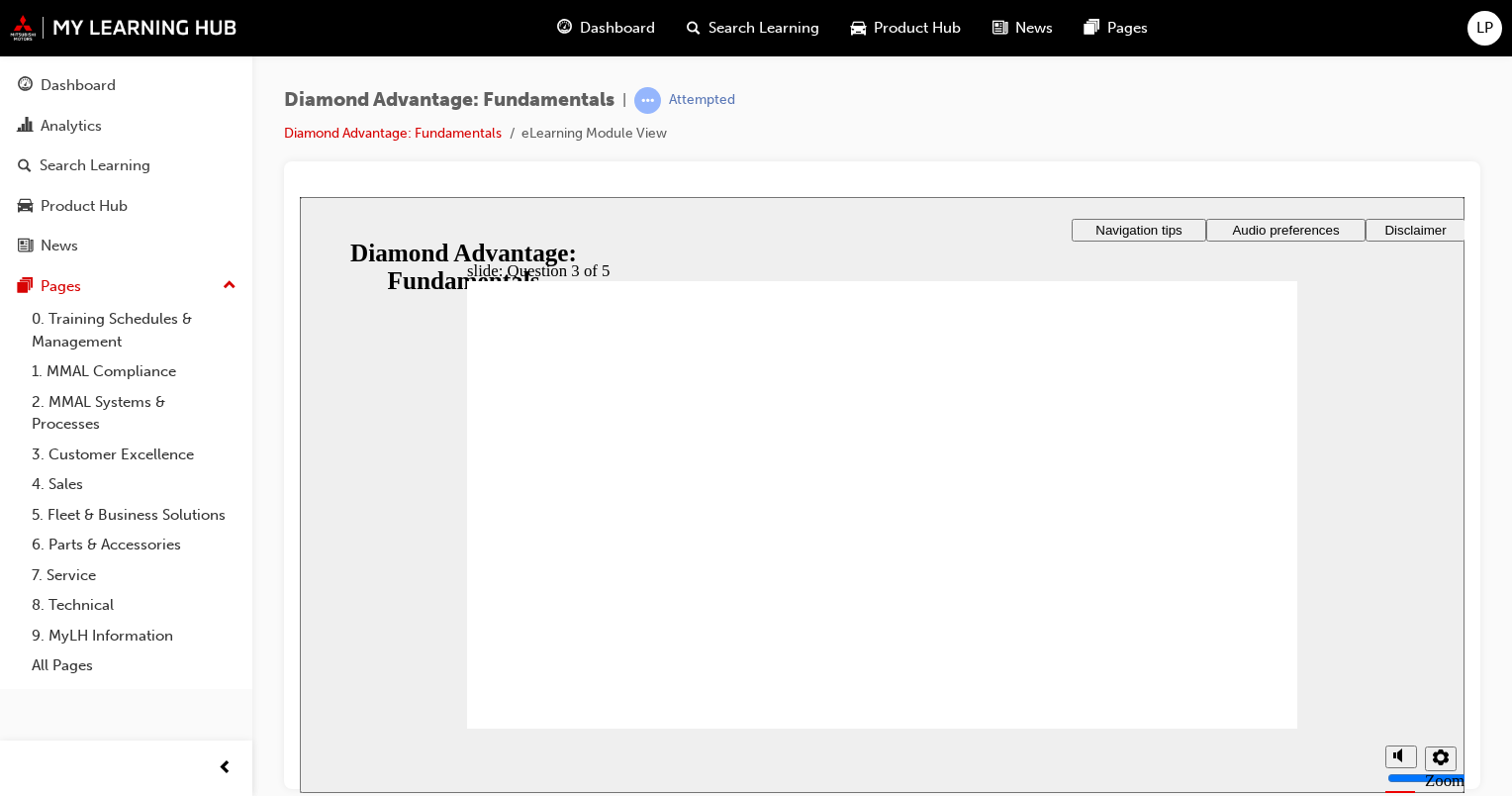 click 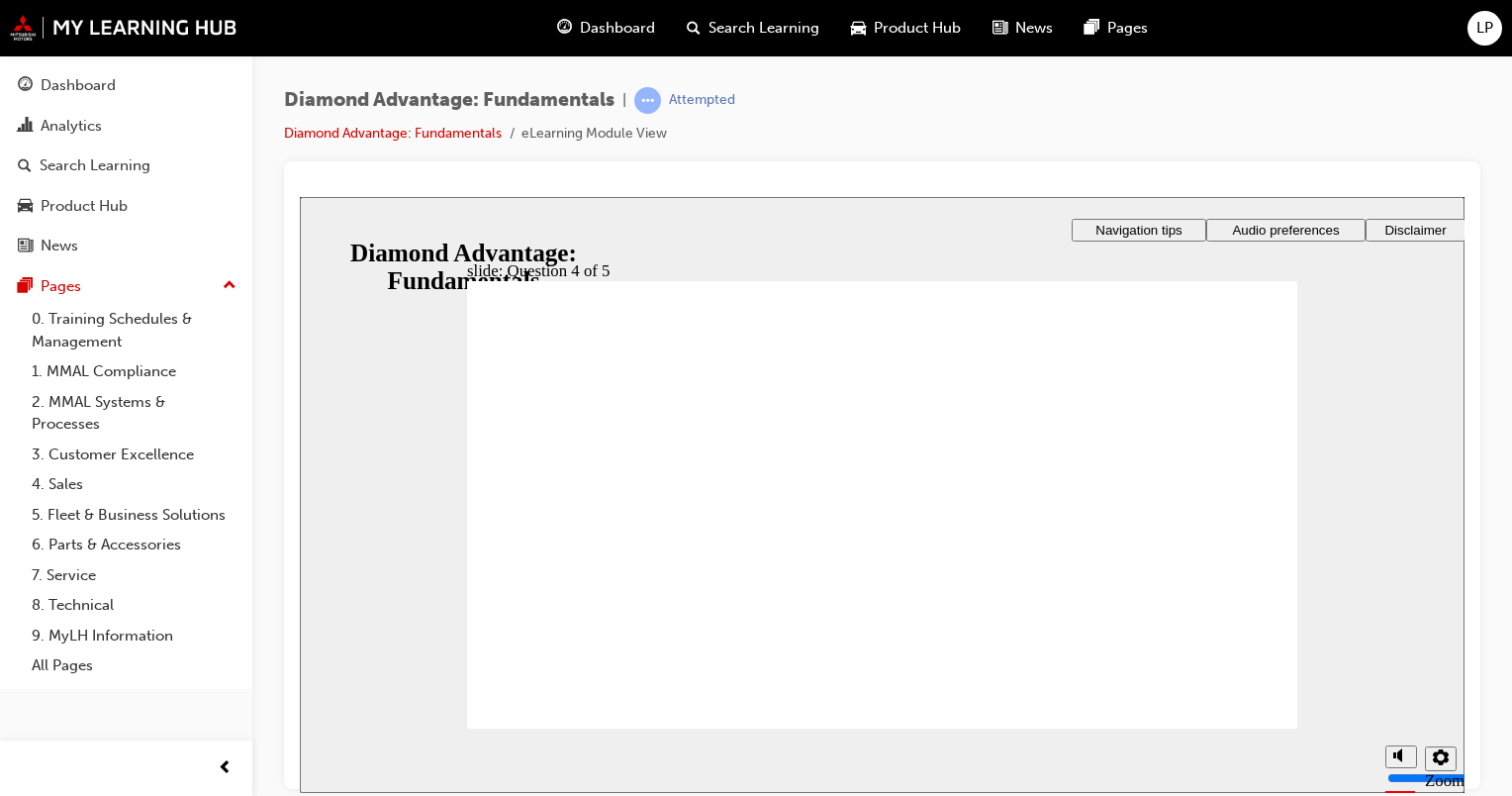 drag, startPoint x: 594, startPoint y: 516, endPoint x: 513, endPoint y: 490, distance: 85.070559 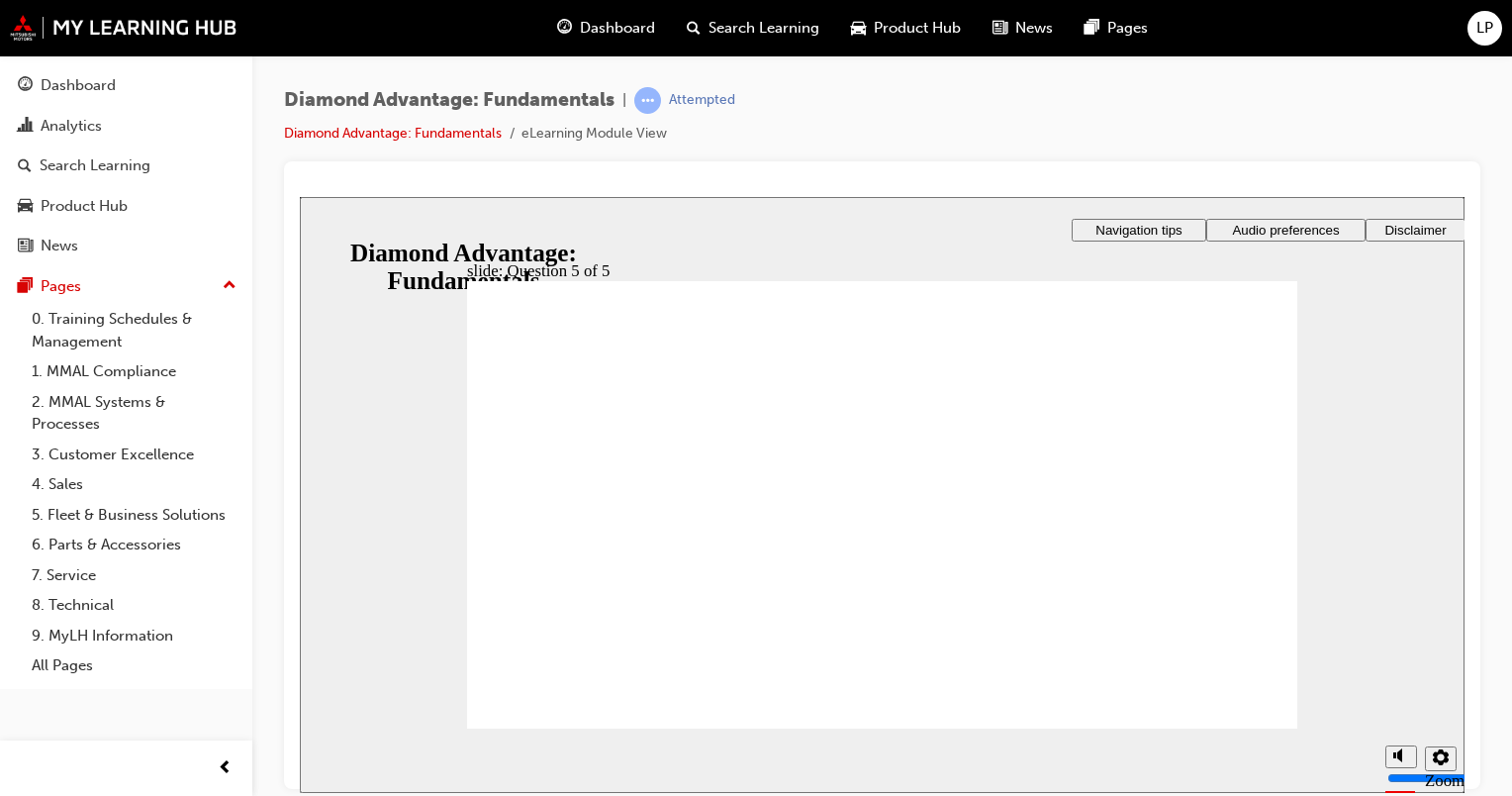 click 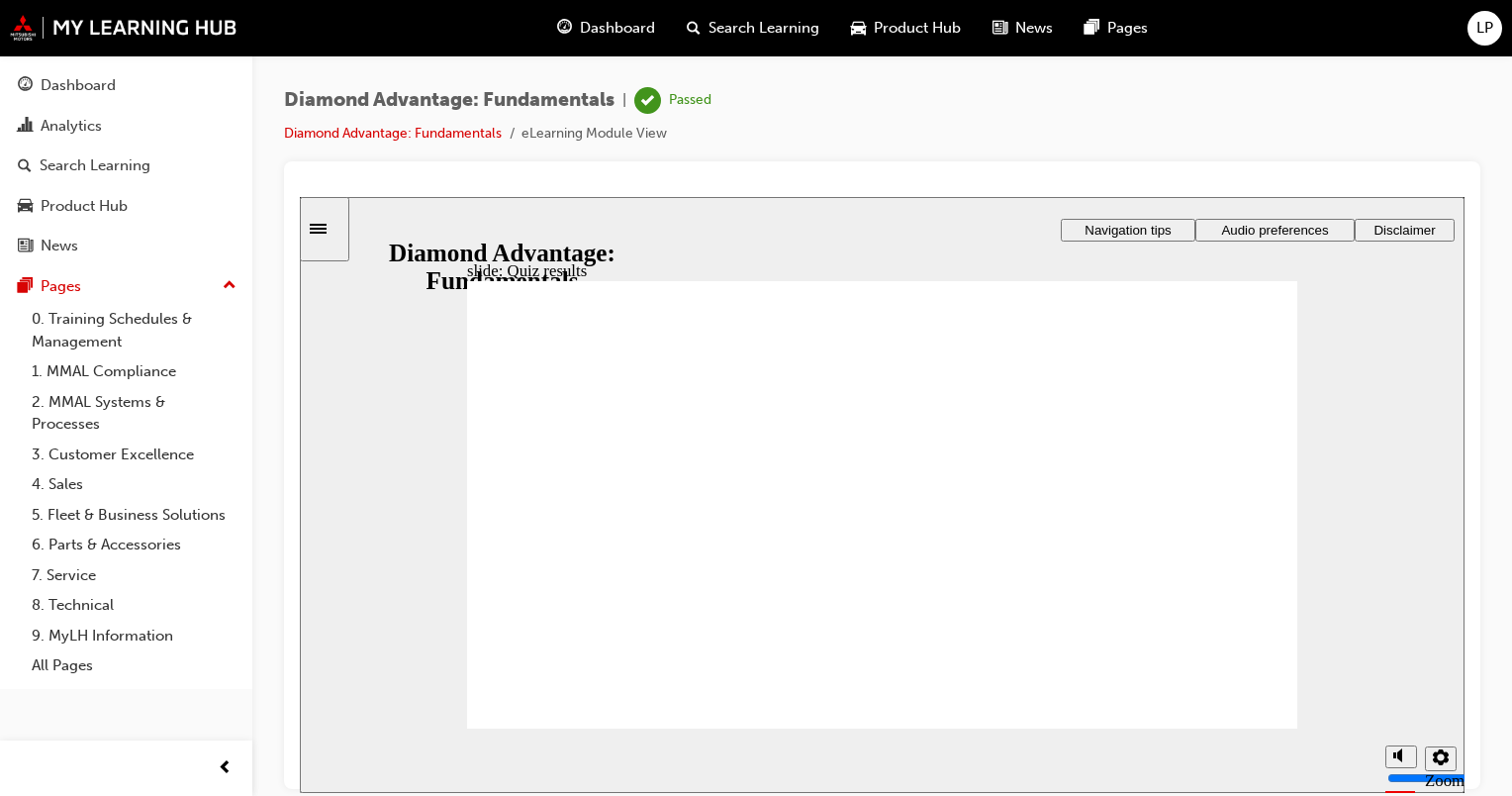 click 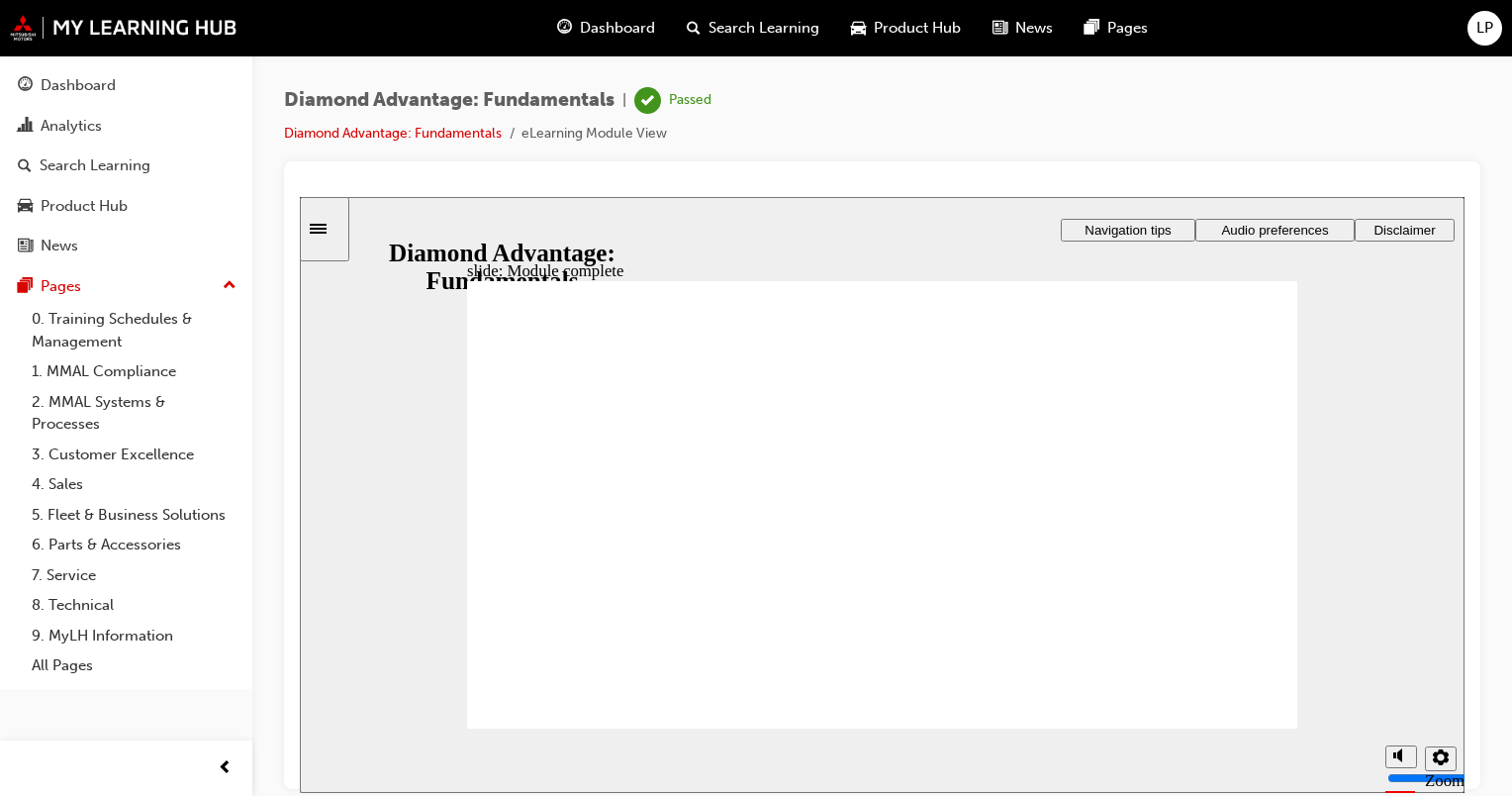 click 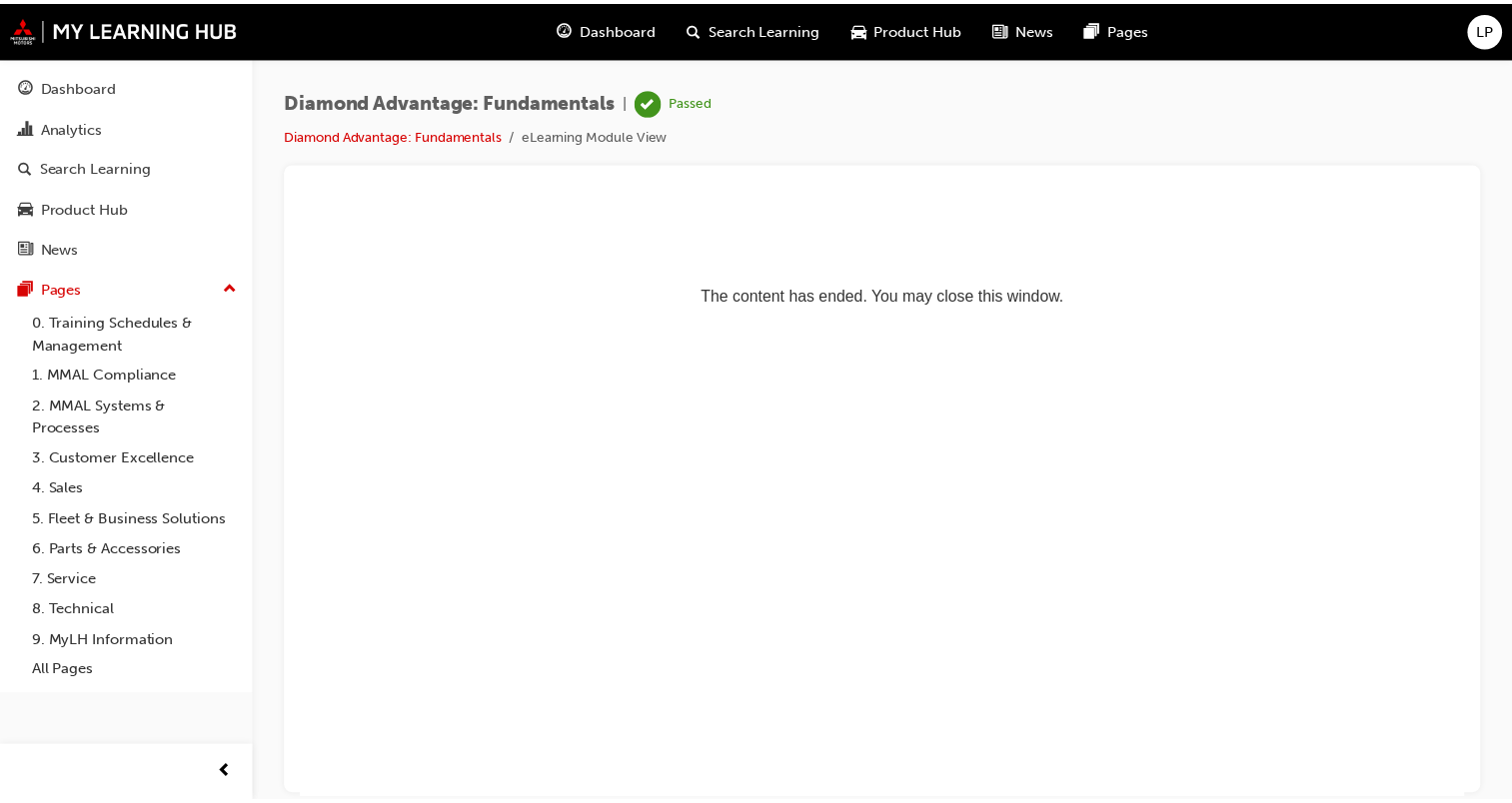scroll, scrollTop: 0, scrollLeft: 0, axis: both 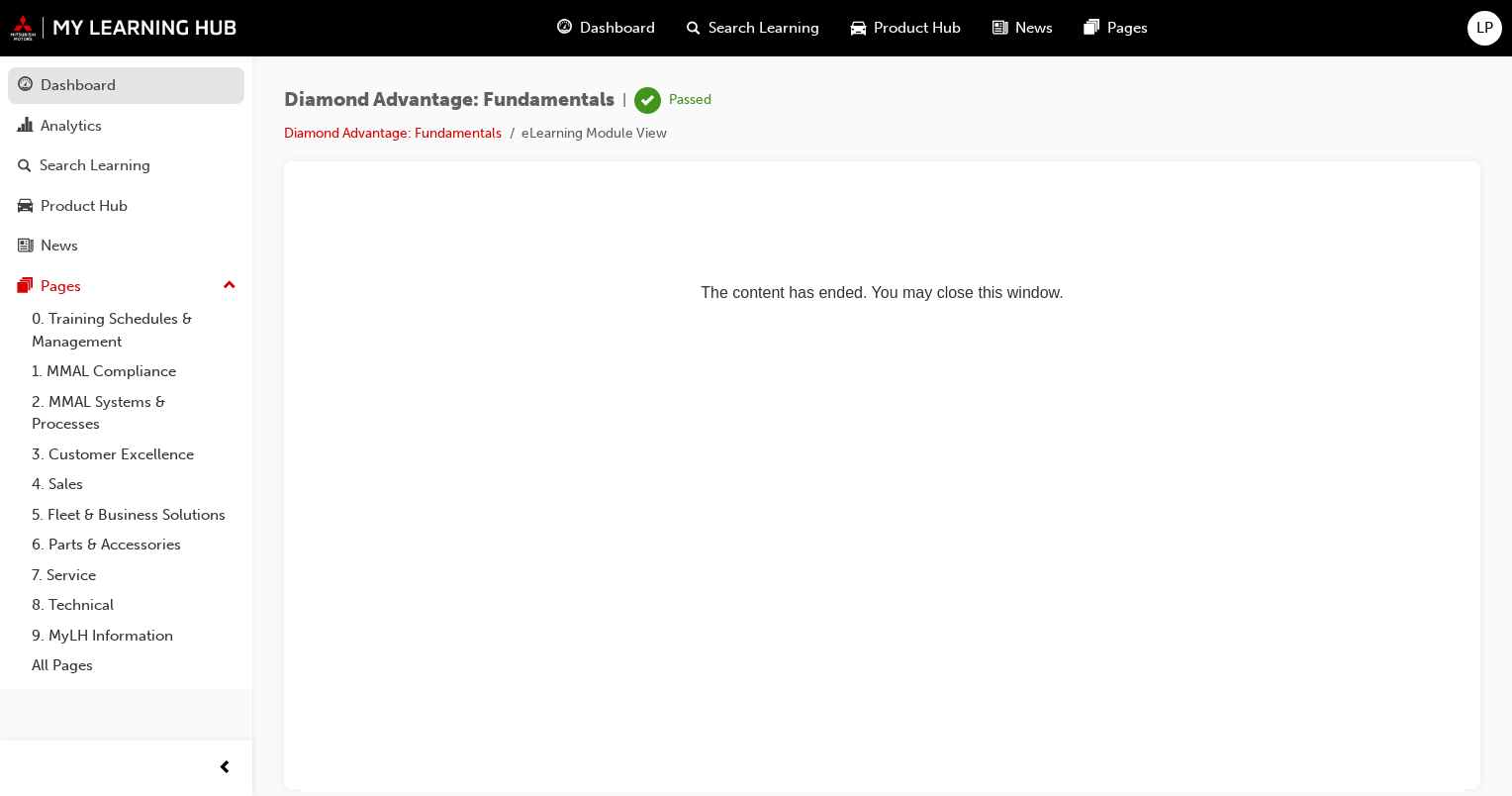click on "Dashboard" at bounding box center [126, 85] 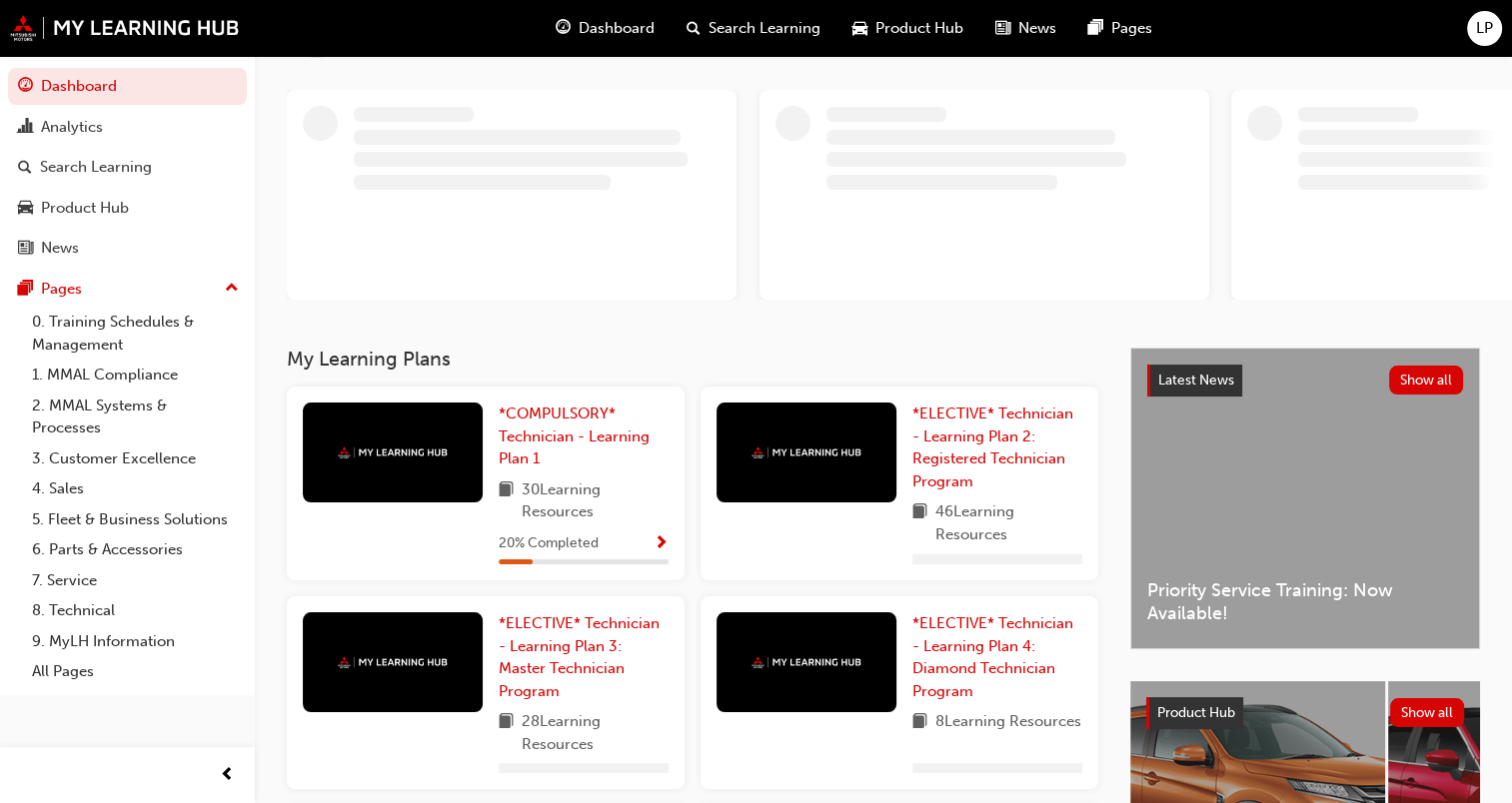 scroll, scrollTop: 112, scrollLeft: 0, axis: vertical 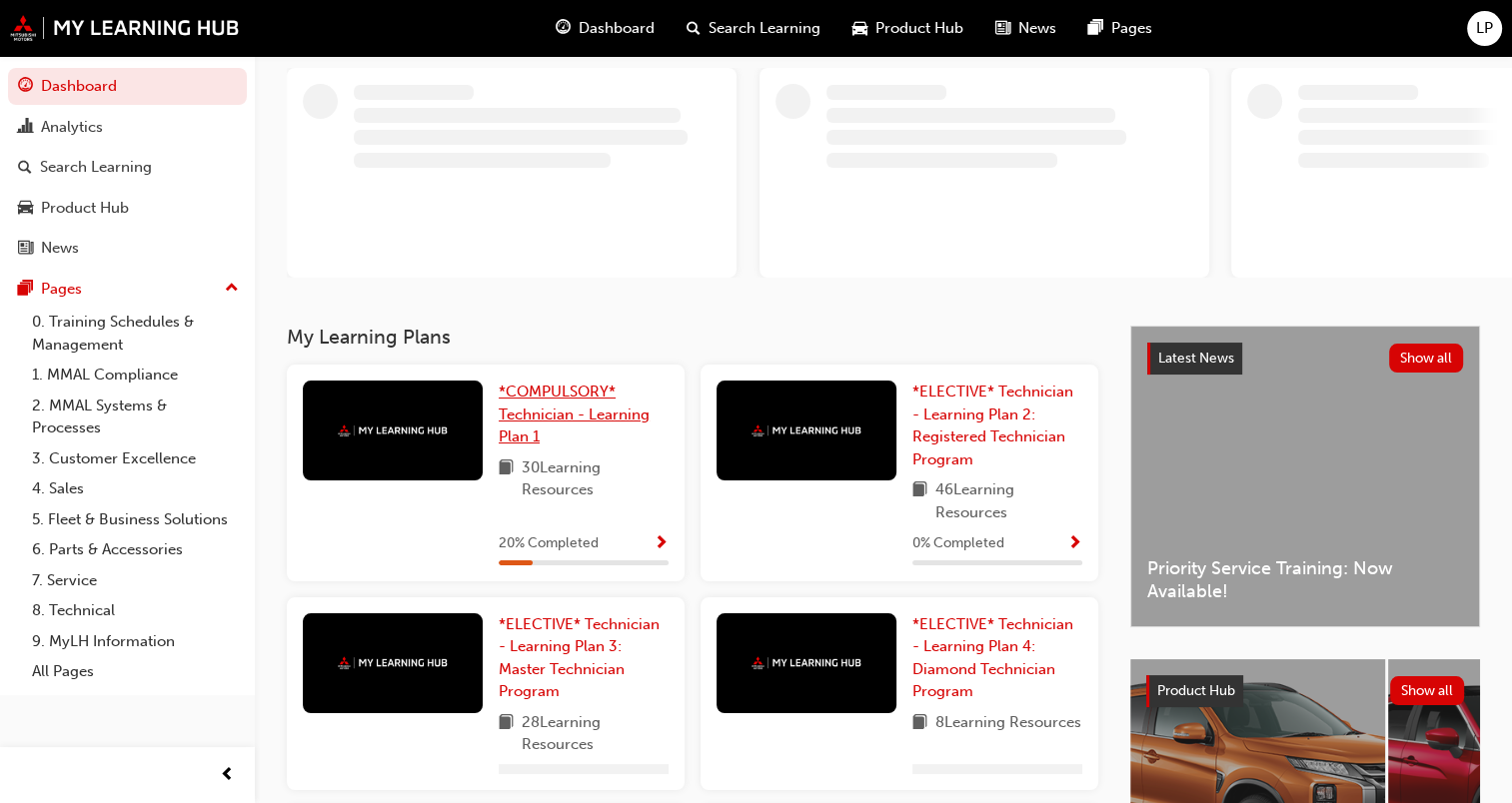 click on "*COMPULSORY* Technician - Learning Plan 1" at bounding box center (574, 413) 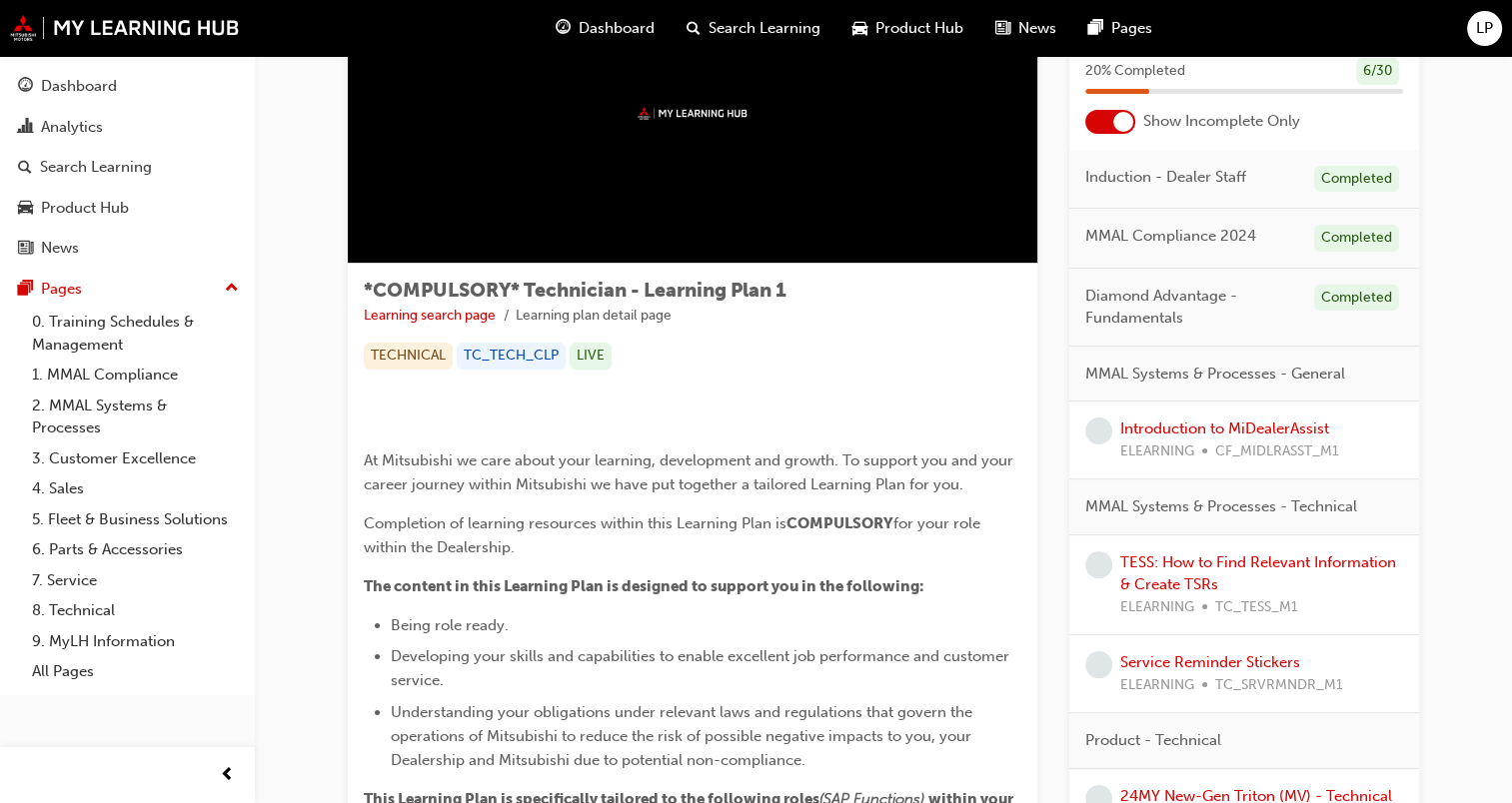 scroll, scrollTop: 160, scrollLeft: 0, axis: vertical 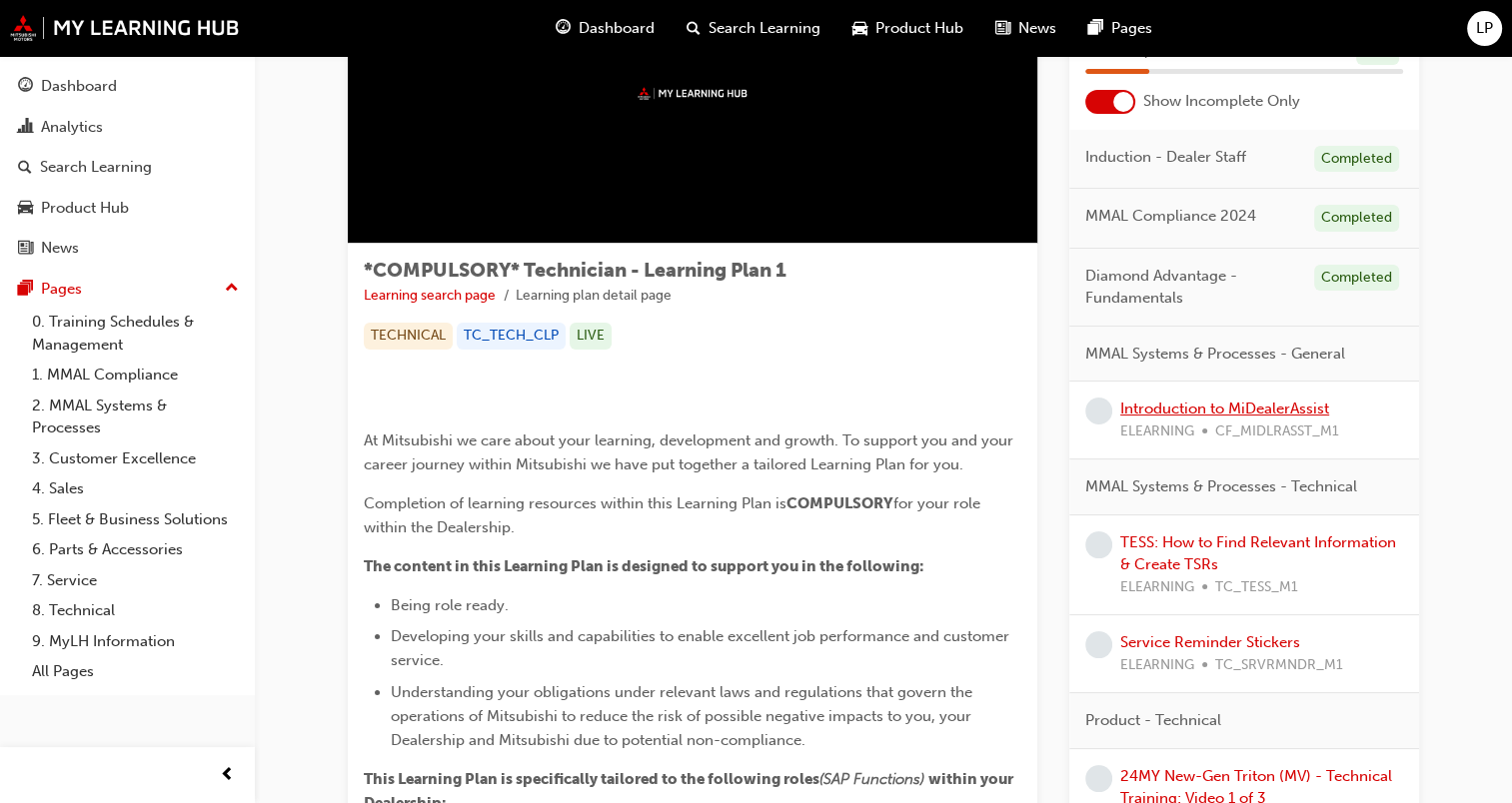 click on "Introduction to MiDealerAssist" at bounding box center [1224, 408] 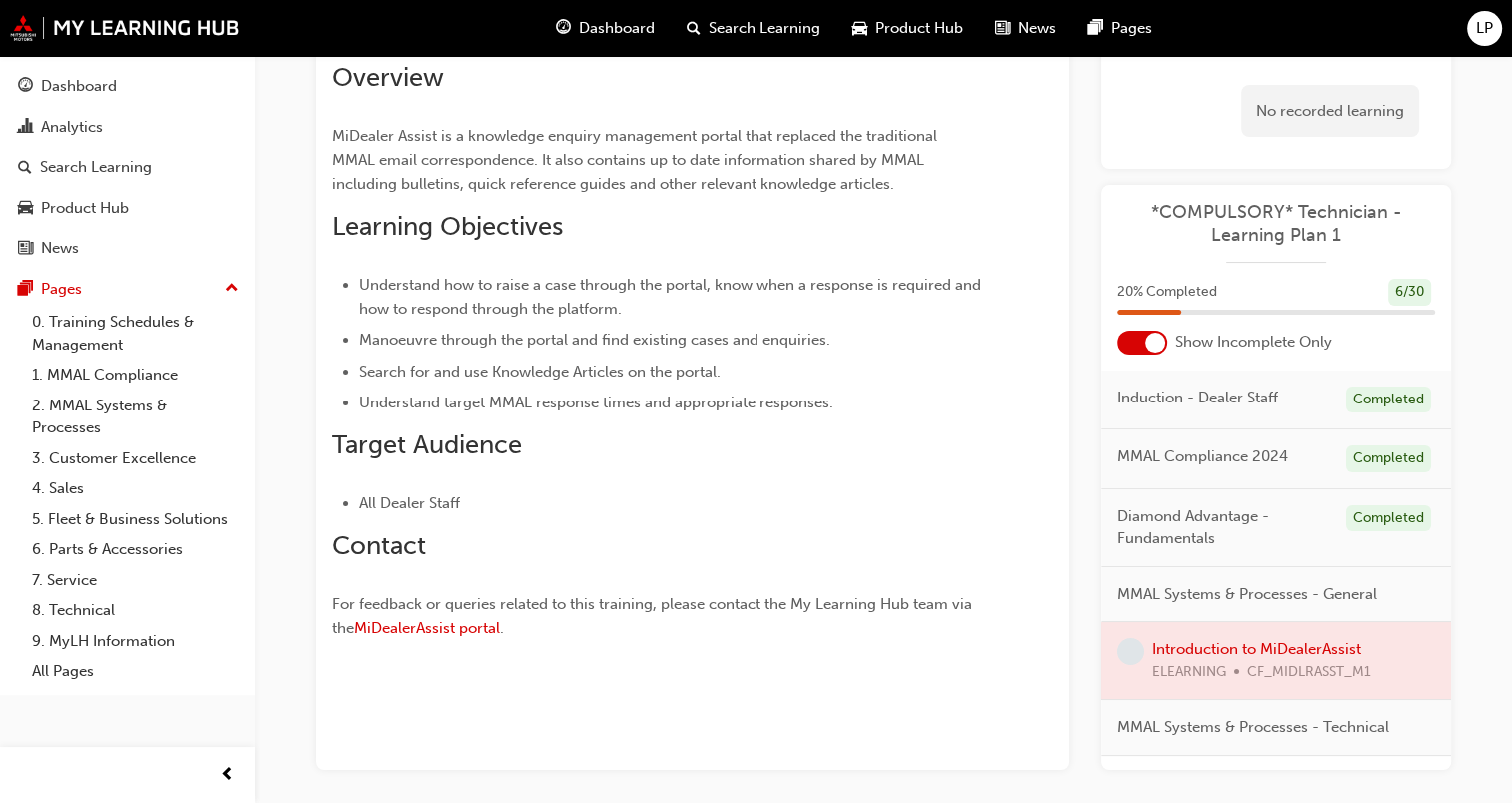 scroll, scrollTop: 230, scrollLeft: 0, axis: vertical 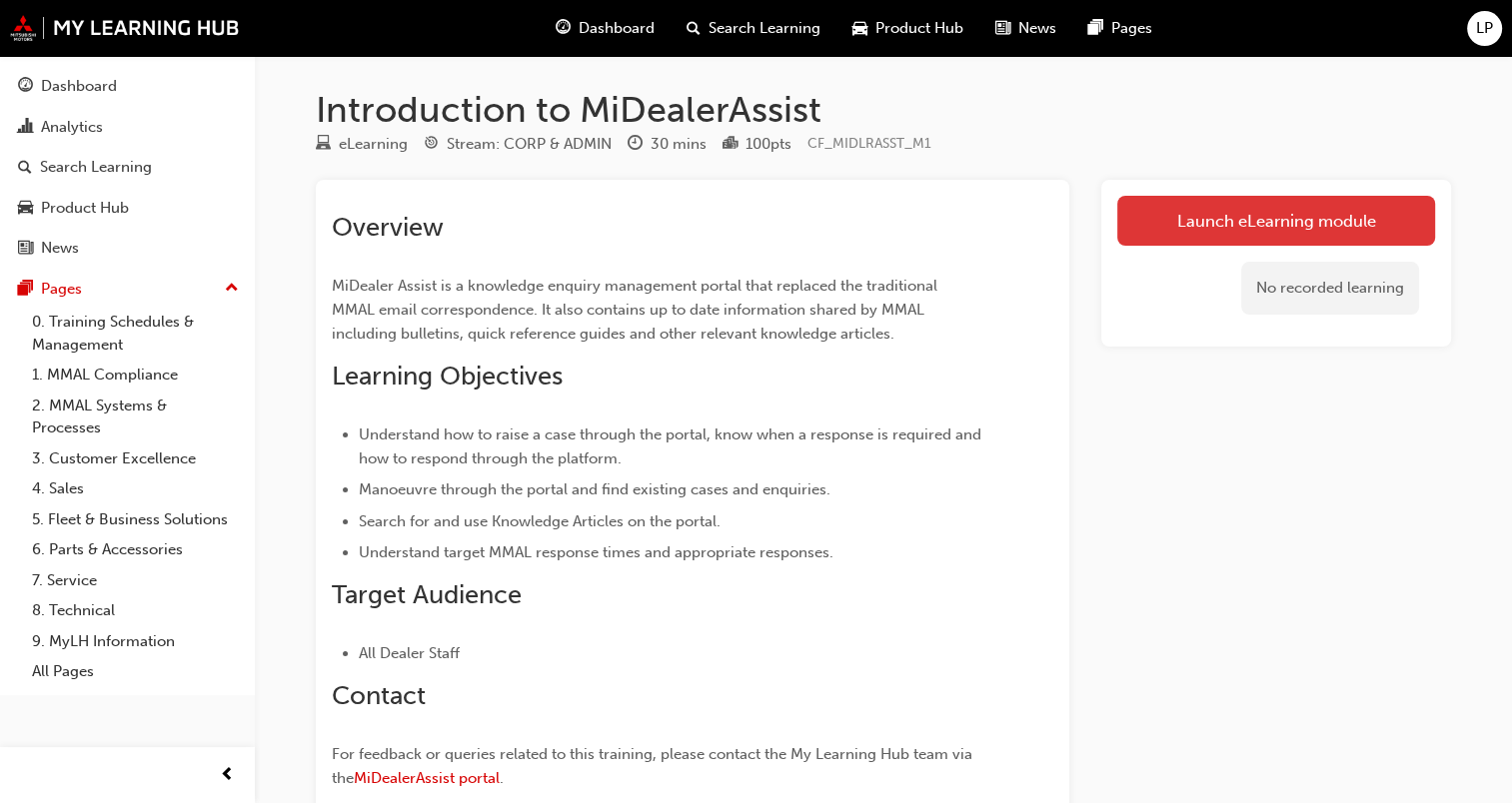 click on "Launch eLearning module" at bounding box center (1276, 221) 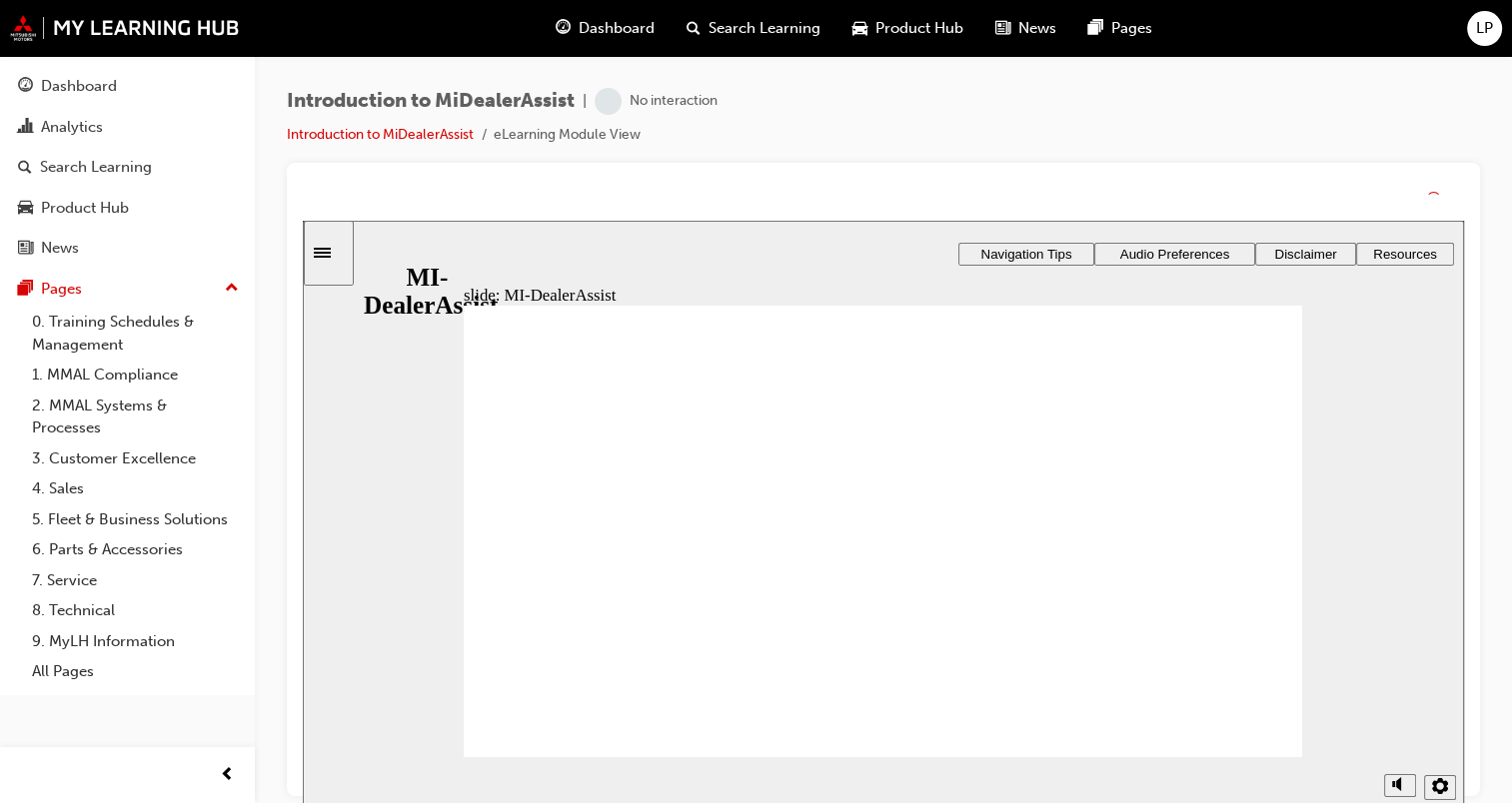 scroll, scrollTop: 0, scrollLeft: 0, axis: both 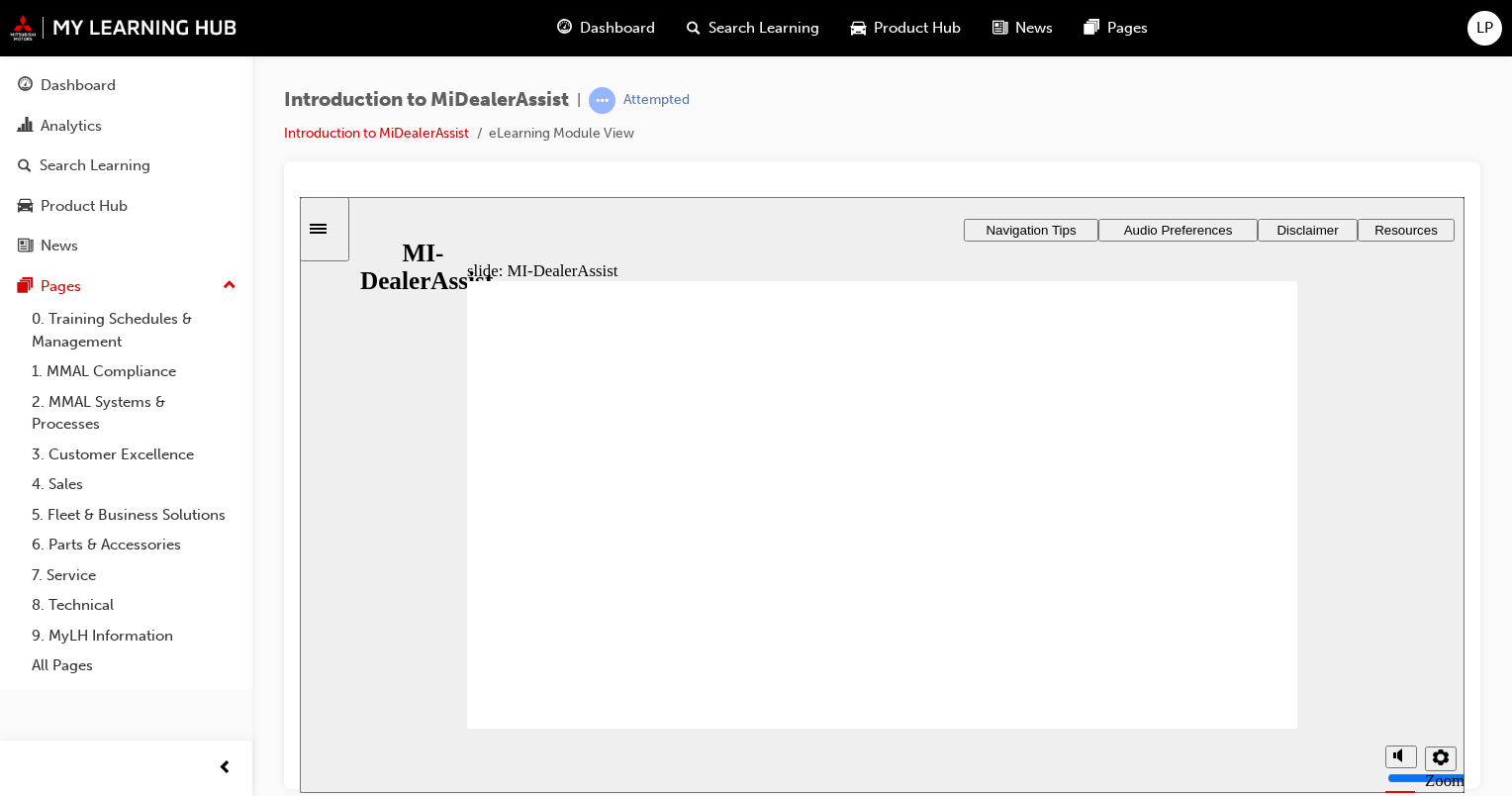 click 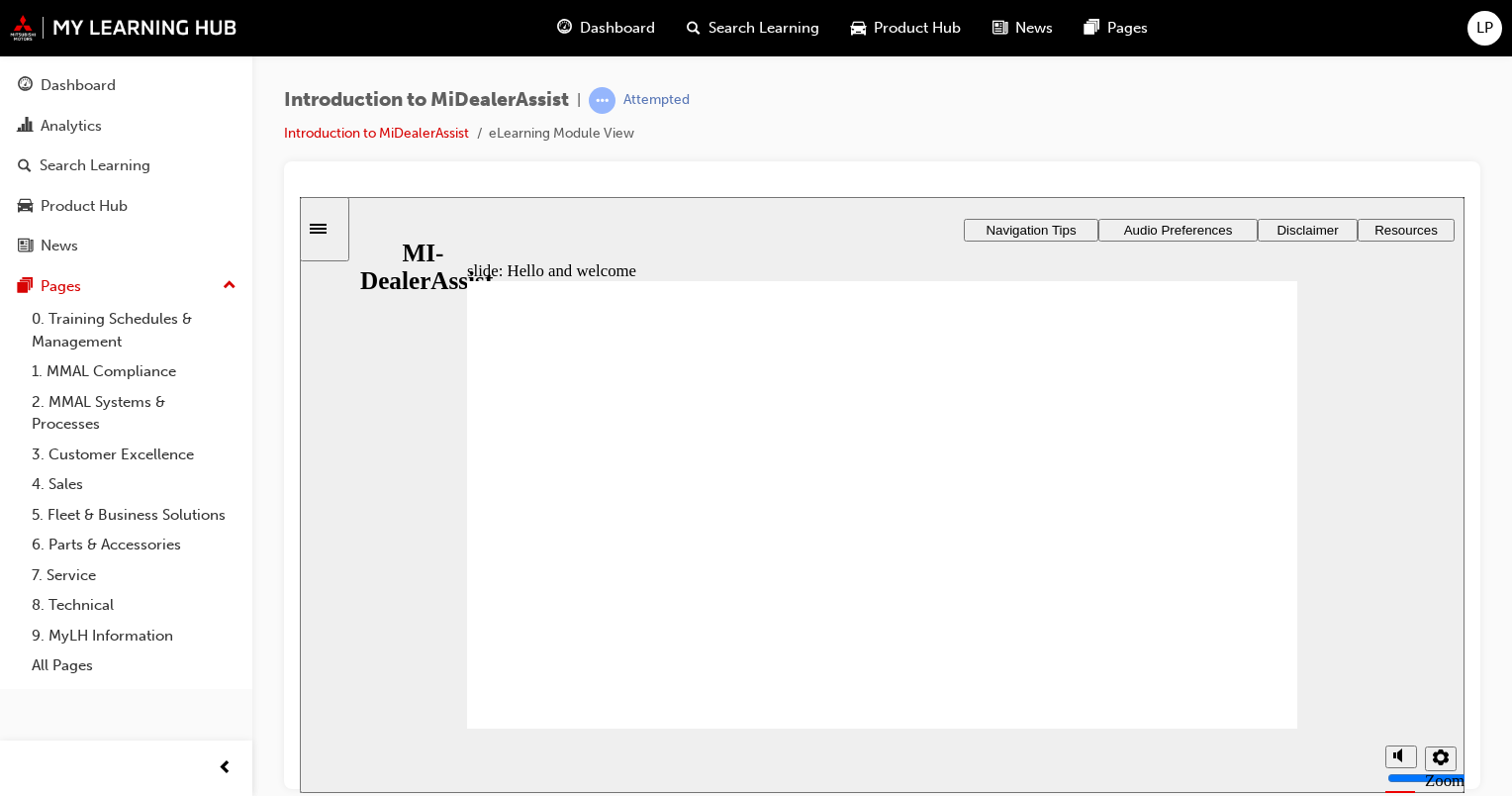 click 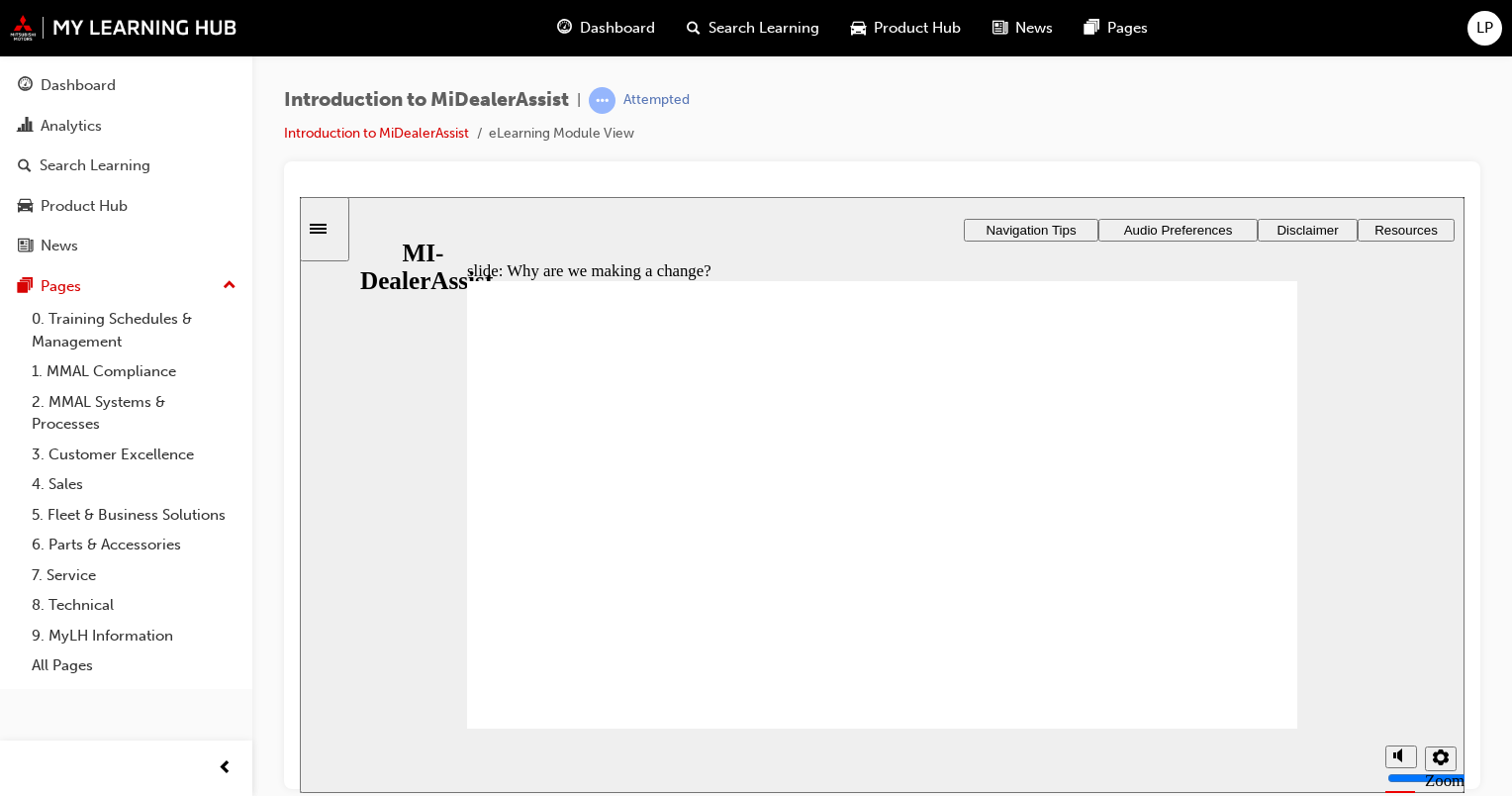 click 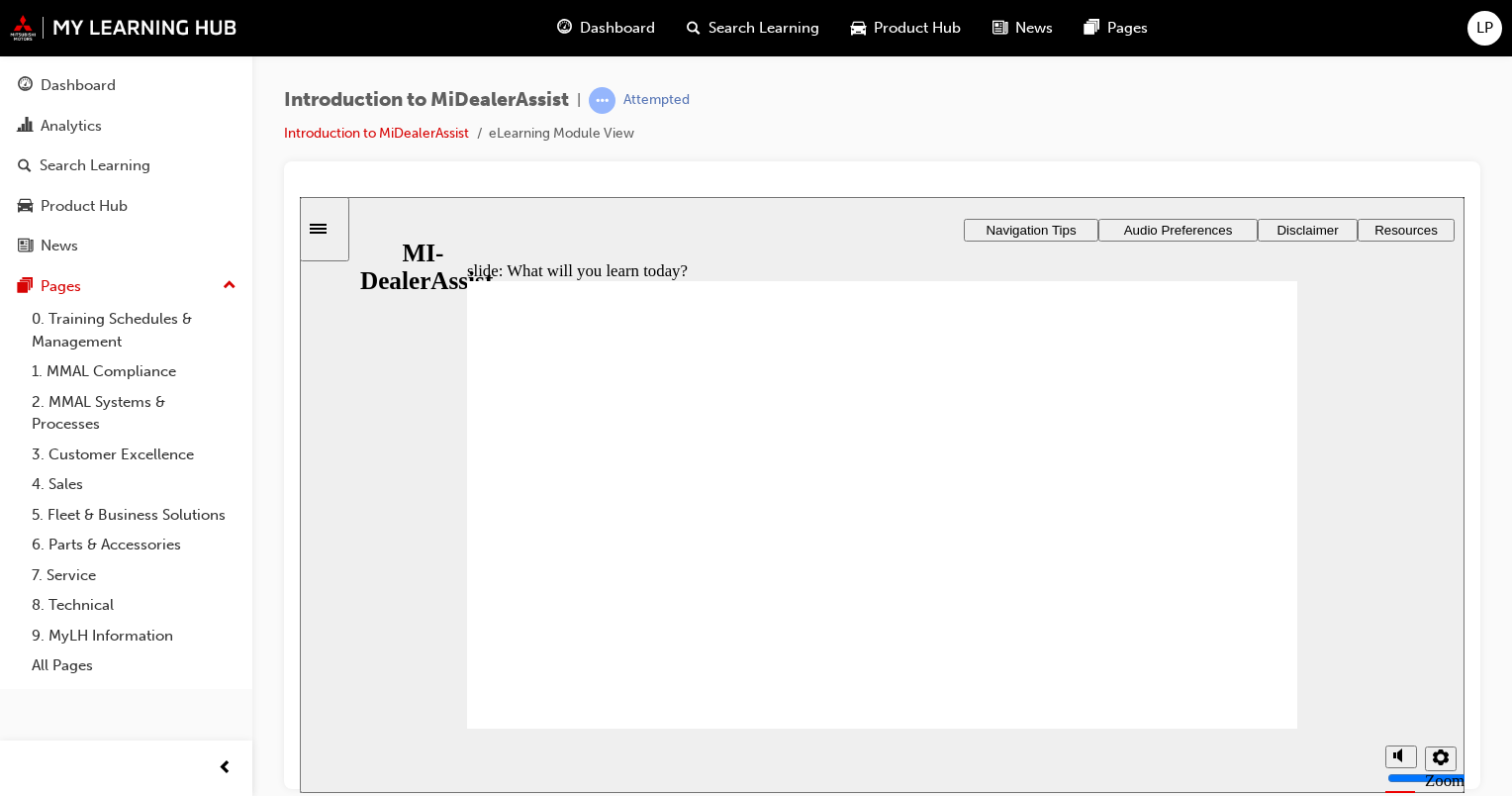 click 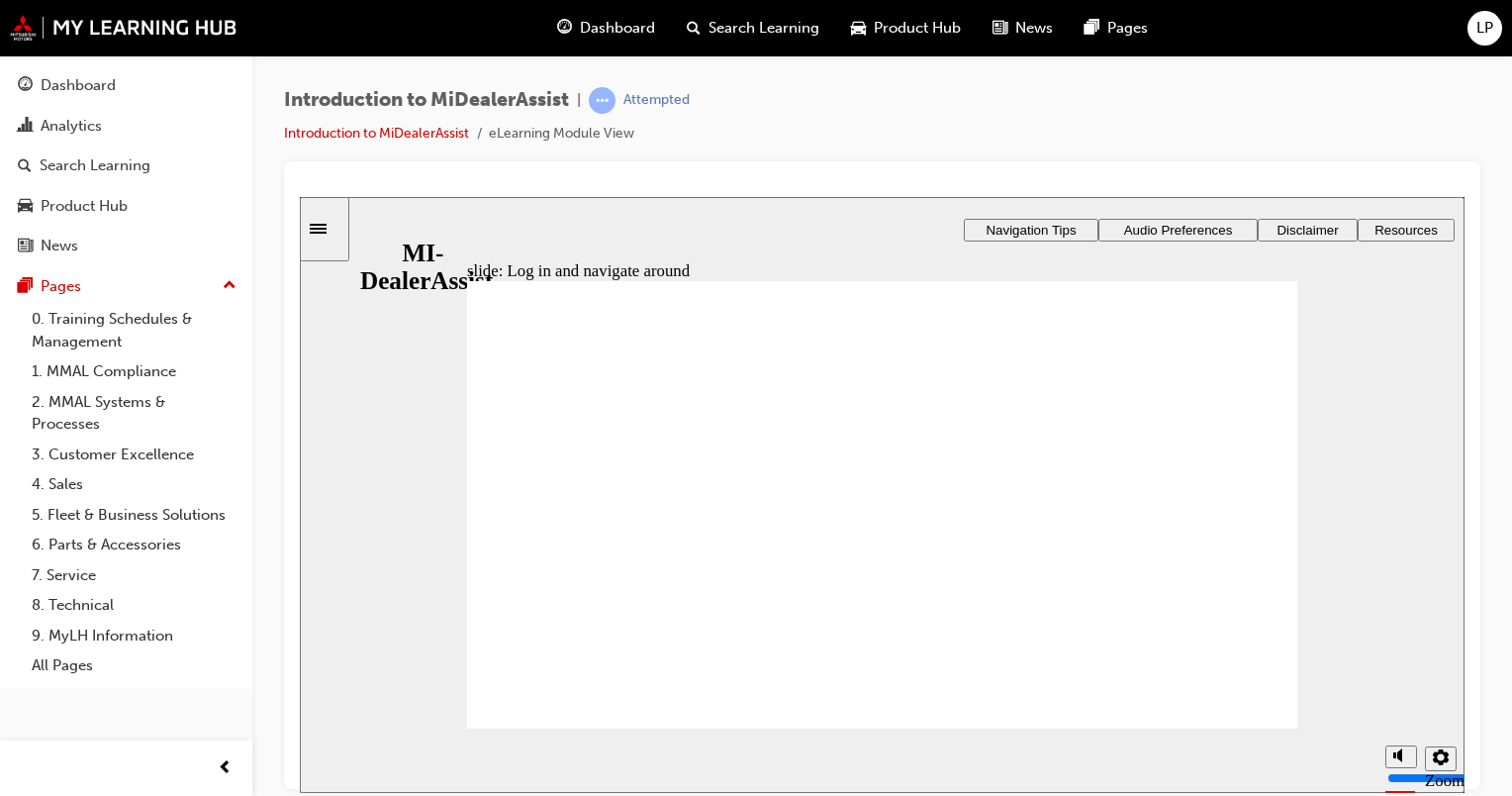 click 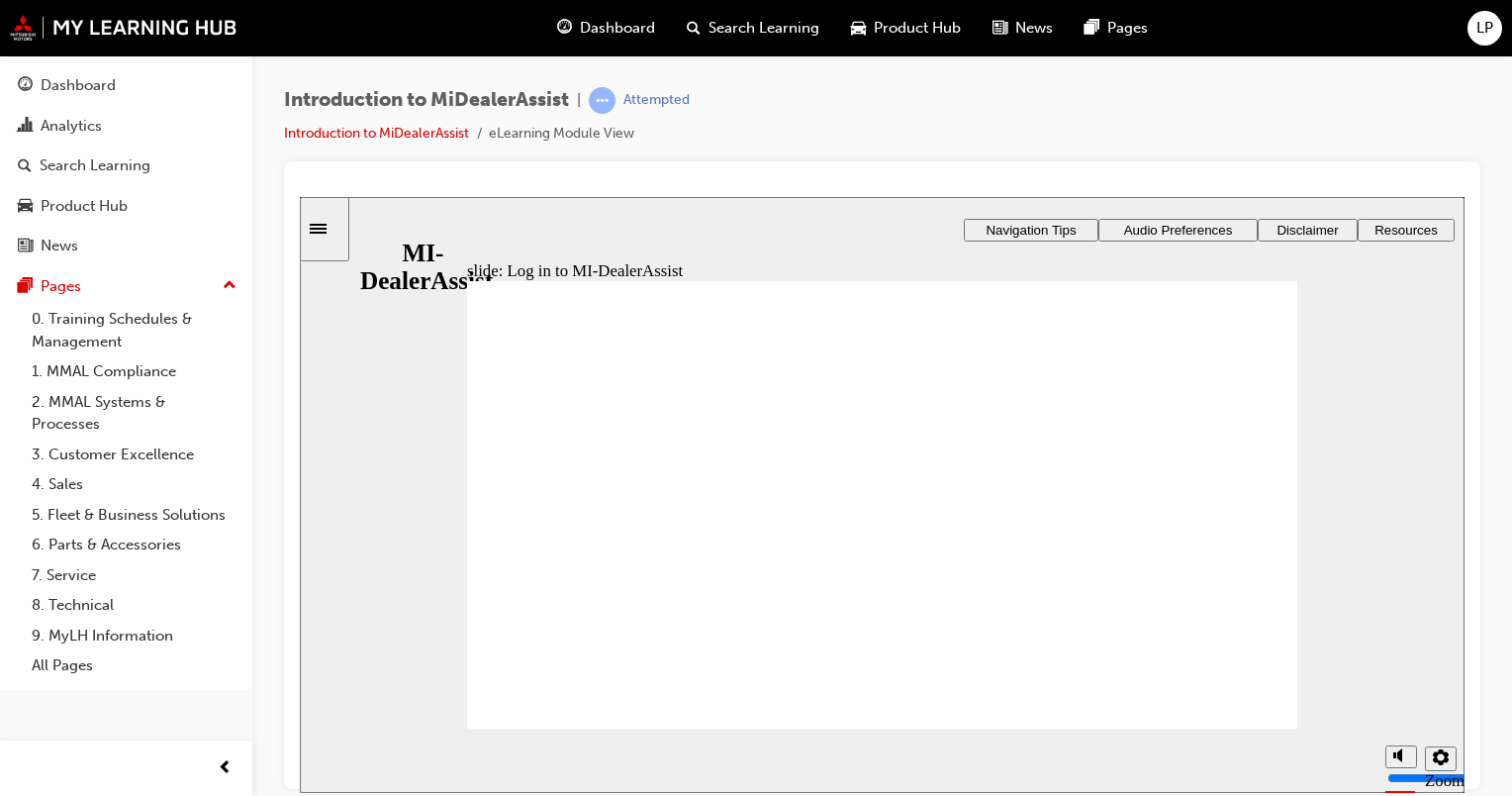 click 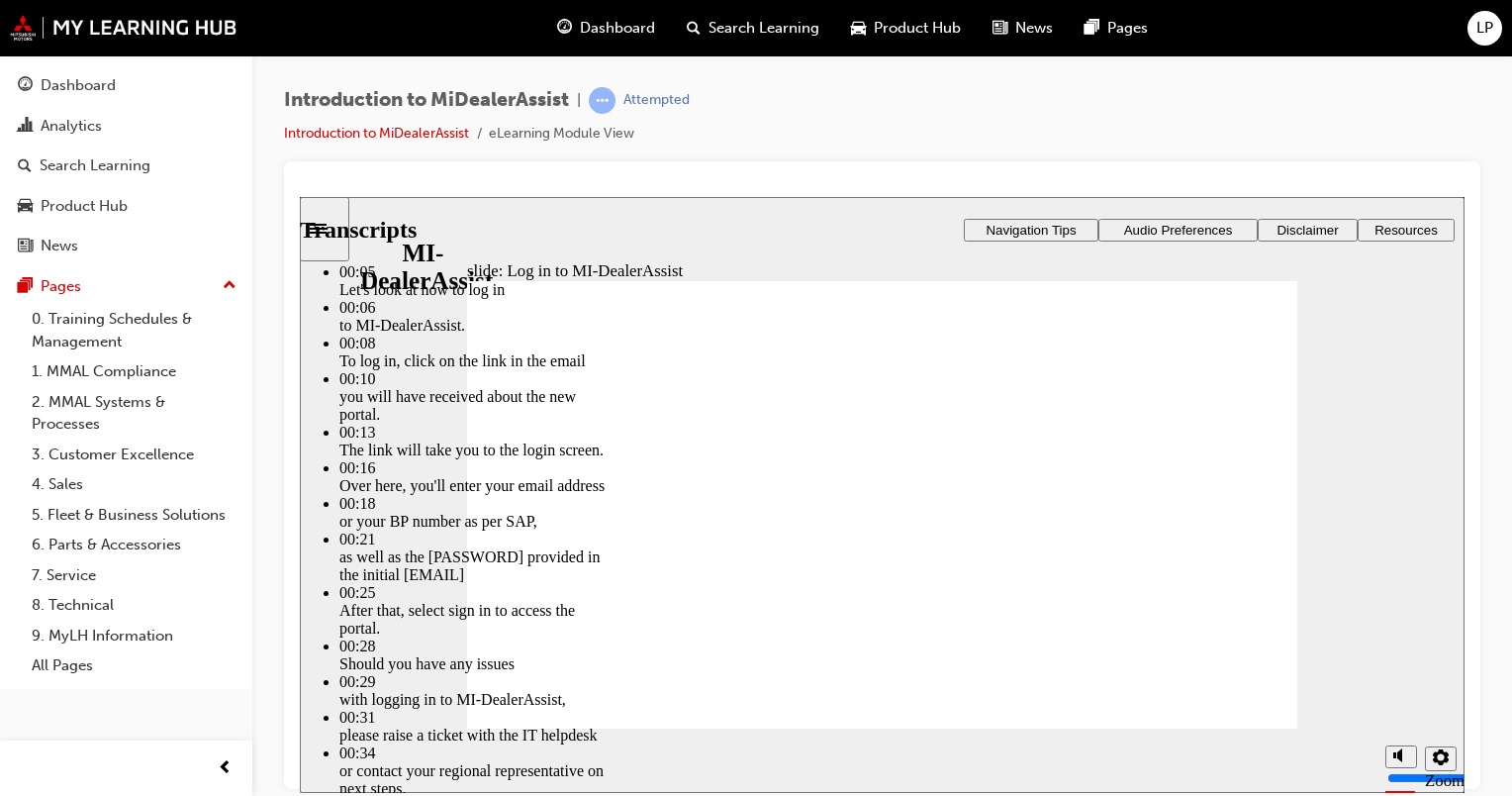 click 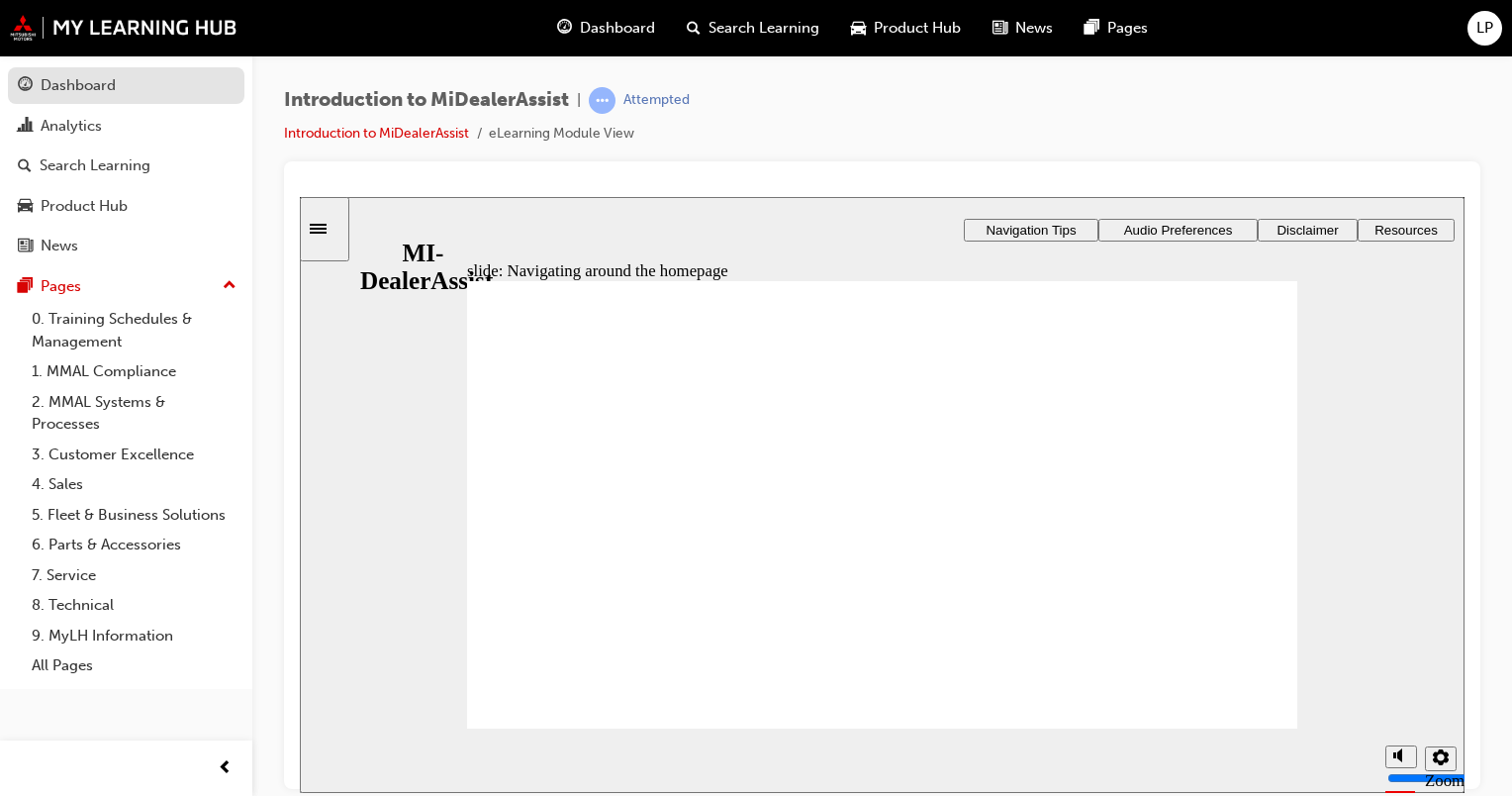click on "Dashboard" at bounding box center [126, 85] 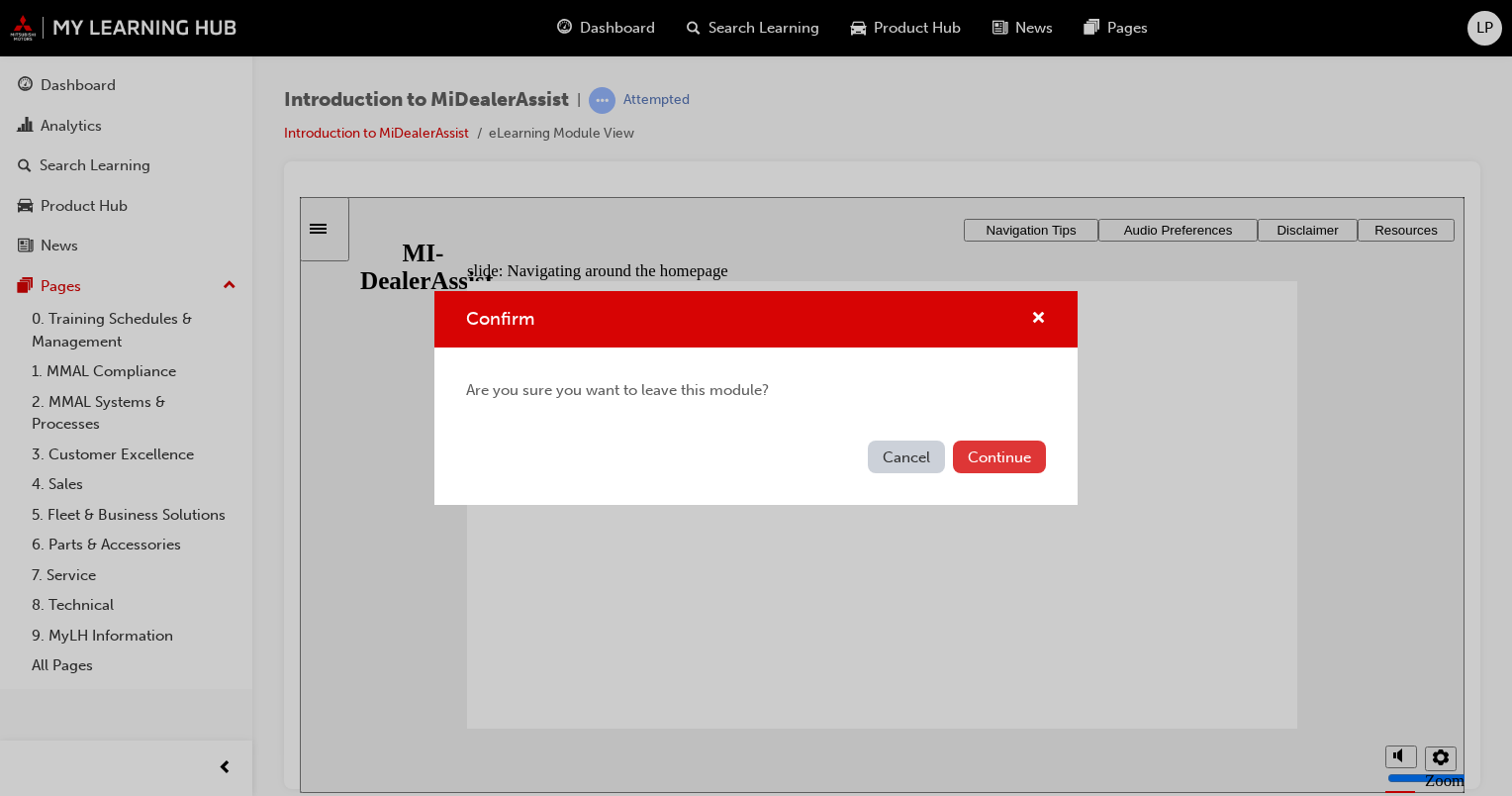click on "Continue" at bounding box center (999, 456) 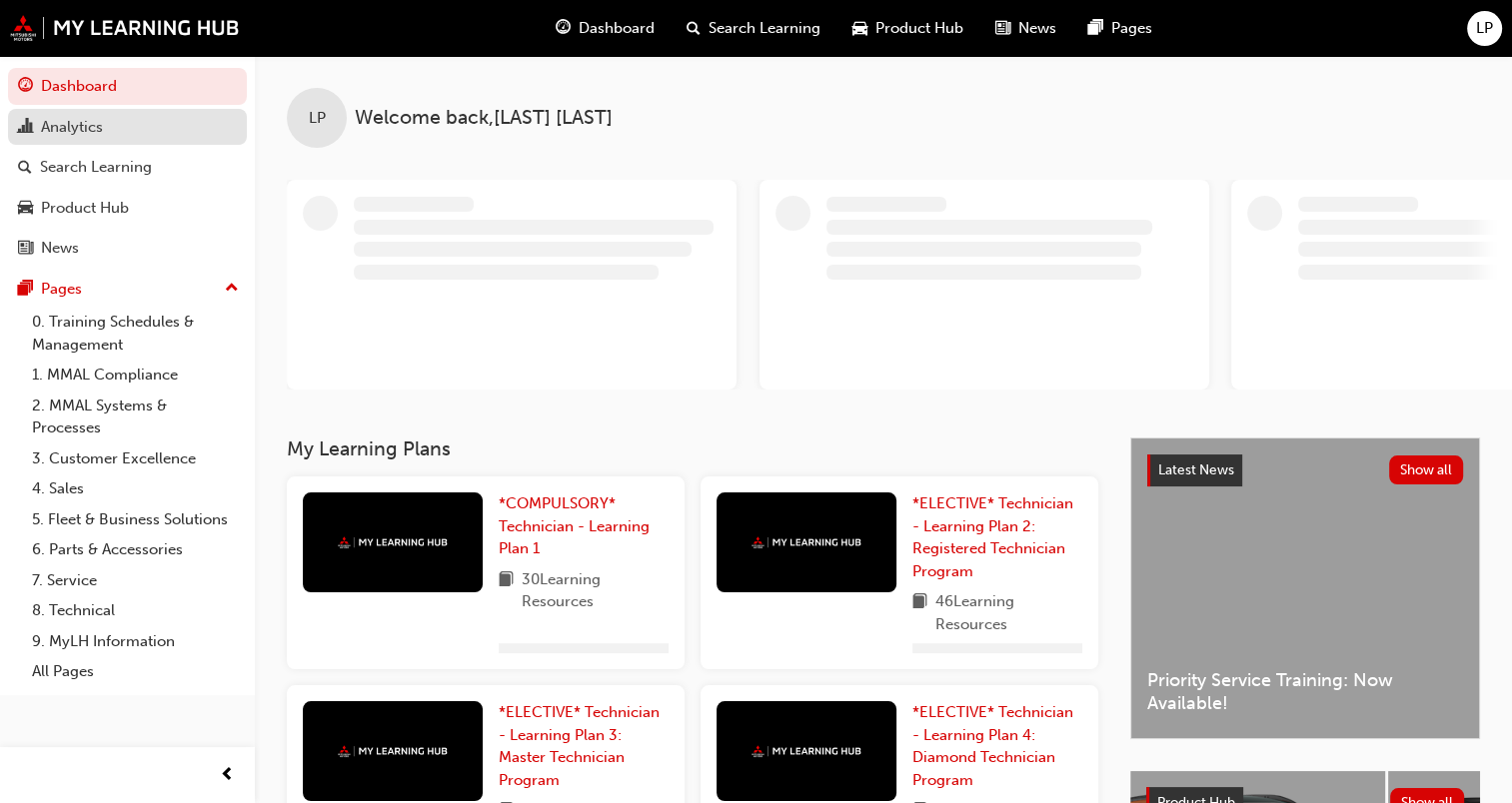 click on "Analytics" at bounding box center [127, 127] 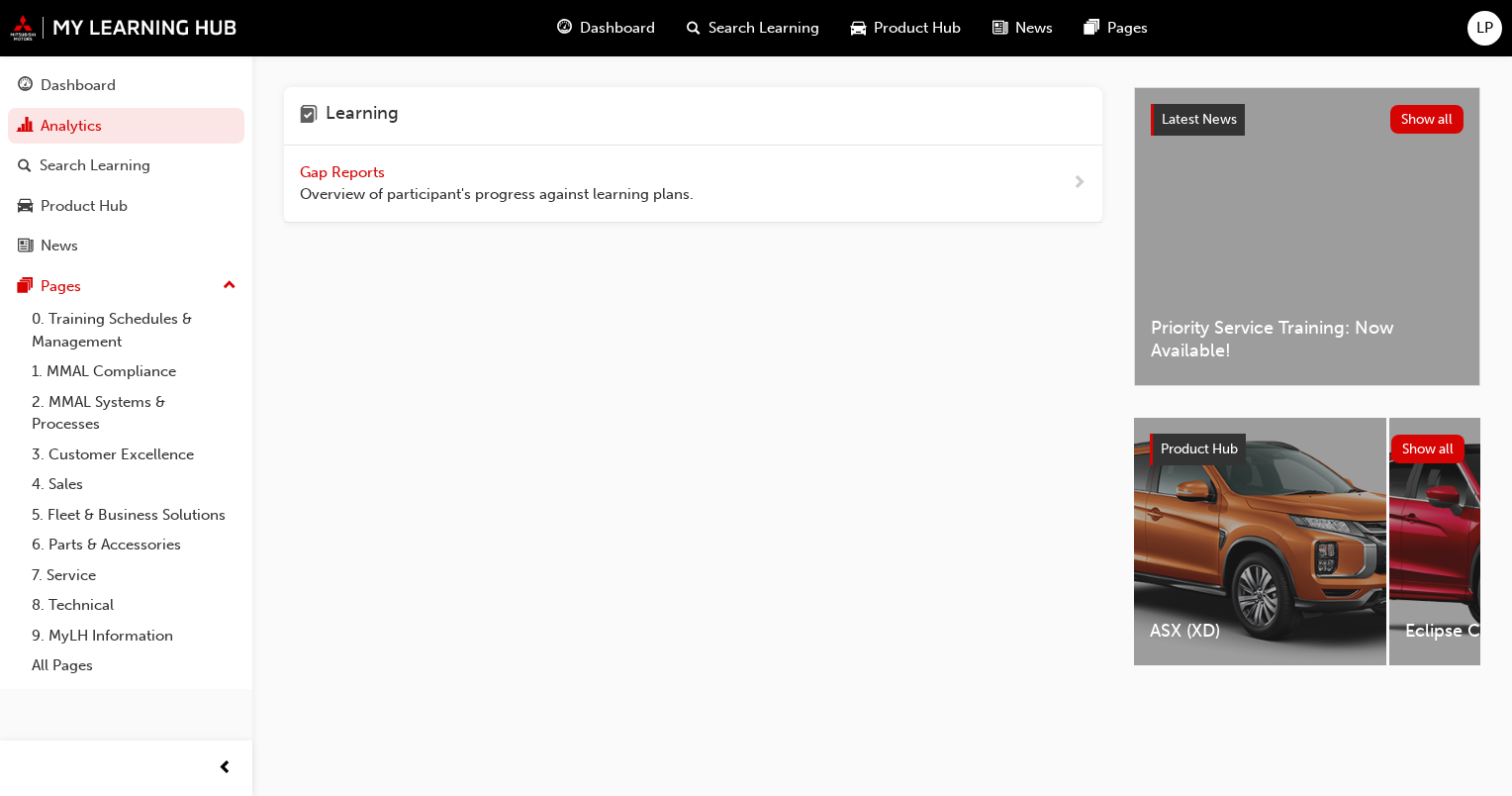 click on "Overview of participant's progress against learning plans." at bounding box center (497, 194) 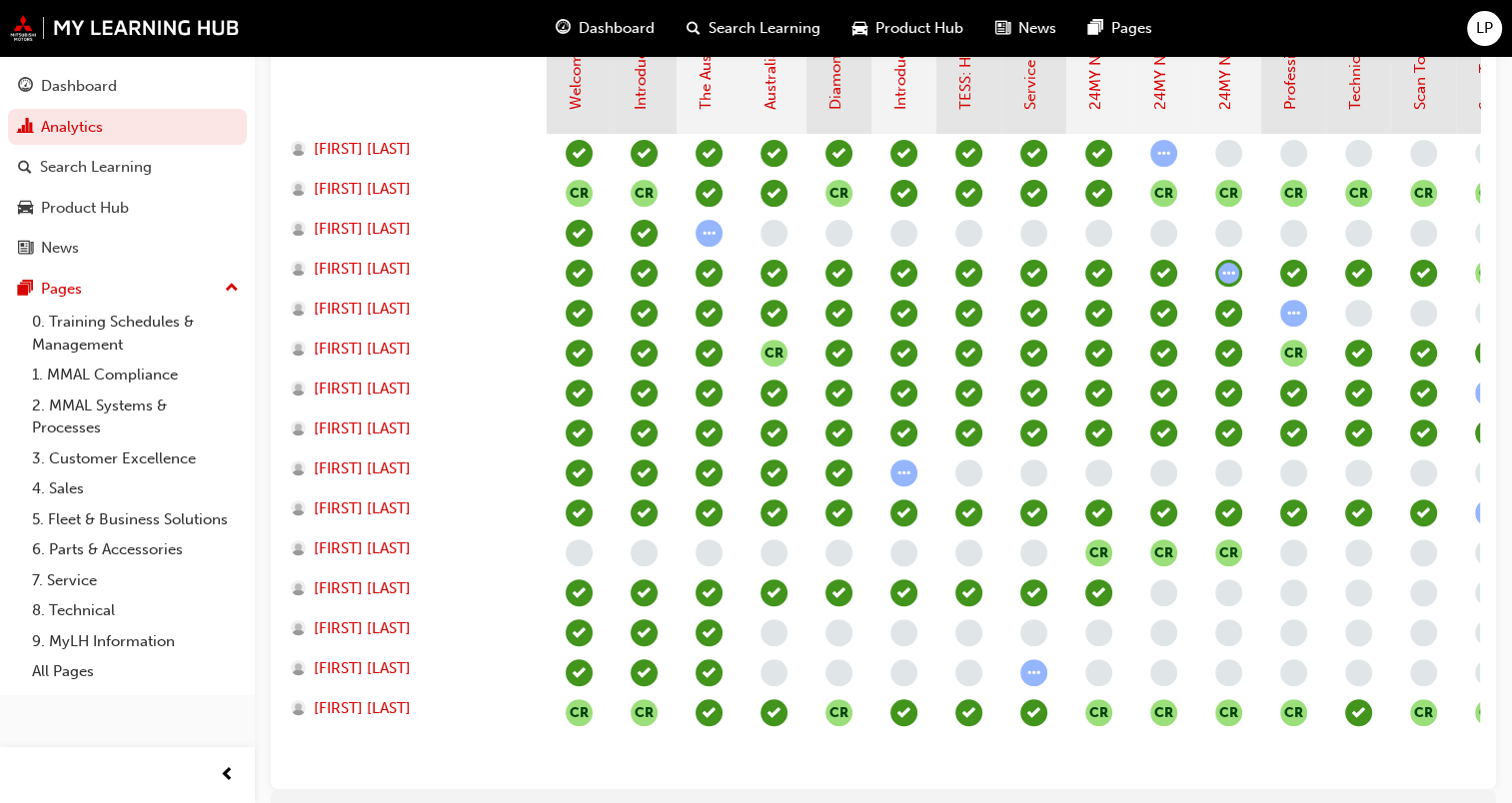scroll, scrollTop: 661, scrollLeft: 0, axis: vertical 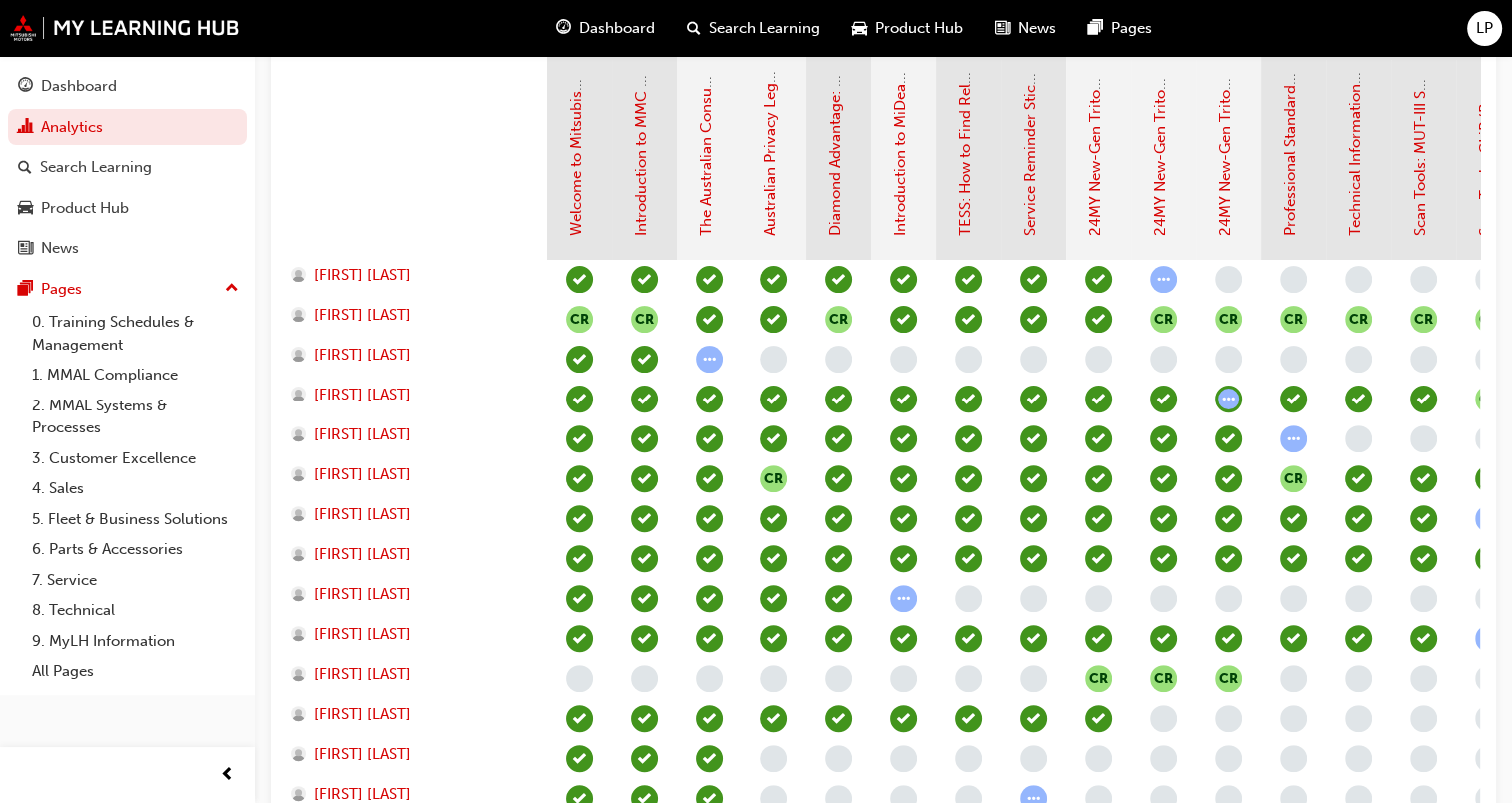 click at bounding box center (903, 598) 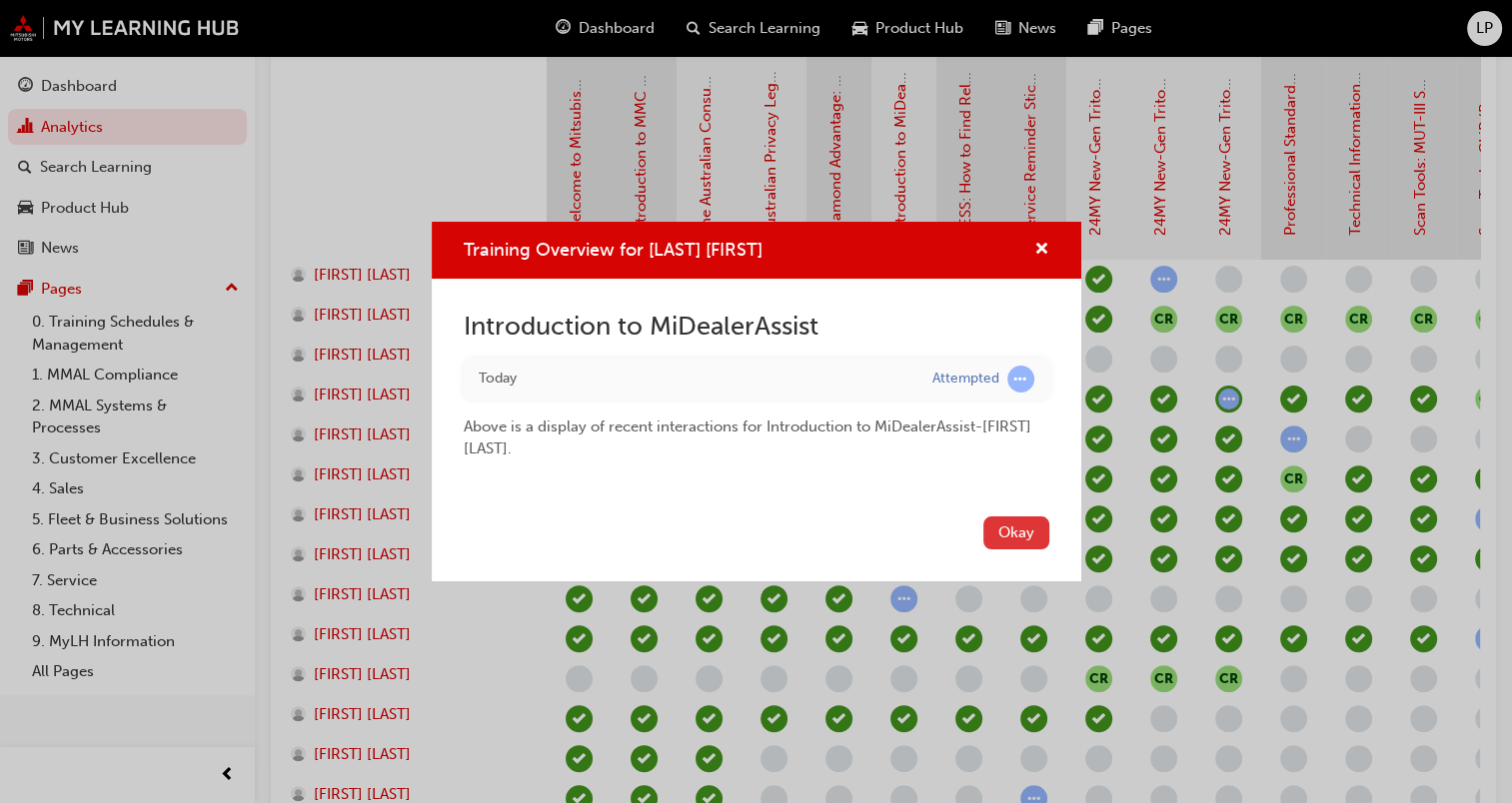 click on "Okay" at bounding box center (1016, 532) 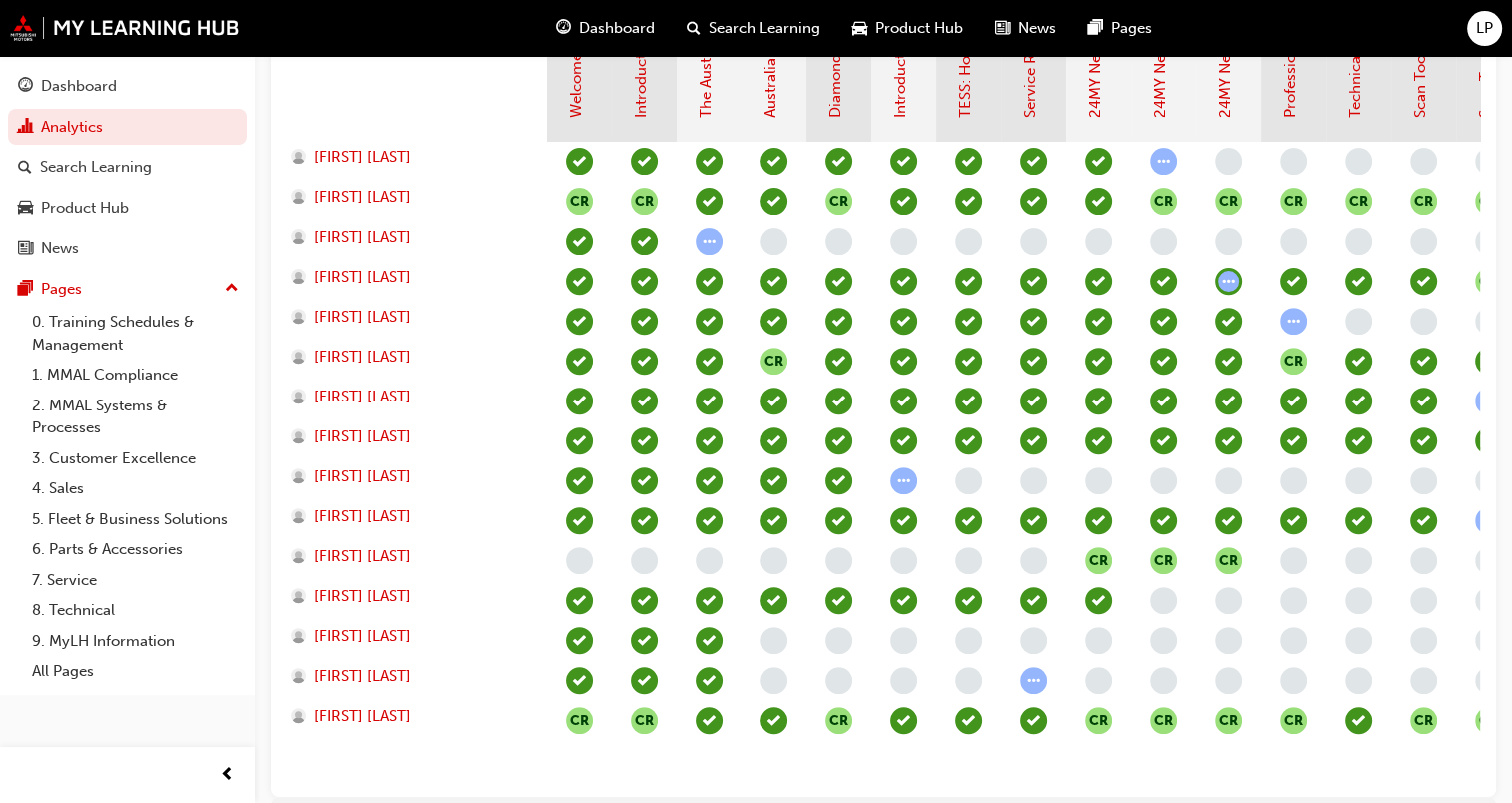 scroll, scrollTop: 653, scrollLeft: 0, axis: vertical 